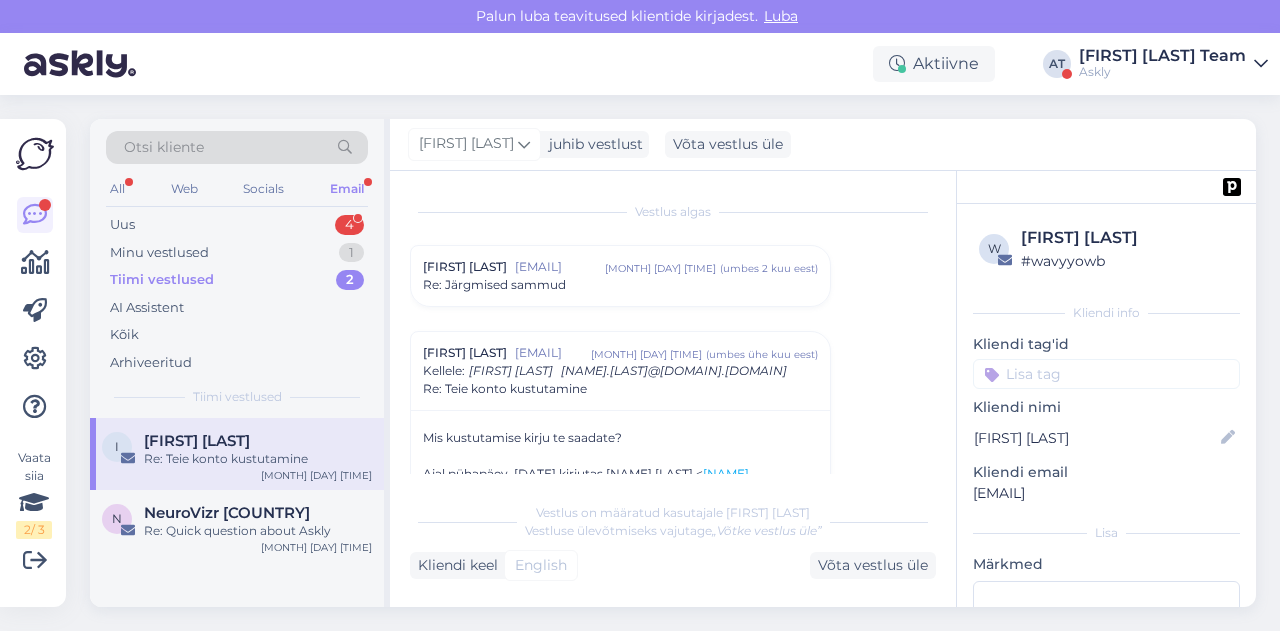 scroll, scrollTop: 0, scrollLeft: 0, axis: both 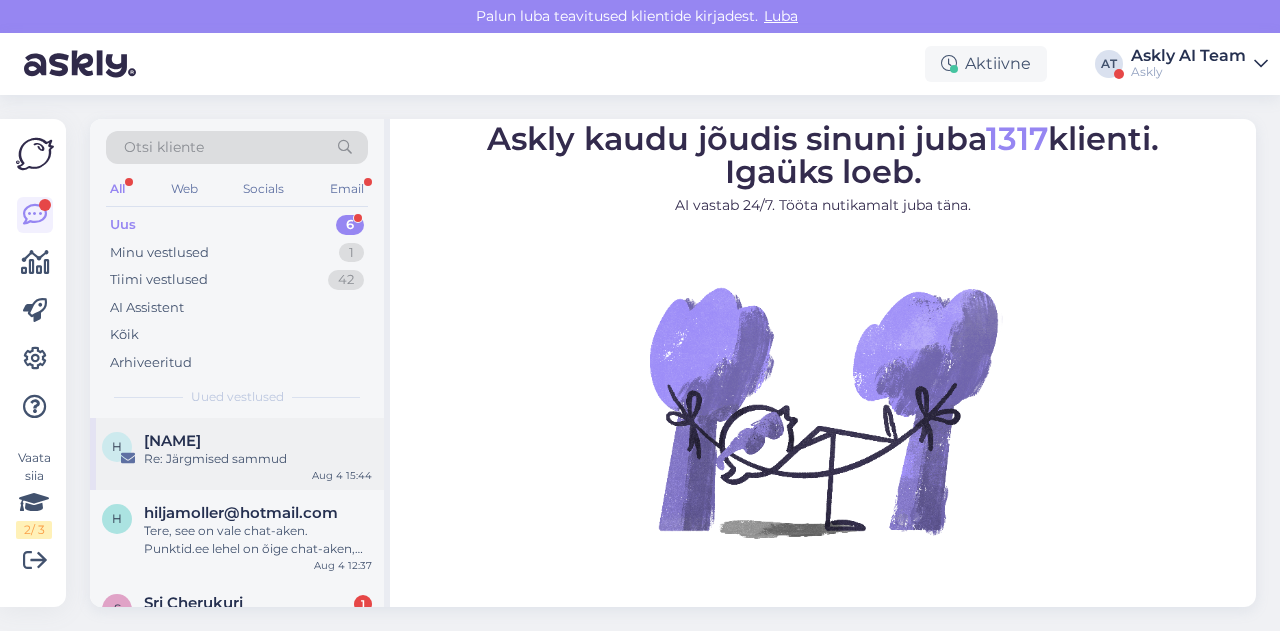click on "Re: Järgmised sammud" at bounding box center [258, 459] 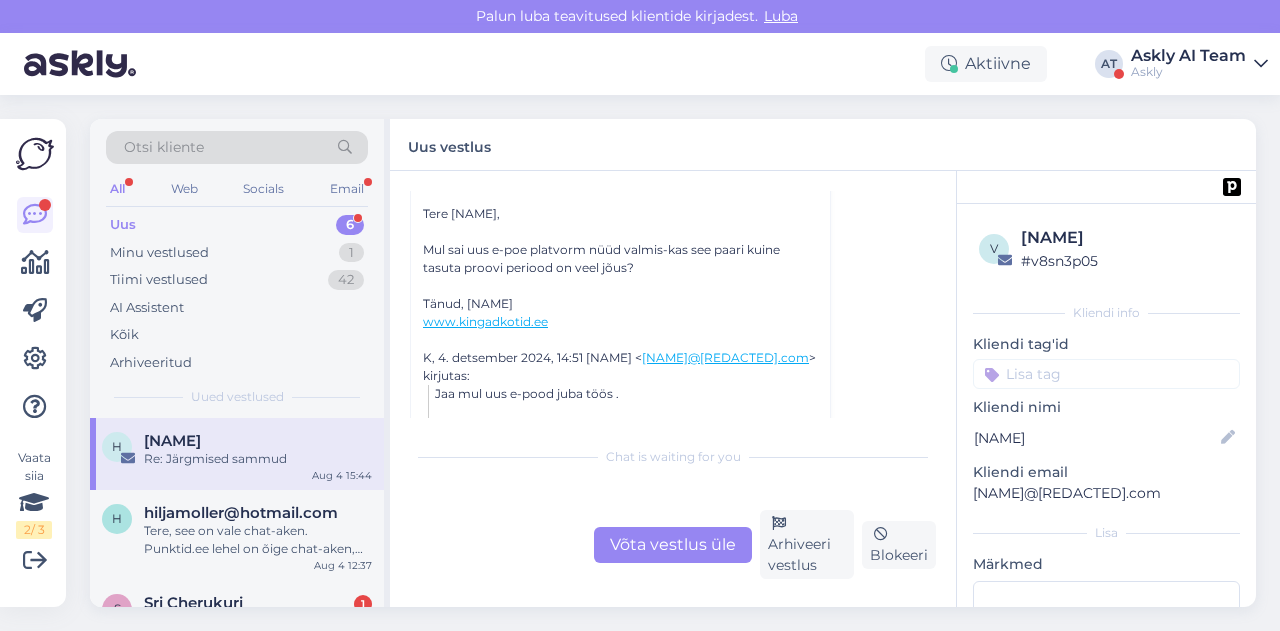 scroll, scrollTop: 408, scrollLeft: 0, axis: vertical 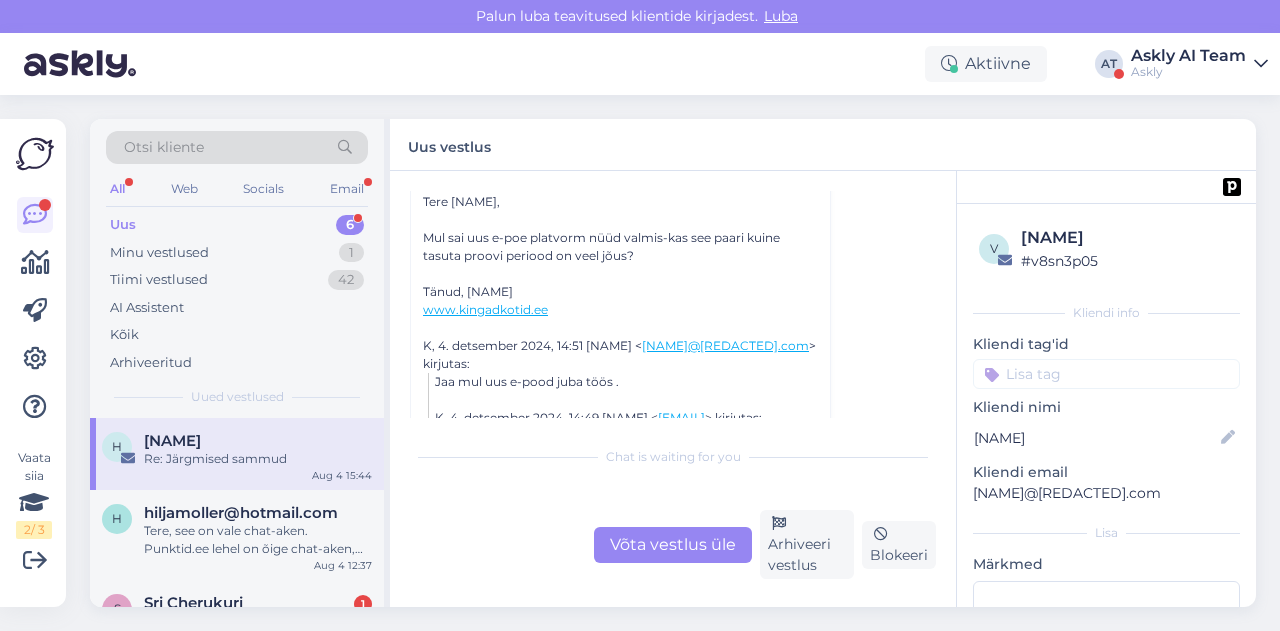 click on "Võta vestlus üle" at bounding box center [673, 545] 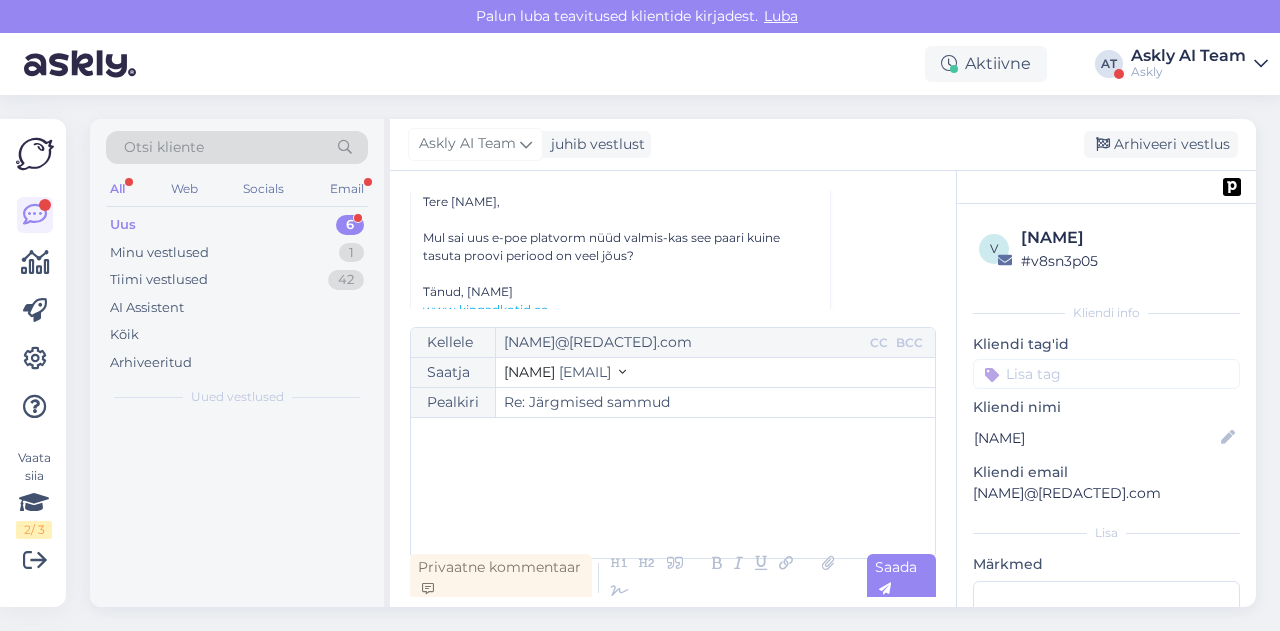 scroll, scrollTop: 310, scrollLeft: 0, axis: vertical 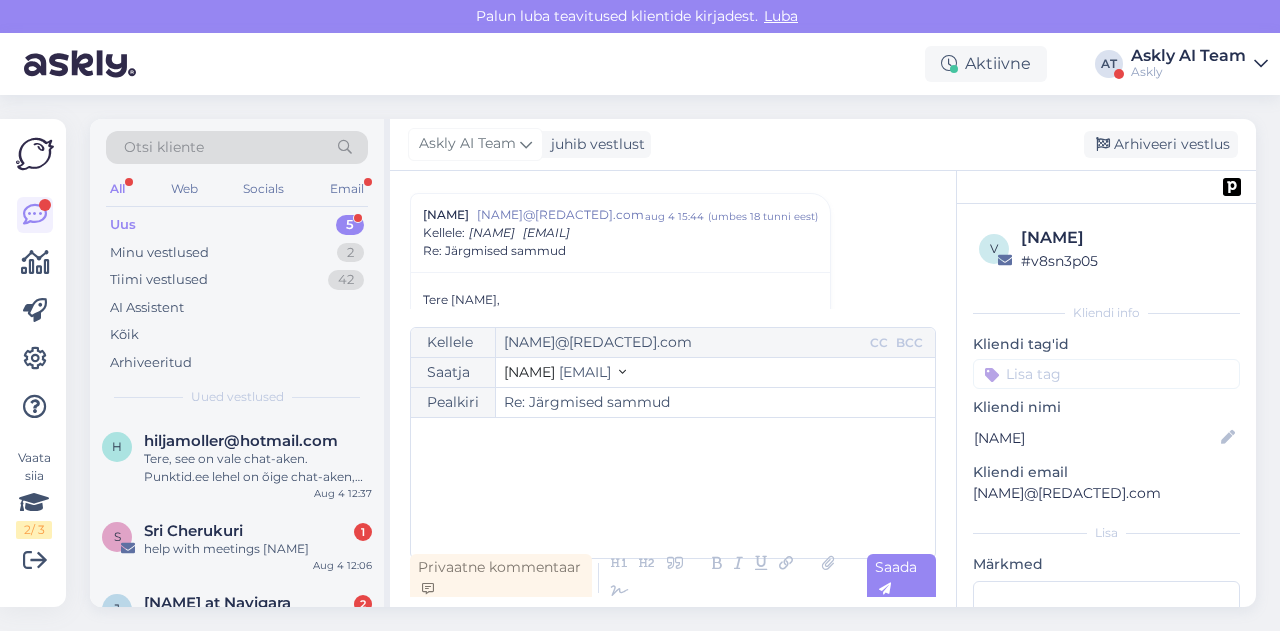 click on "﻿" at bounding box center (673, 488) 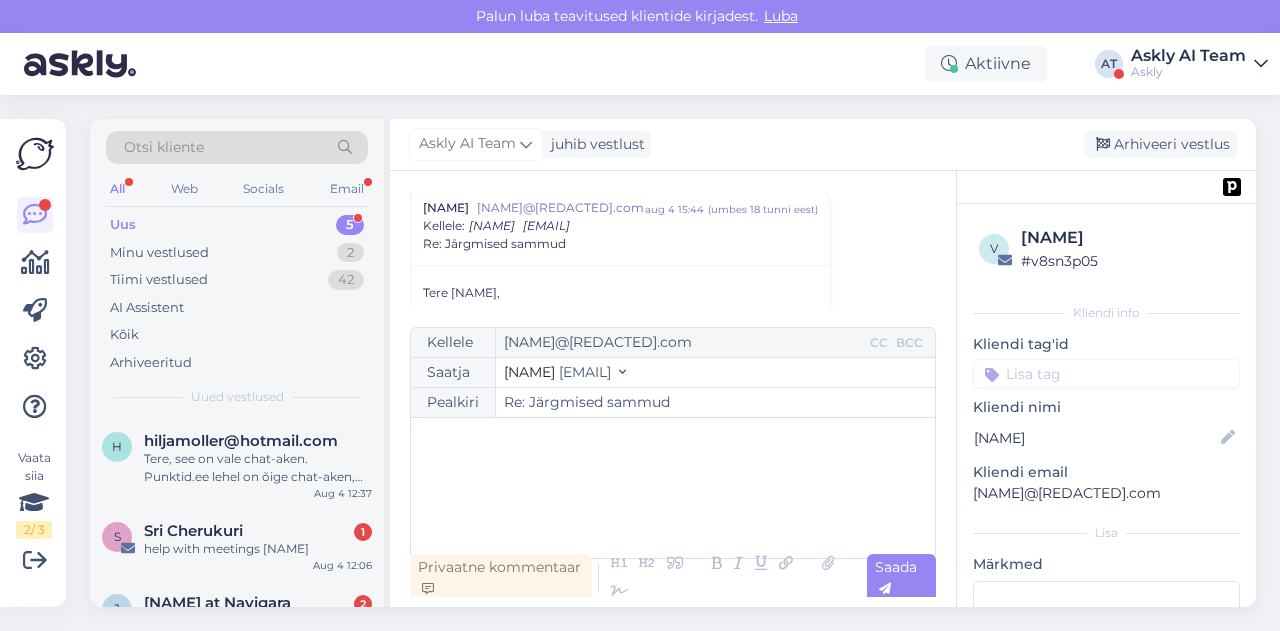 scroll, scrollTop: 316, scrollLeft: 0, axis: vertical 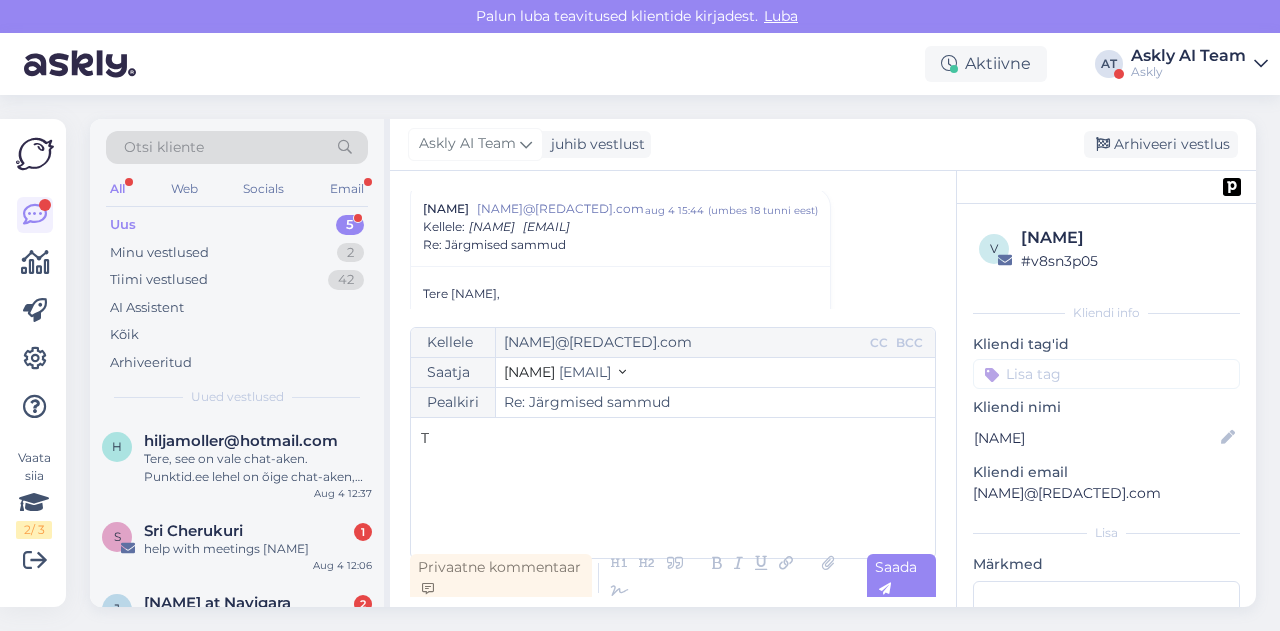 type 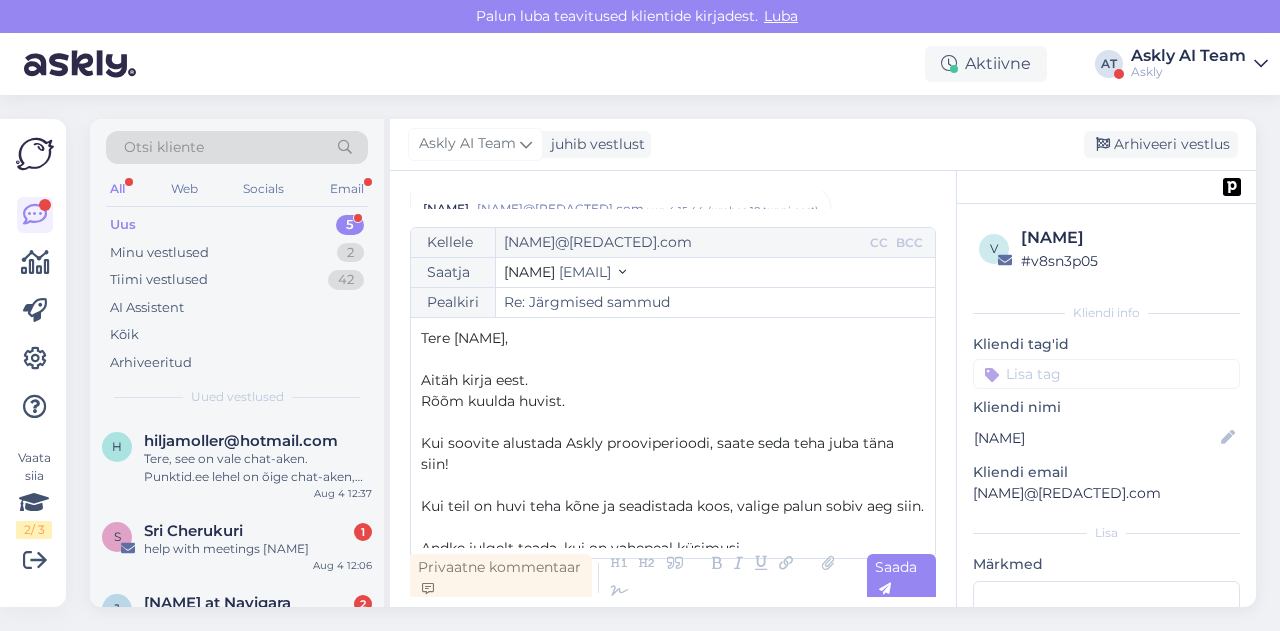 scroll, scrollTop: 53, scrollLeft: 0, axis: vertical 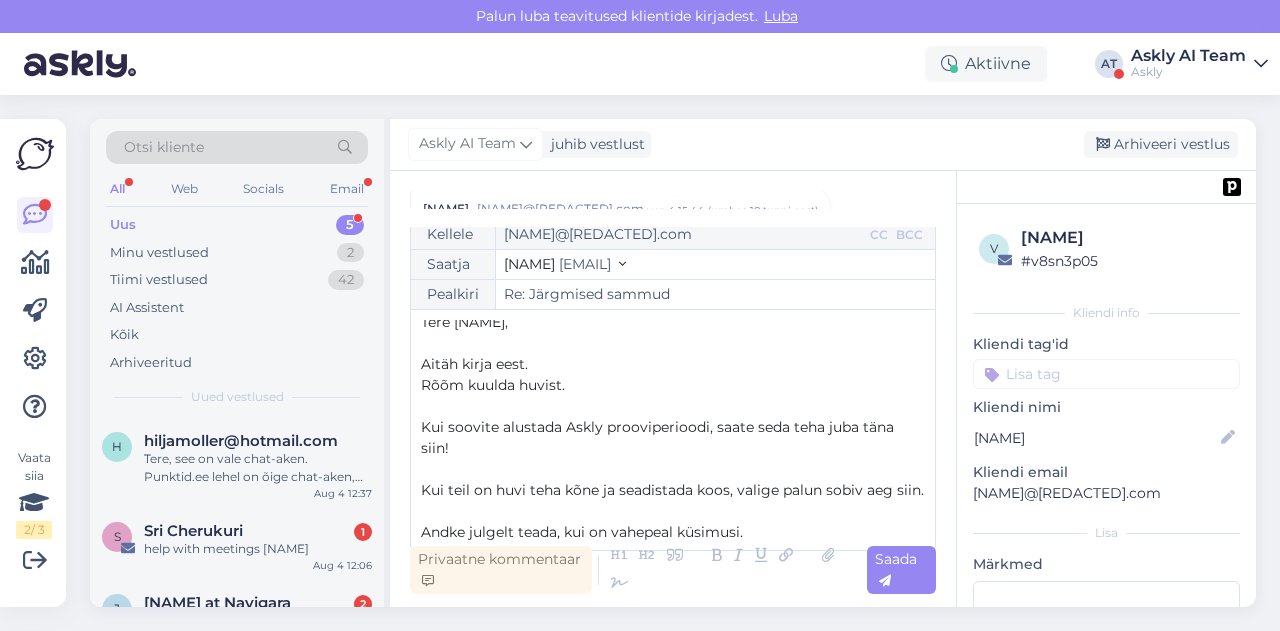 click on "Kui soovite alustada Askly prooviperioodi, saate seda teha juba täna siin!" at bounding box center [673, 438] 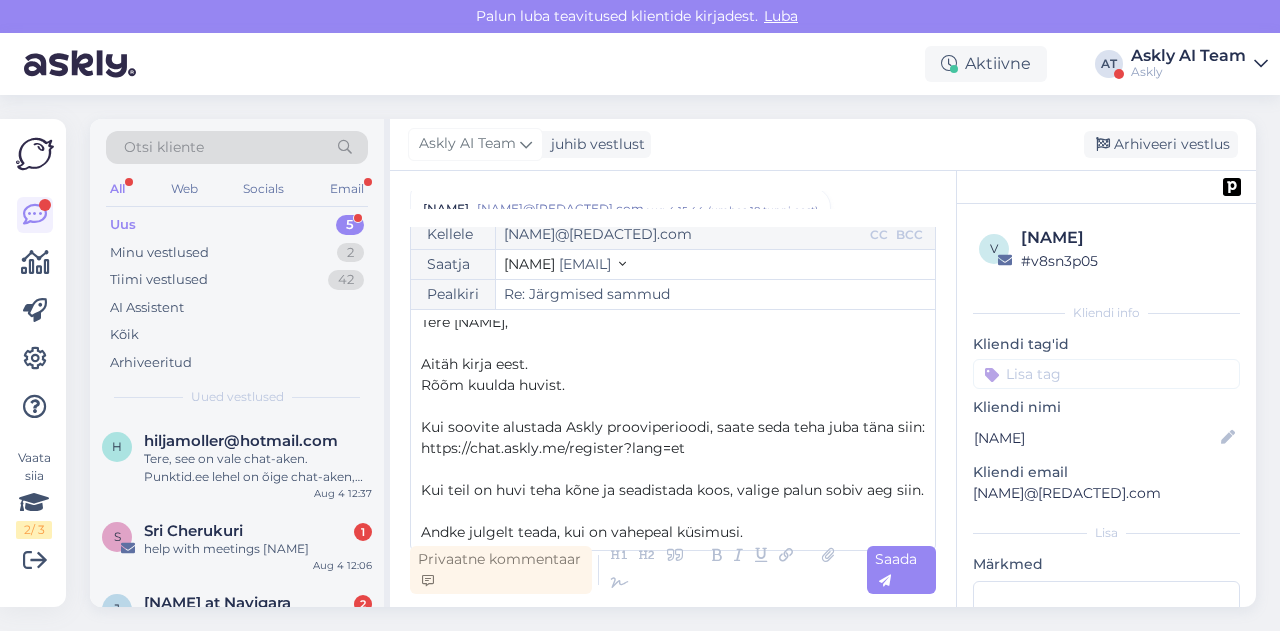 click on "﻿" at bounding box center (673, 469) 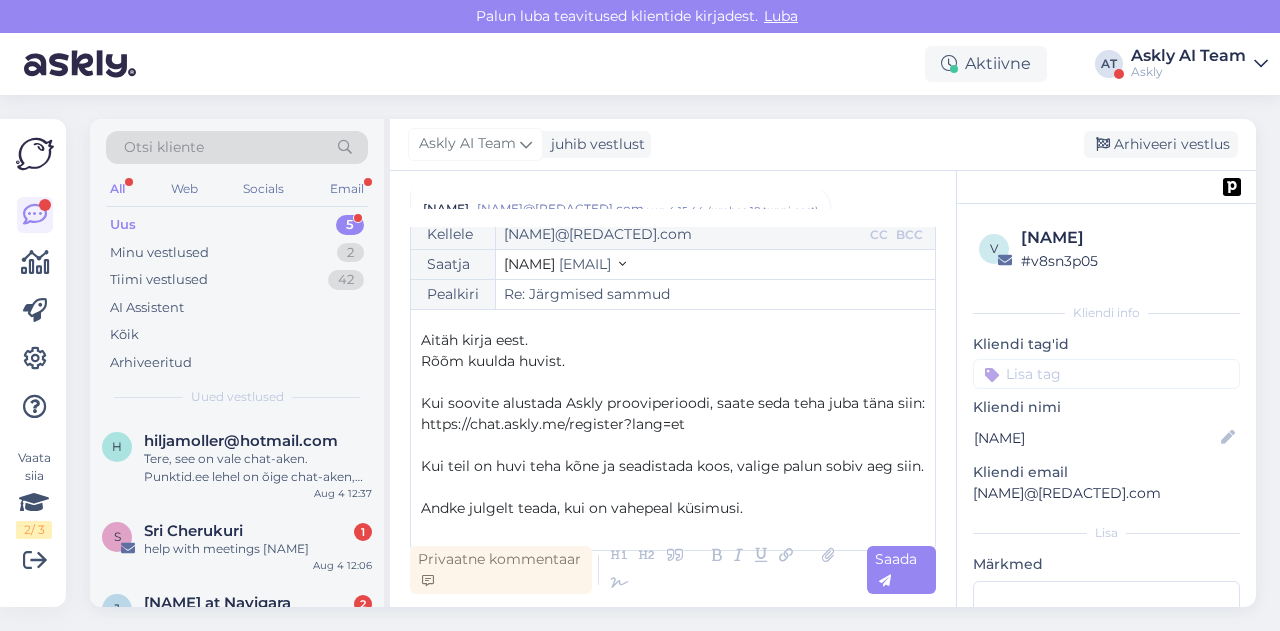 scroll, scrollTop: 49, scrollLeft: 0, axis: vertical 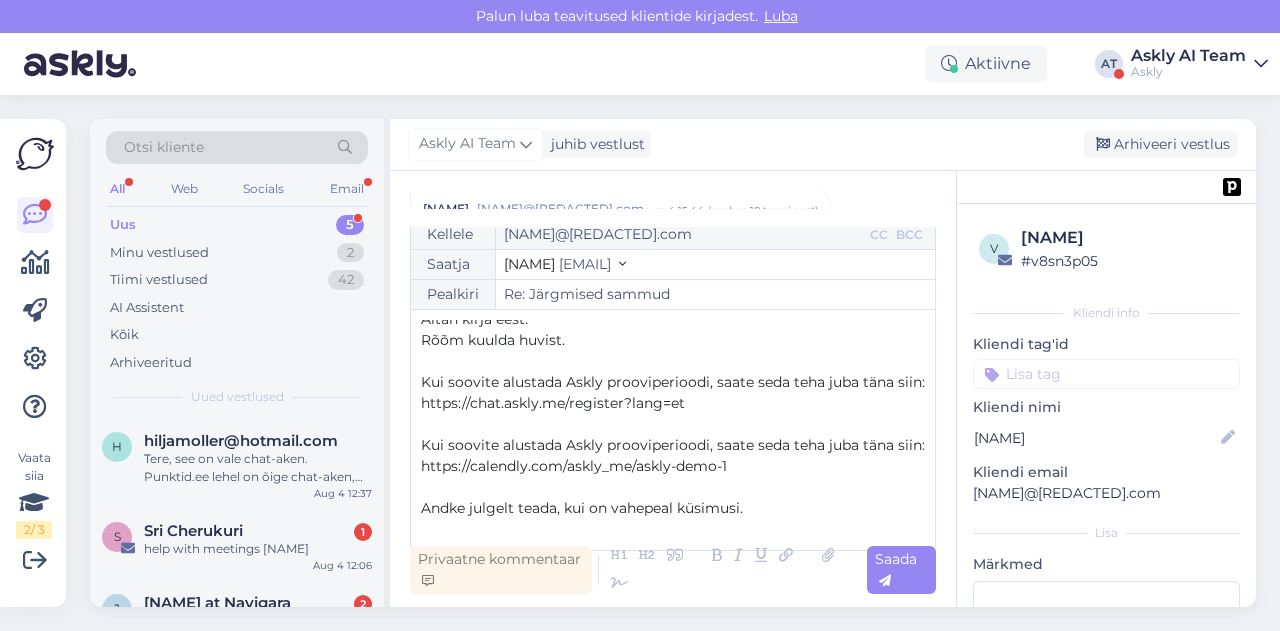 click on "﻿" at bounding box center [673, 487] 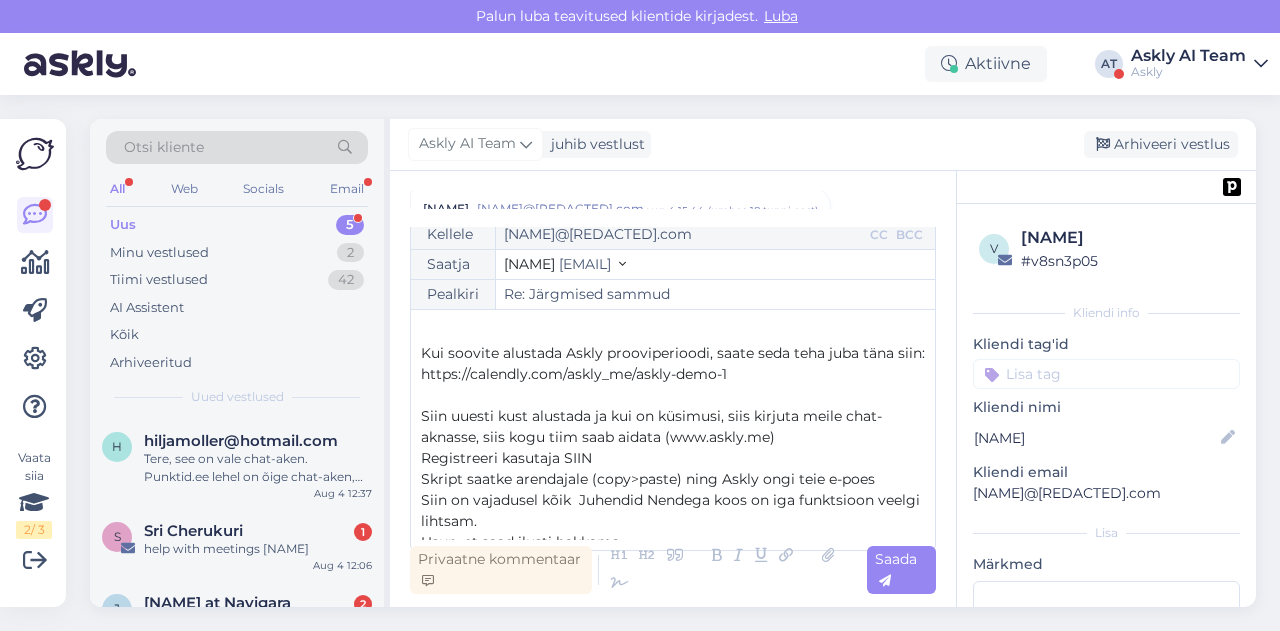 scroll, scrollTop: 142, scrollLeft: 0, axis: vertical 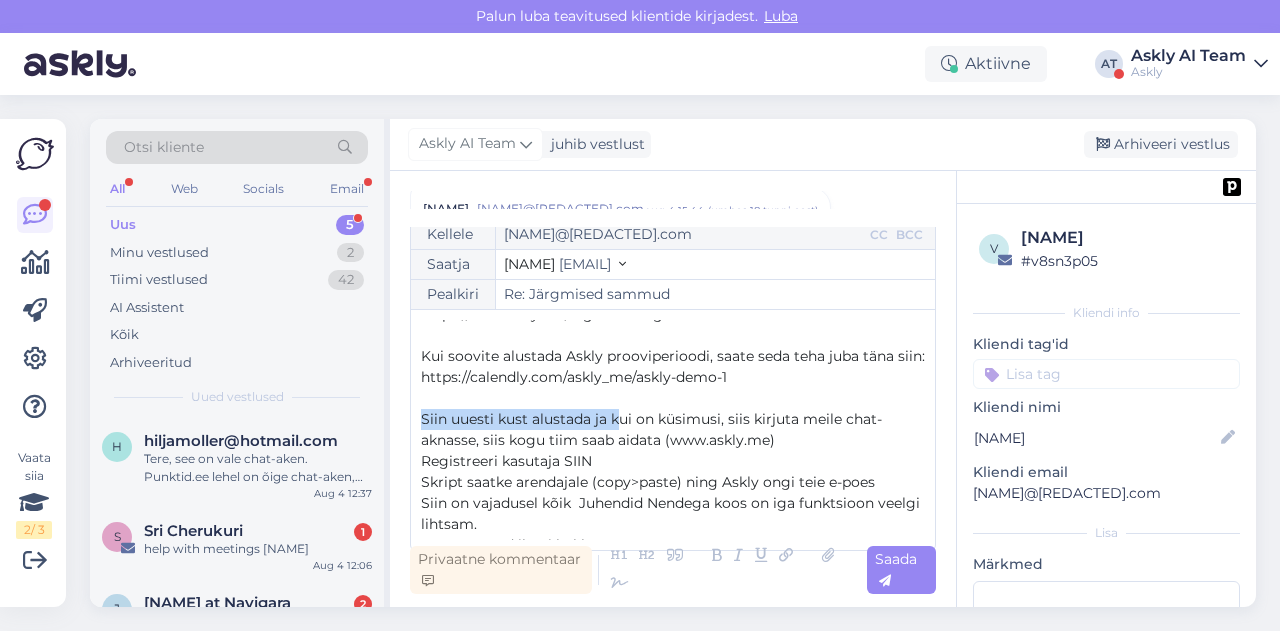 drag, startPoint x: 616, startPoint y: 417, endPoint x: 416, endPoint y: 417, distance: 200 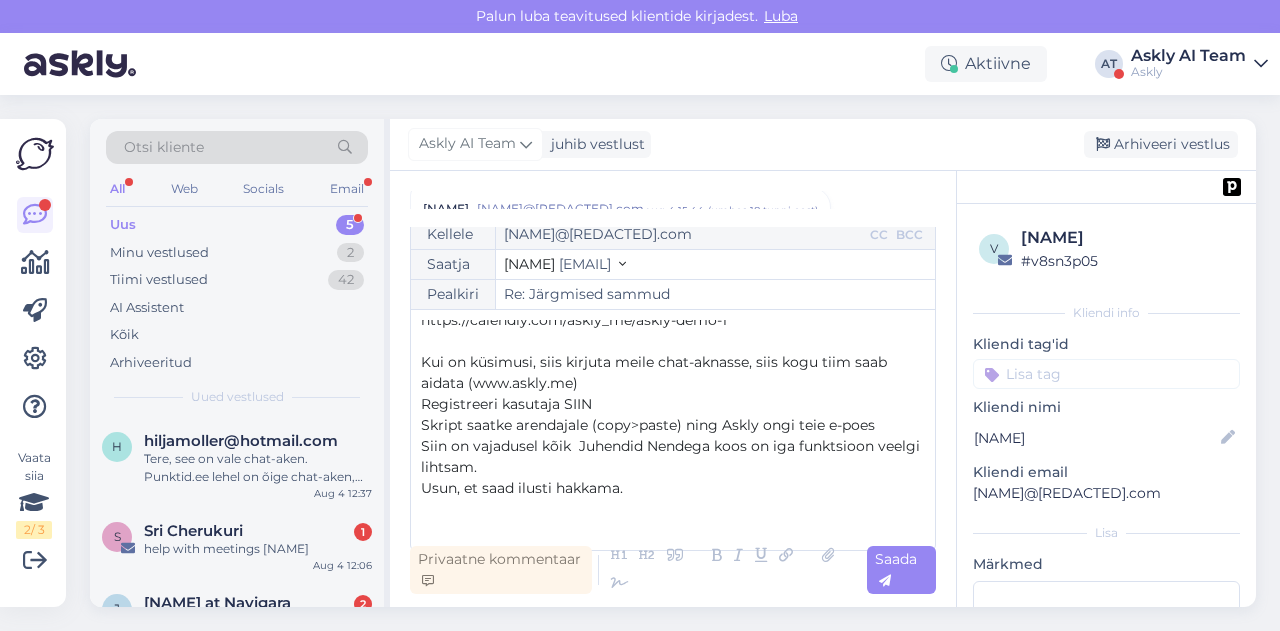 scroll, scrollTop: 200, scrollLeft: 0, axis: vertical 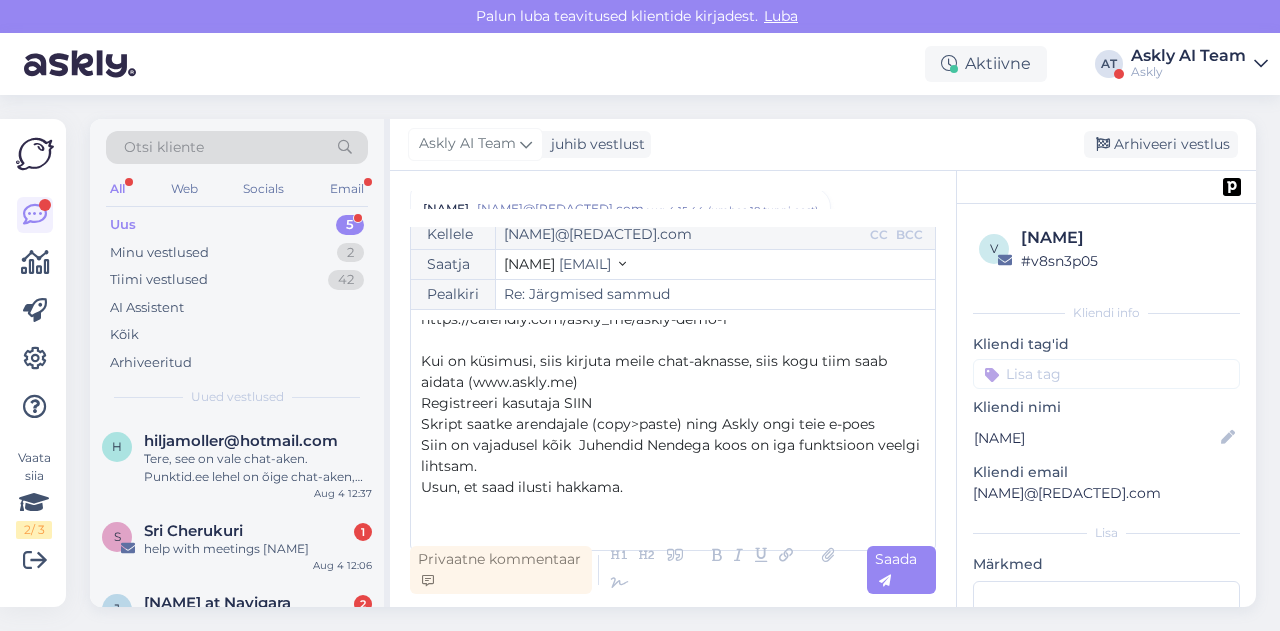 drag, startPoint x: 423, startPoint y: 404, endPoint x: 607, endPoint y: 406, distance: 184.01086 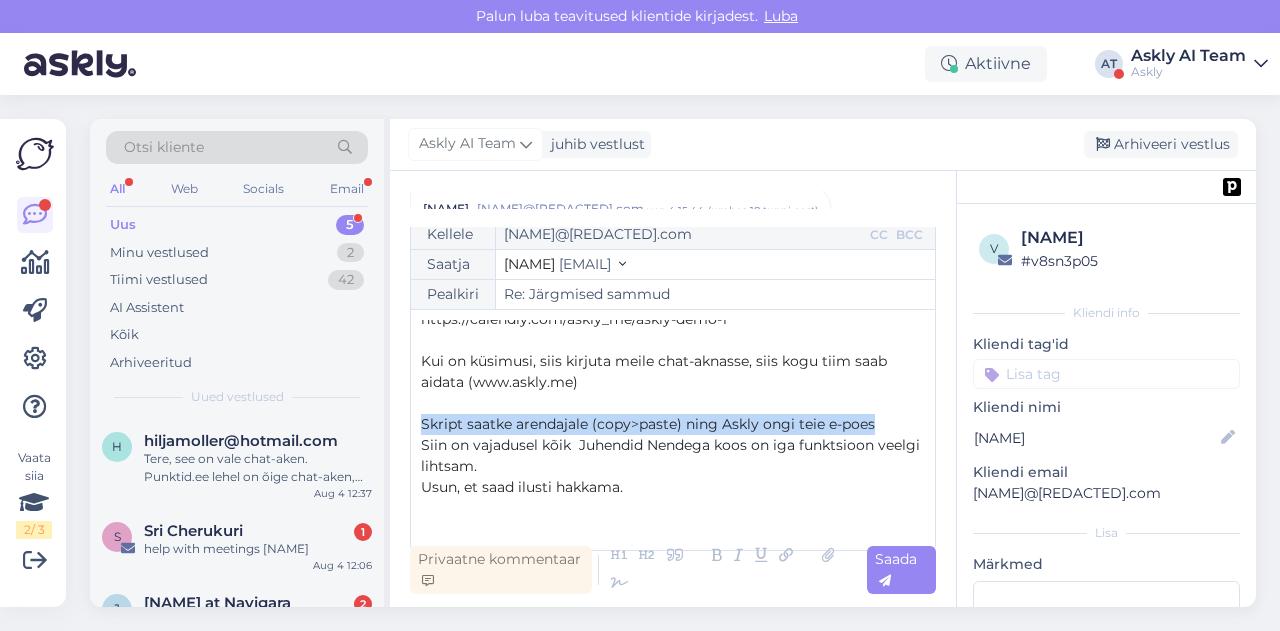 drag, startPoint x: 424, startPoint y: 423, endPoint x: 884, endPoint y: 422, distance: 460.0011 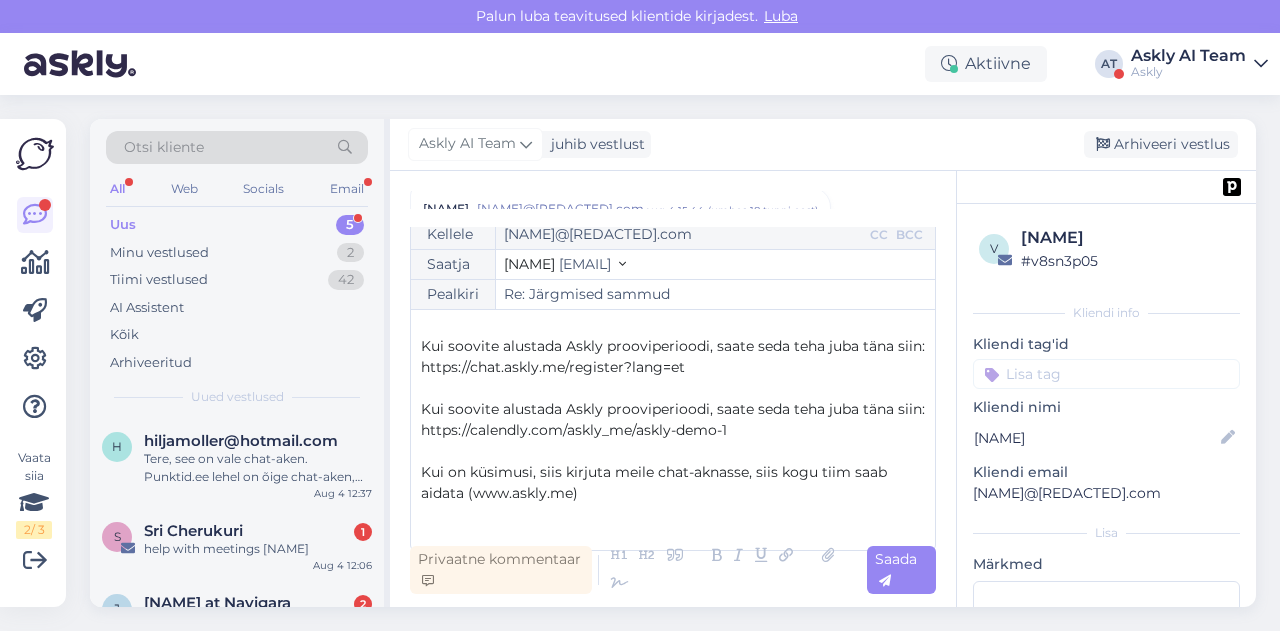 scroll, scrollTop: 67, scrollLeft: 0, axis: vertical 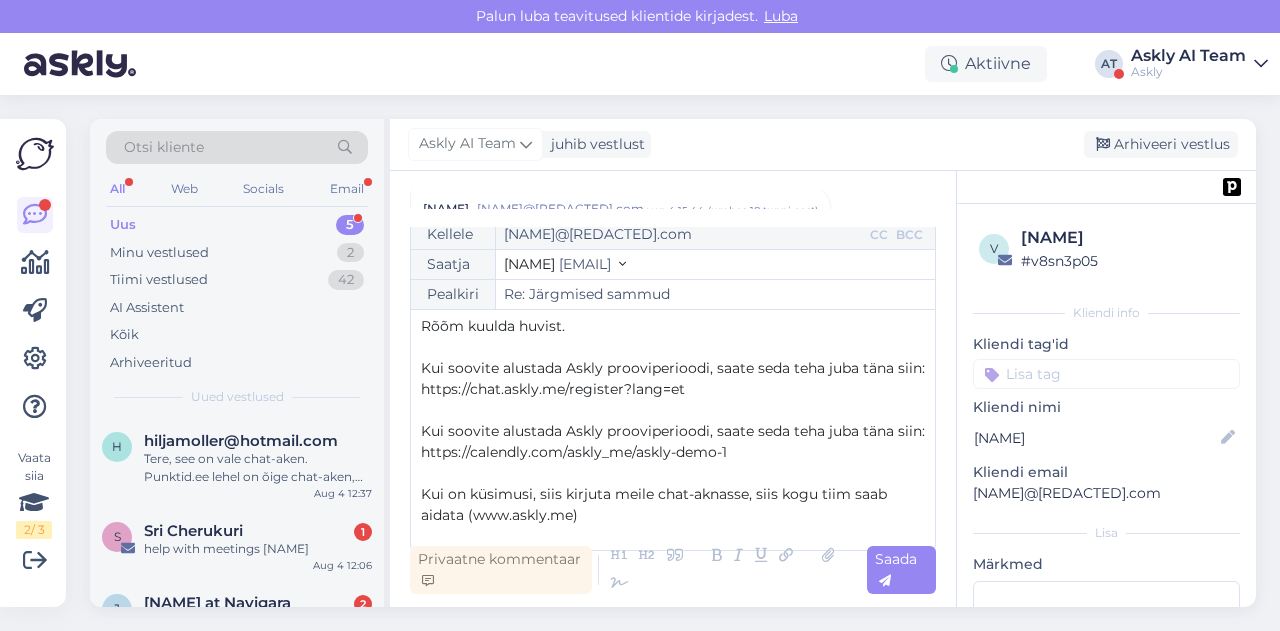 click on "﻿" at bounding box center (673, 410) 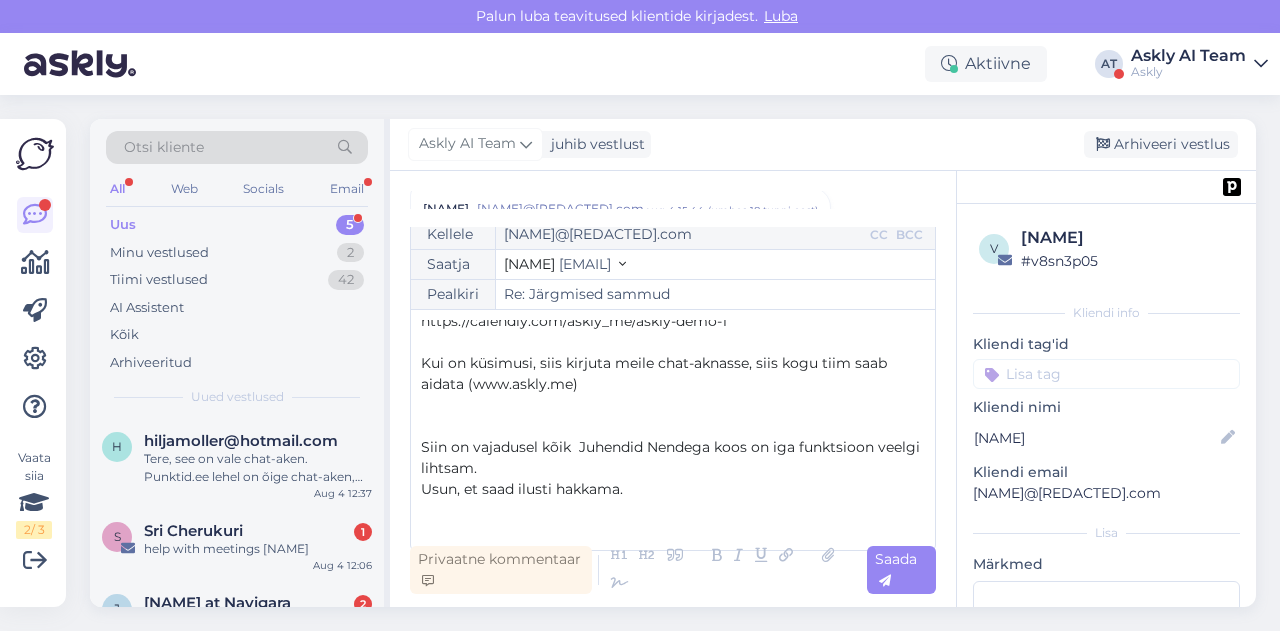scroll, scrollTop: 220, scrollLeft: 0, axis: vertical 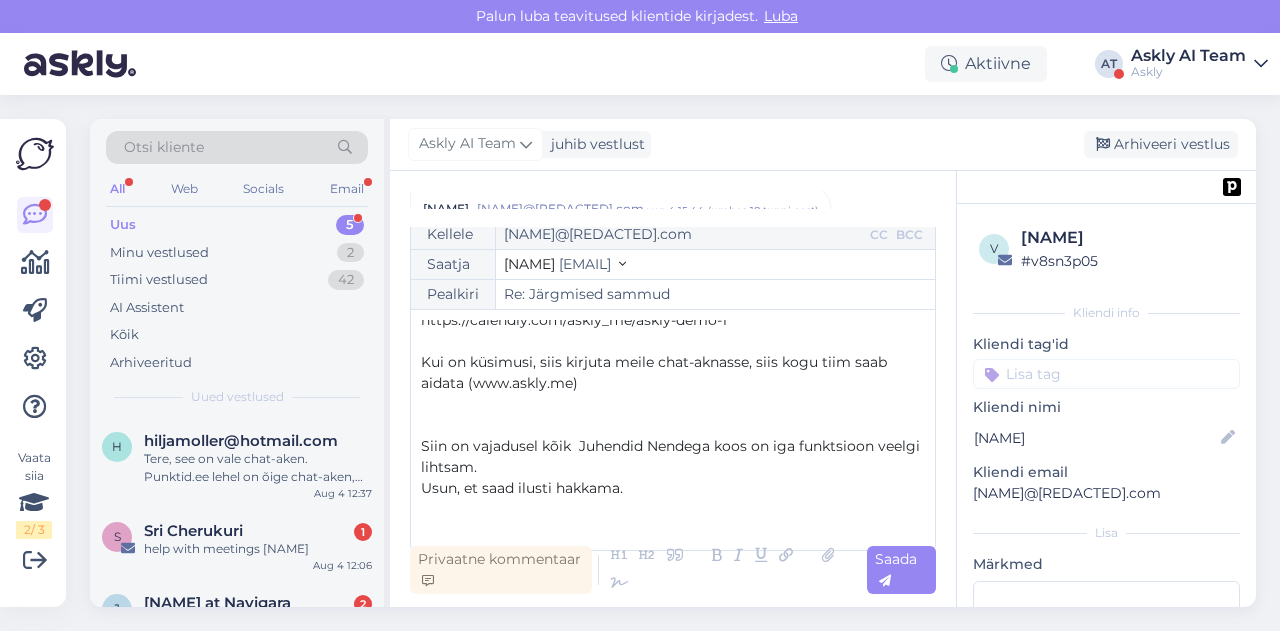 click on "Siin on vajadusel kõik  Juhendid Nendega koos on iga funktsioon veelgi lihtsam." at bounding box center [673, 457] 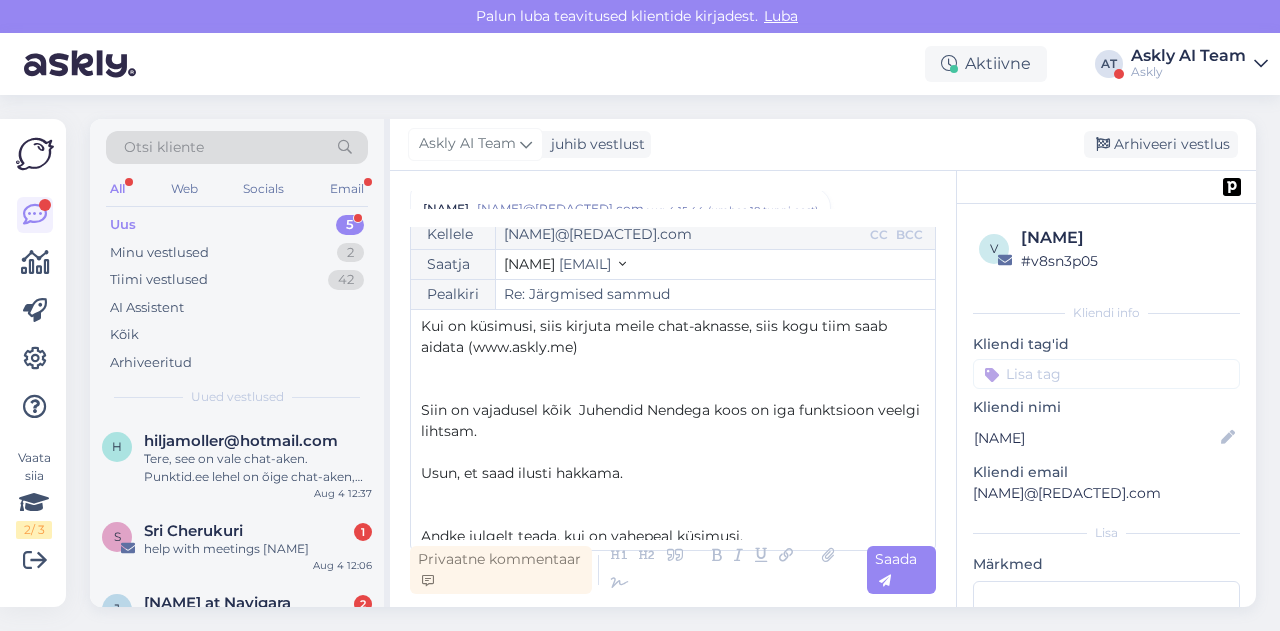 scroll, scrollTop: 252, scrollLeft: 0, axis: vertical 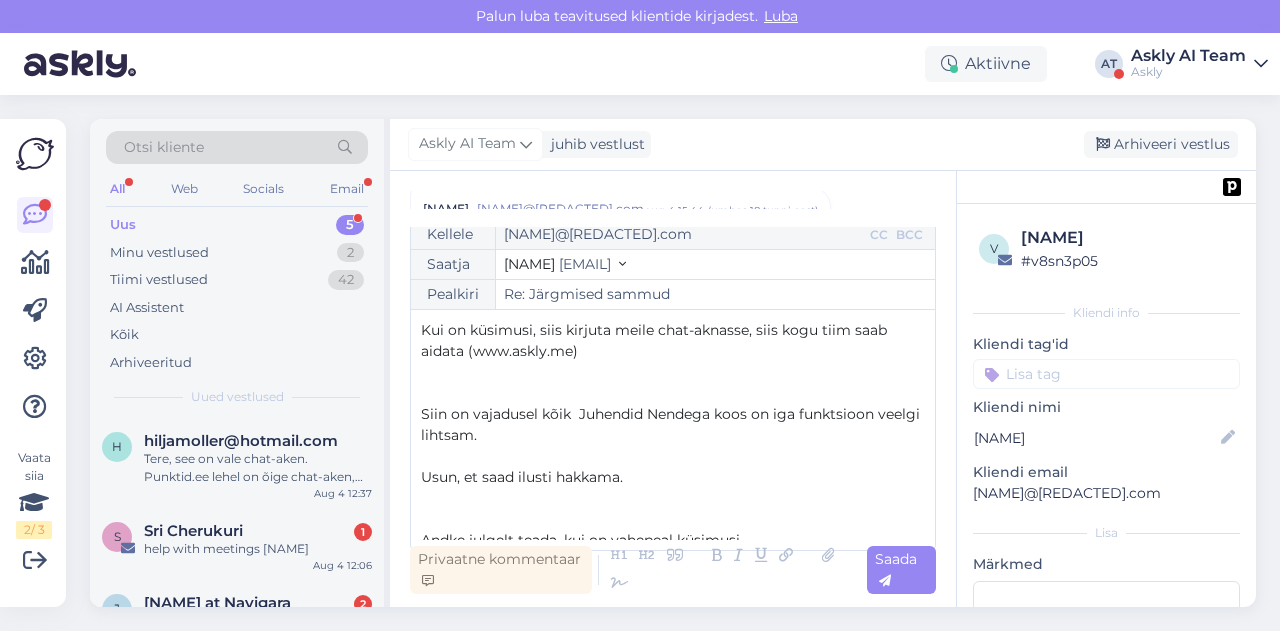 click on "Siin on vajadusel kõik  Juhendid Nendega koos on iga funktsioon veelgi lihtsam." at bounding box center [672, 424] 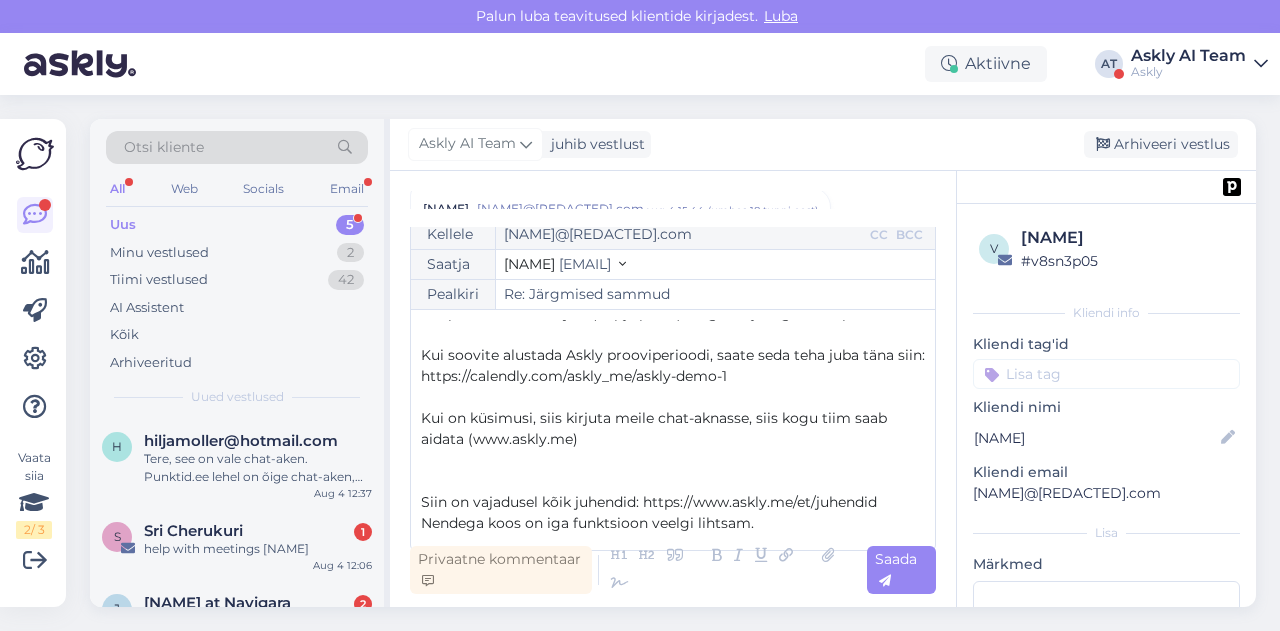 scroll, scrollTop: 284, scrollLeft: 0, axis: vertical 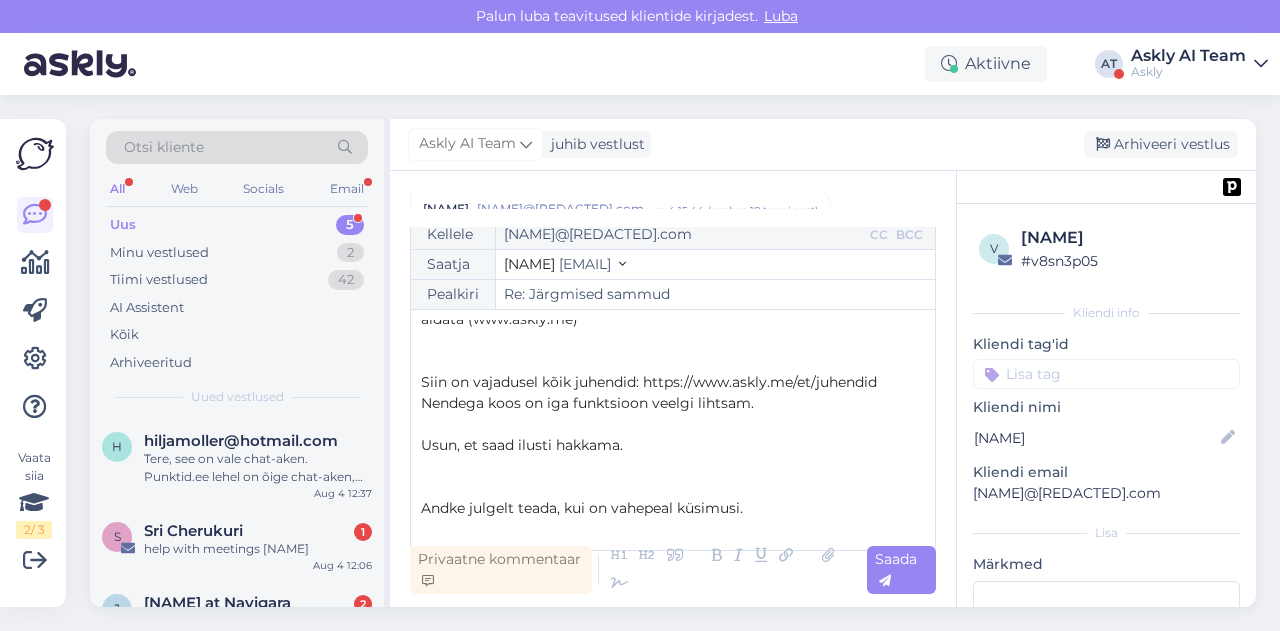 click on "﻿" at bounding box center (673, 529) 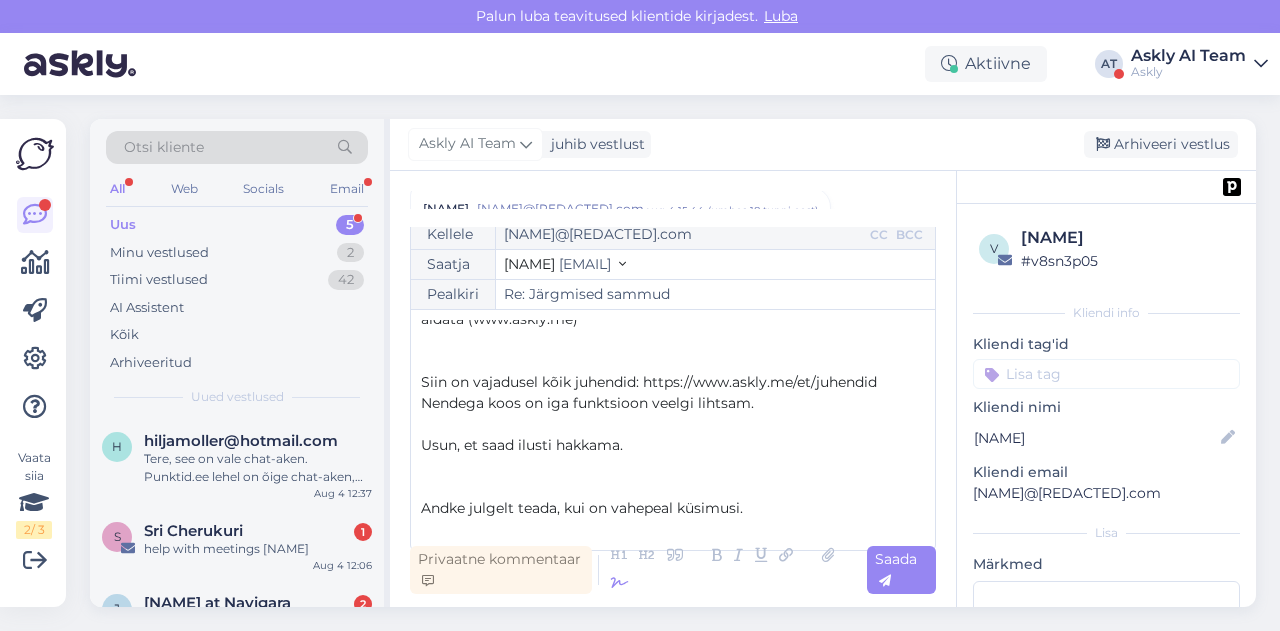 click at bounding box center (620, 584) 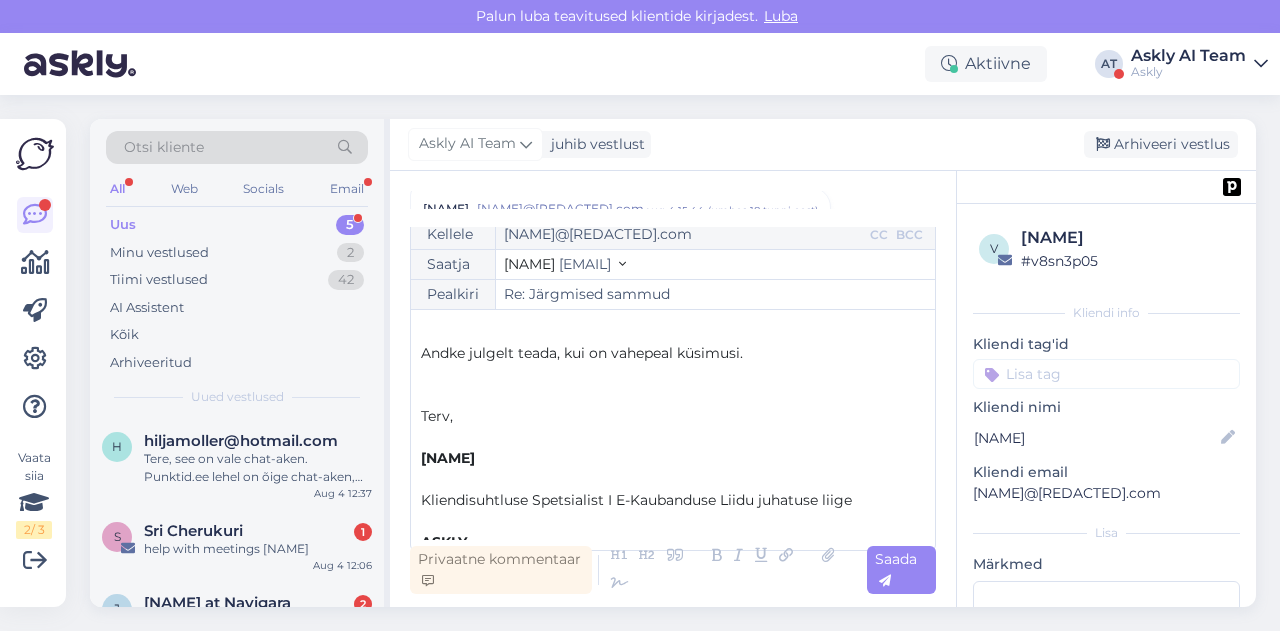 scroll, scrollTop: 440, scrollLeft: 0, axis: vertical 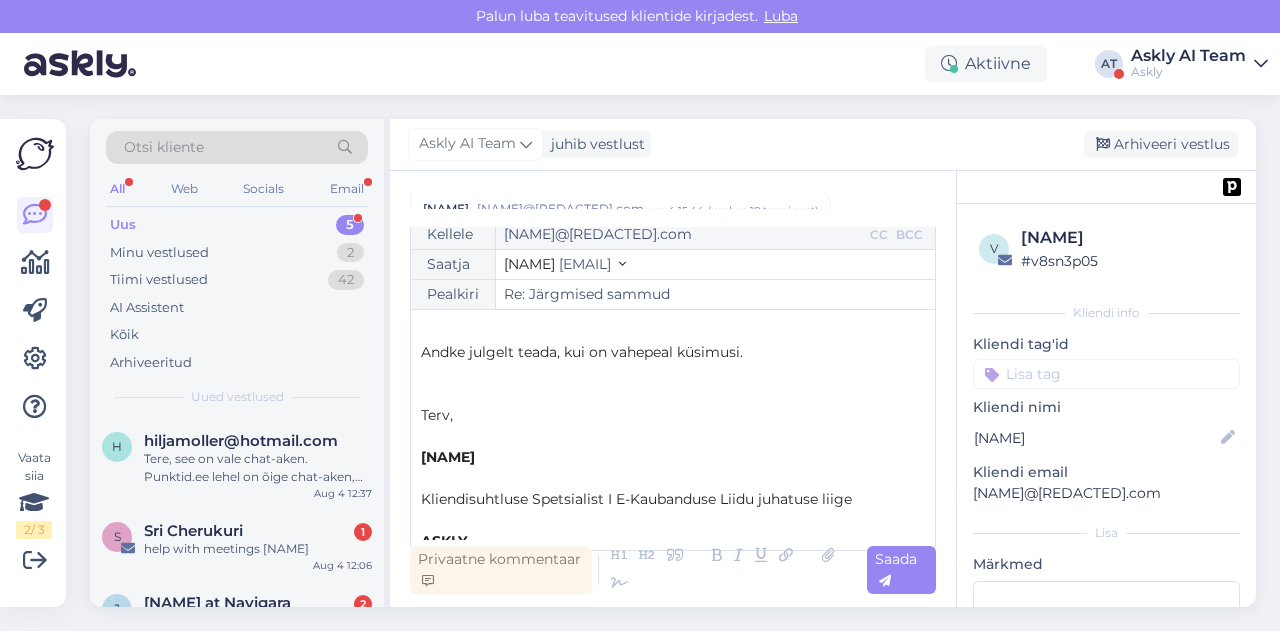 click on "Sandra Roosna" at bounding box center (448, 457) 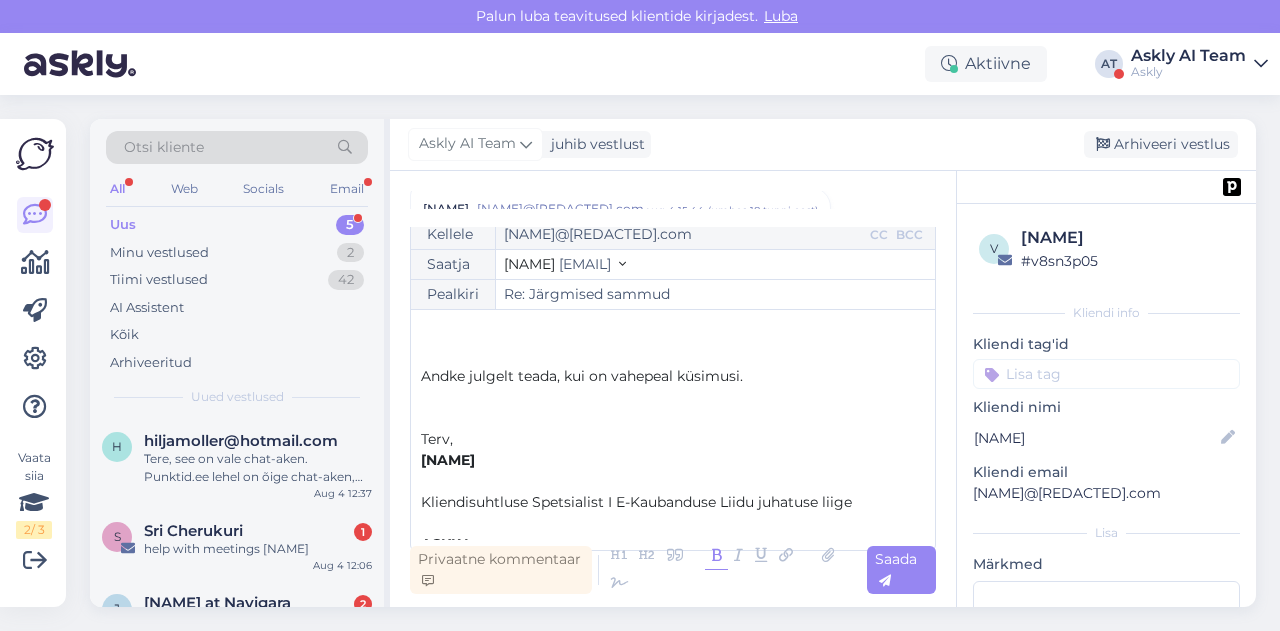 scroll, scrollTop: 0, scrollLeft: 0, axis: both 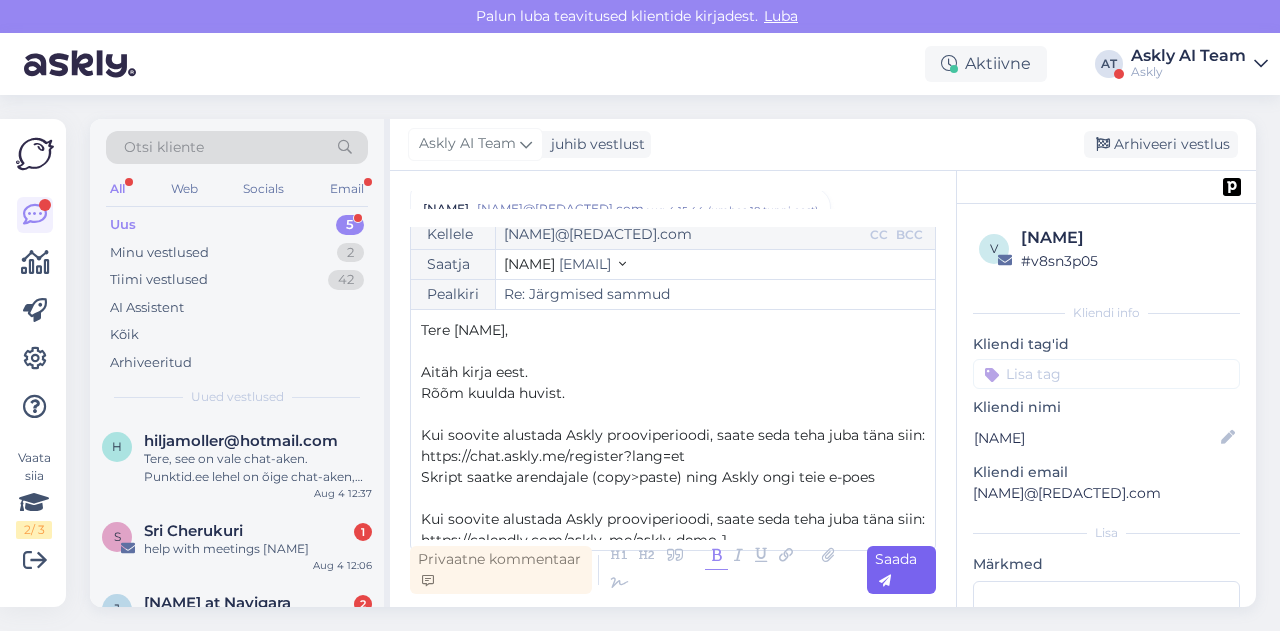 click on "Saada" at bounding box center [901, 570] 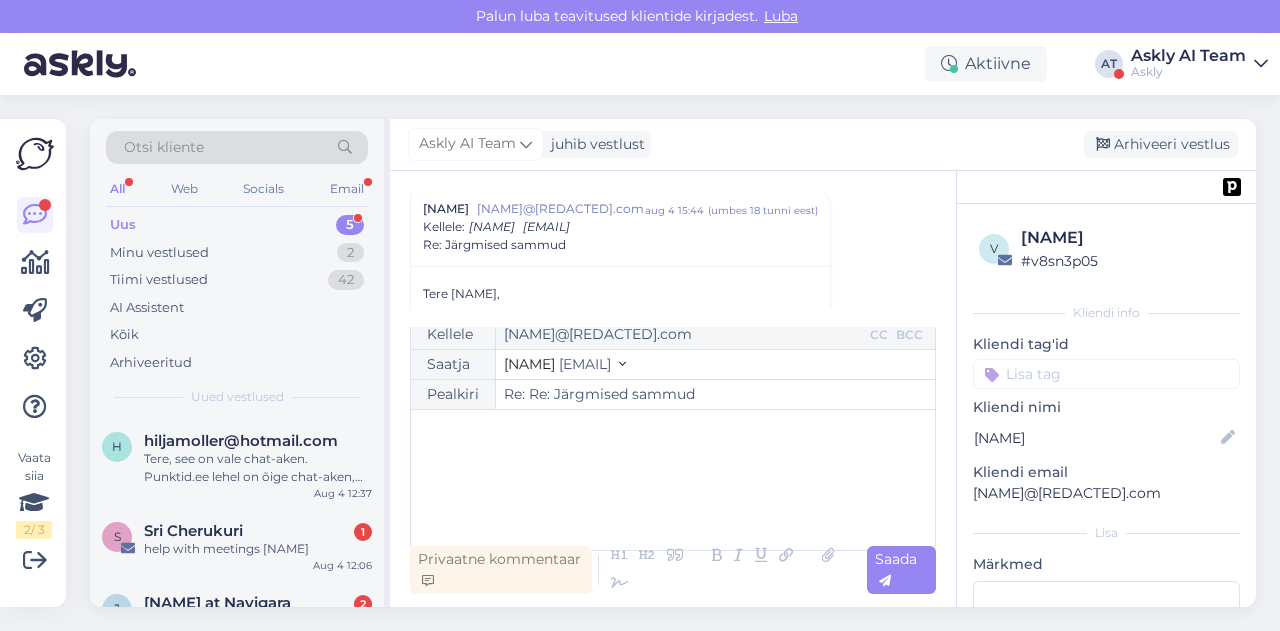 type on "Re: Järgmised sammud" 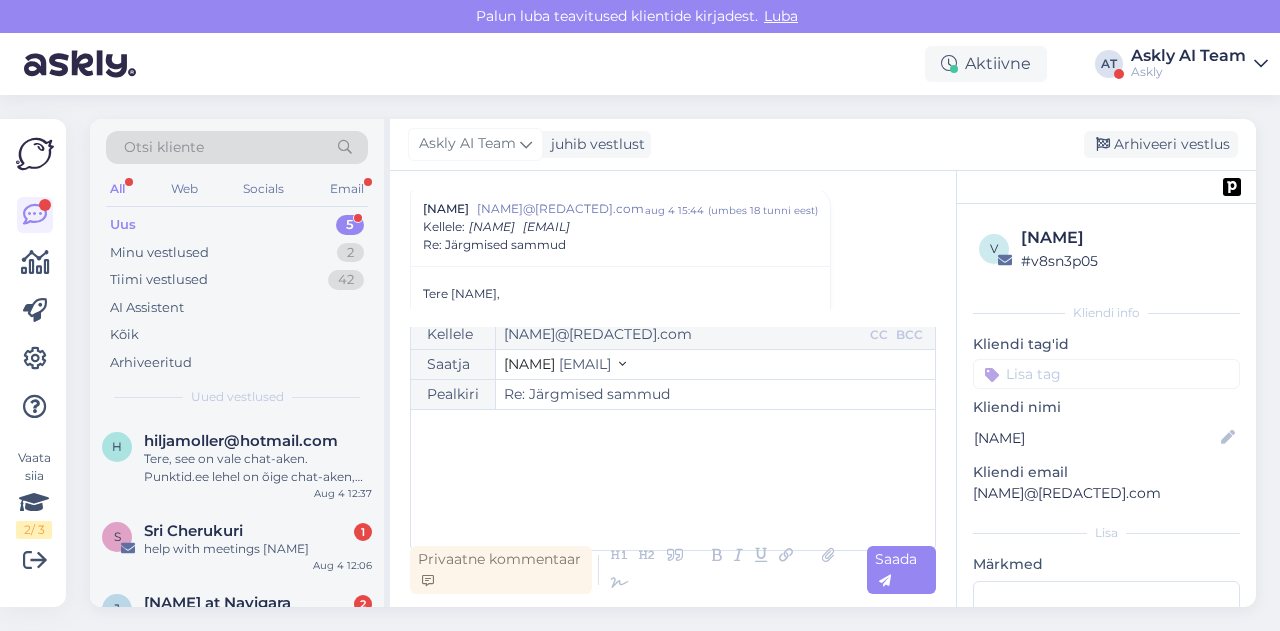 scroll, scrollTop: 885, scrollLeft: 0, axis: vertical 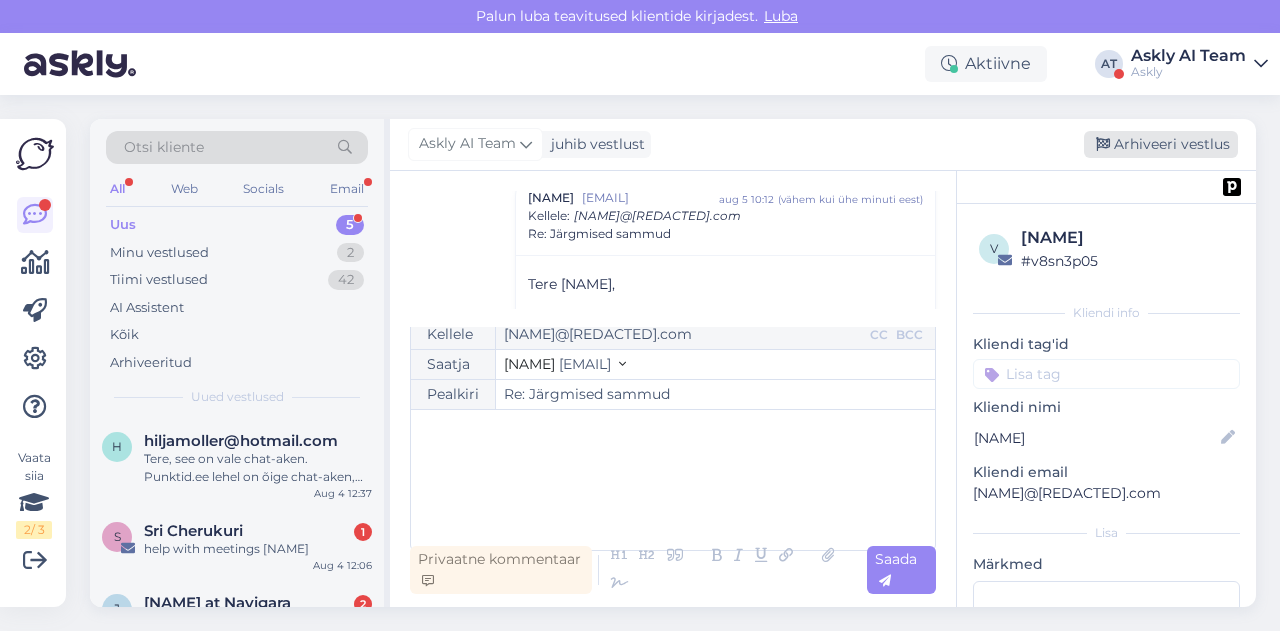 click on "Arhiveeri vestlus" at bounding box center (1161, 144) 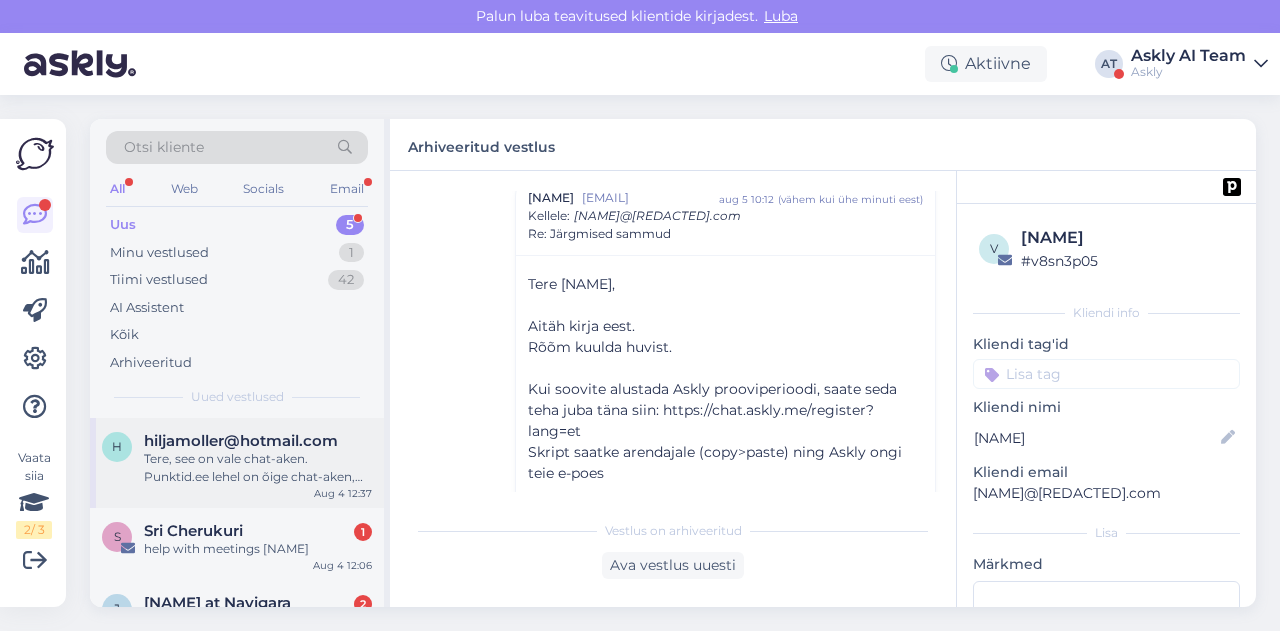 click on "Tere, see on vale chat-aken. Punktid.ee lehel on õige chat-aken, aga palume varuda kannatust, koodidega läheb enamasti lihtsalt aega." at bounding box center [258, 468] 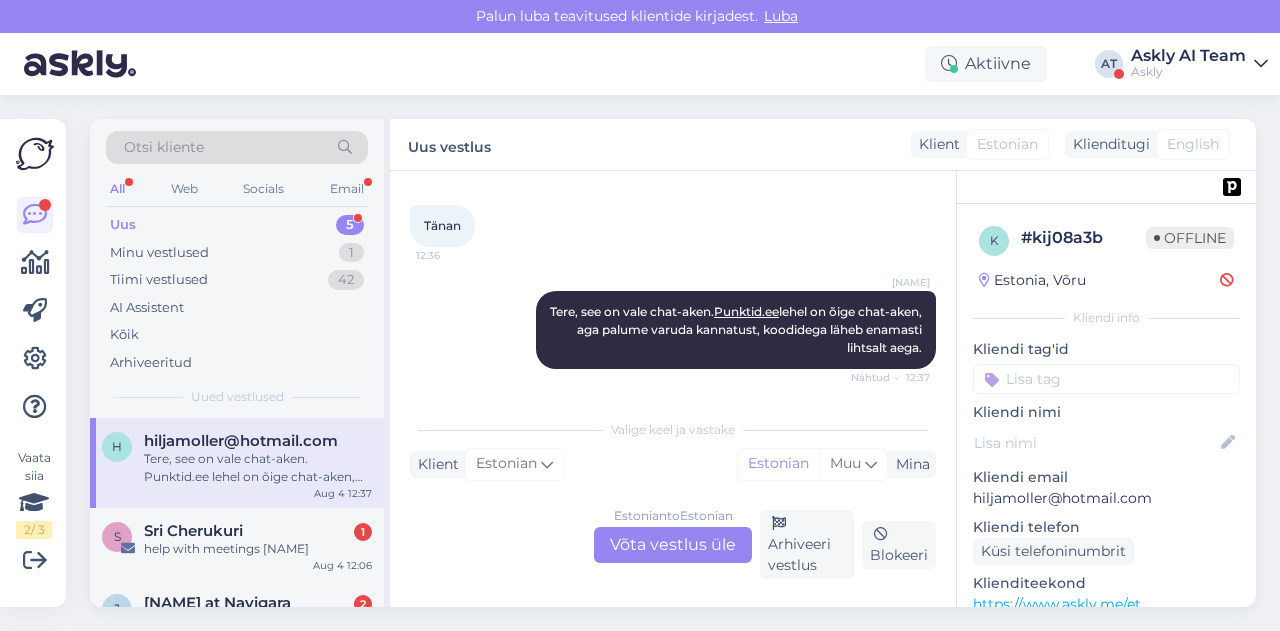 scroll, scrollTop: 12332, scrollLeft: 0, axis: vertical 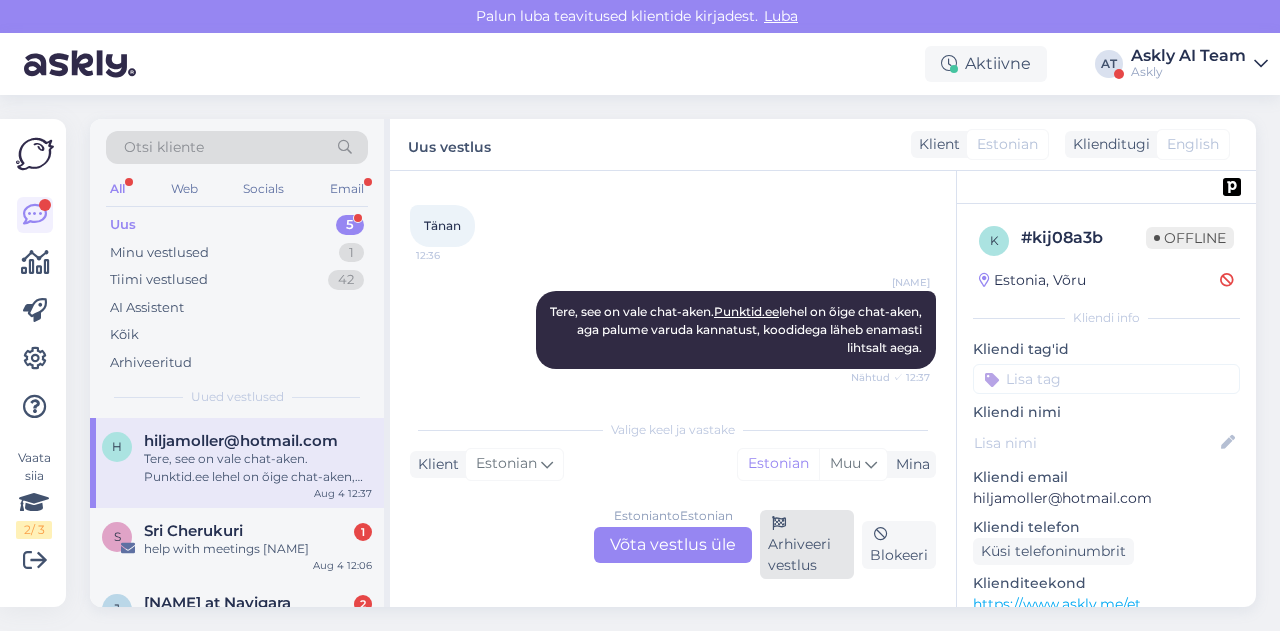 click on "Arhiveeri vestlus" at bounding box center [807, 544] 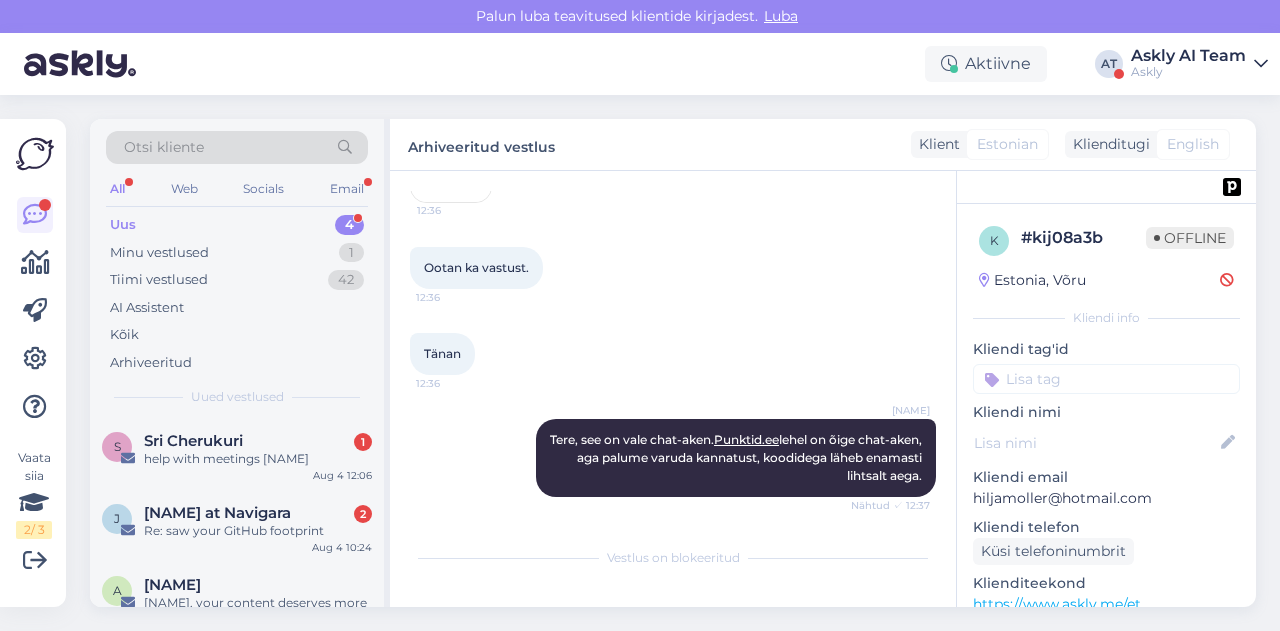 scroll, scrollTop: 12204, scrollLeft: 0, axis: vertical 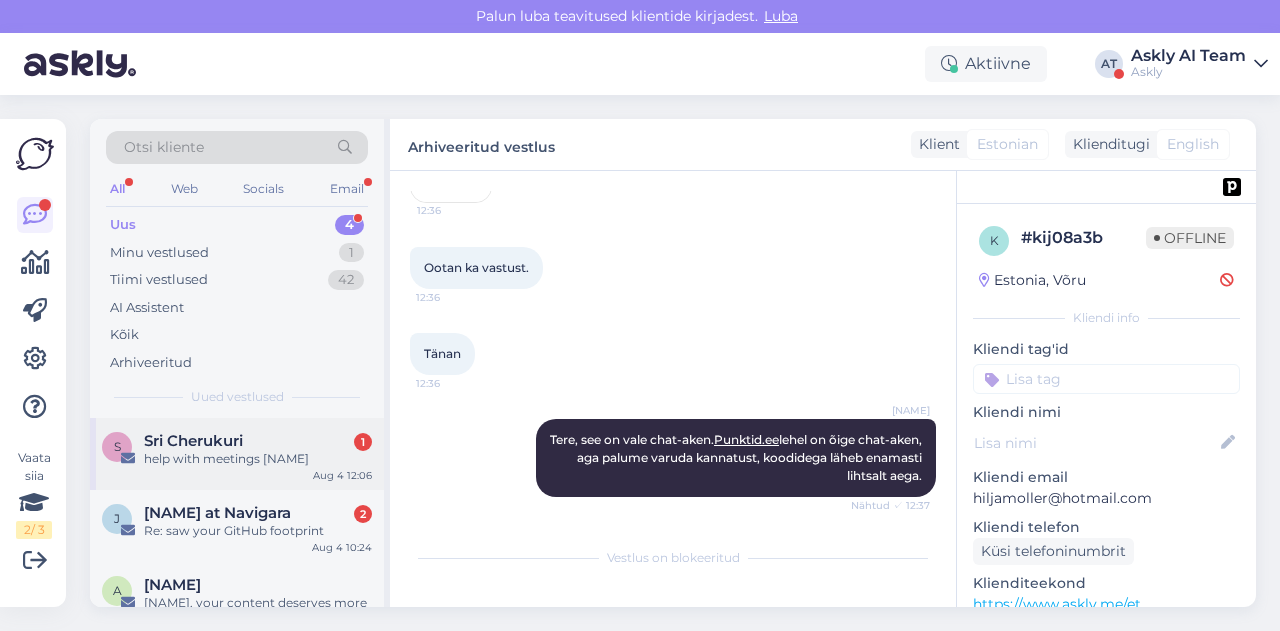 click on "help with meetings  Sandra" at bounding box center (258, 459) 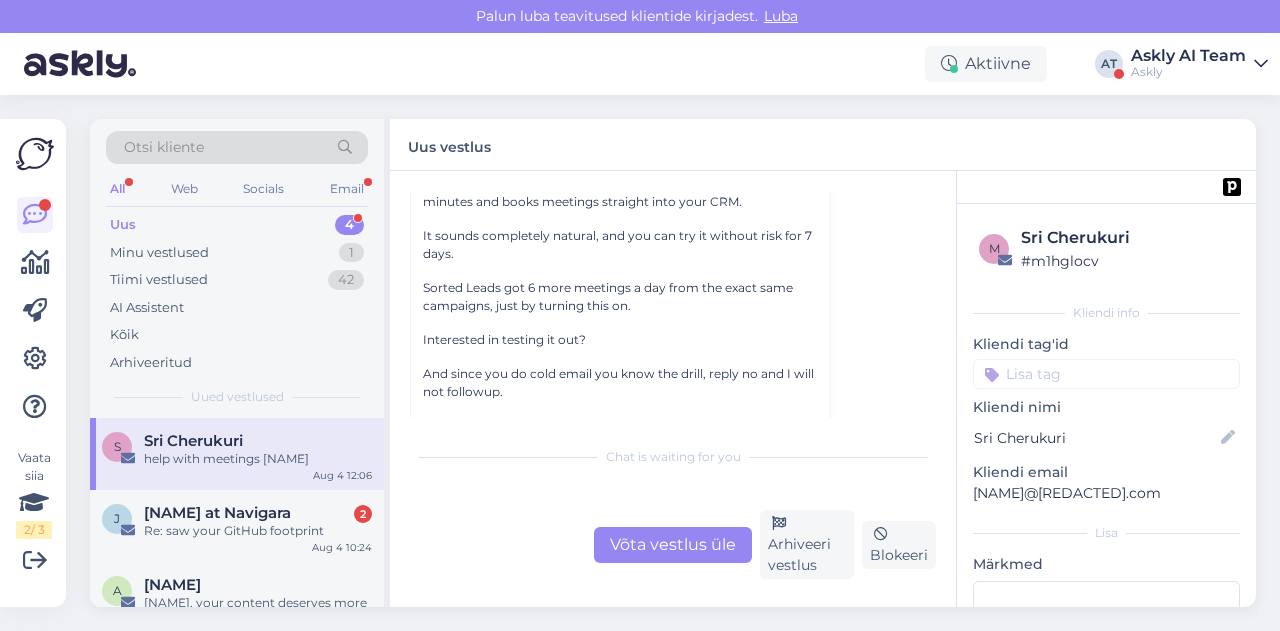 scroll, scrollTop: 310, scrollLeft: 0, axis: vertical 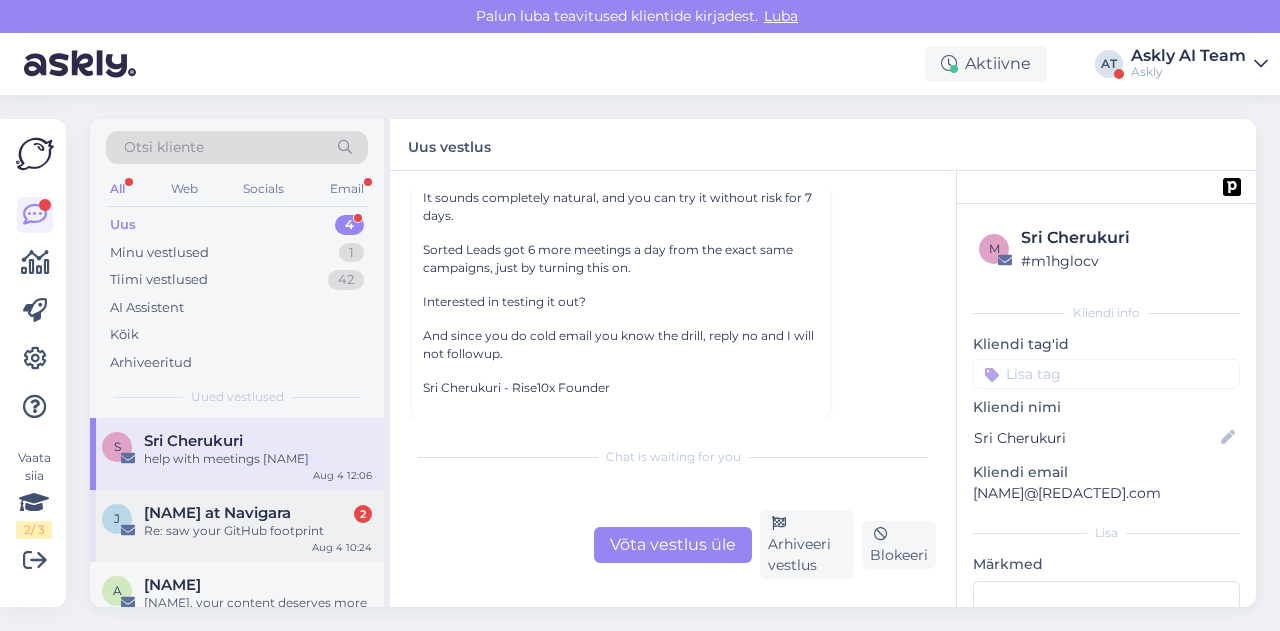 click on "Re: saw your GitHub footprint" at bounding box center (258, 531) 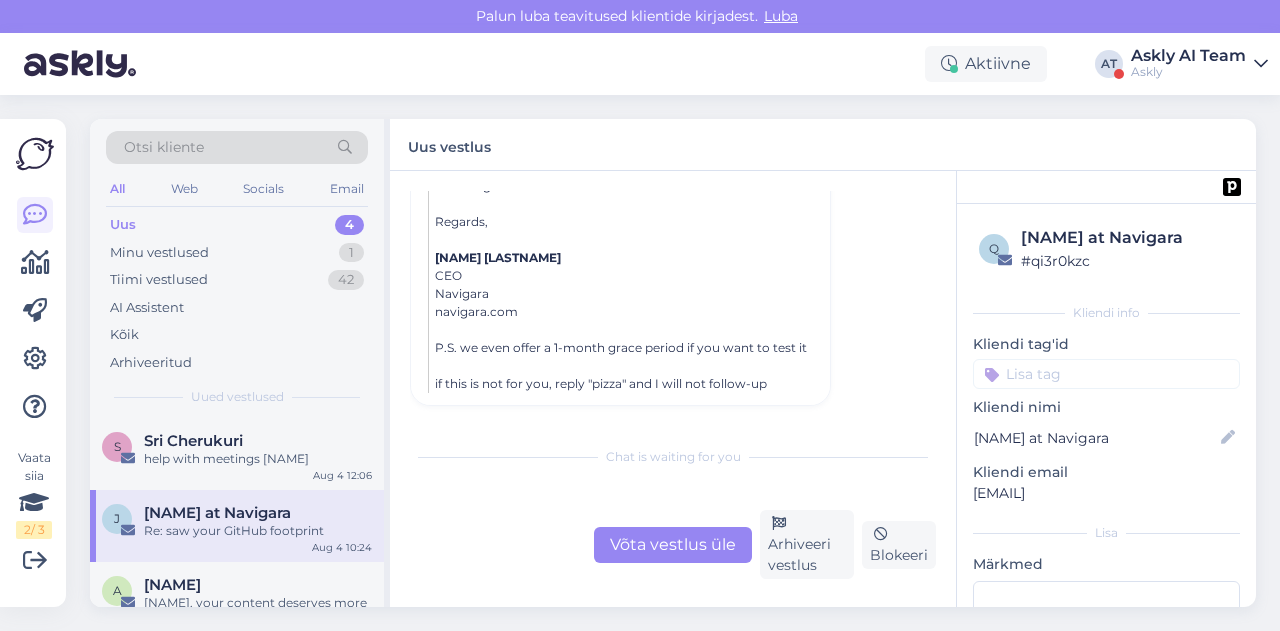 scroll, scrollTop: 970, scrollLeft: 0, axis: vertical 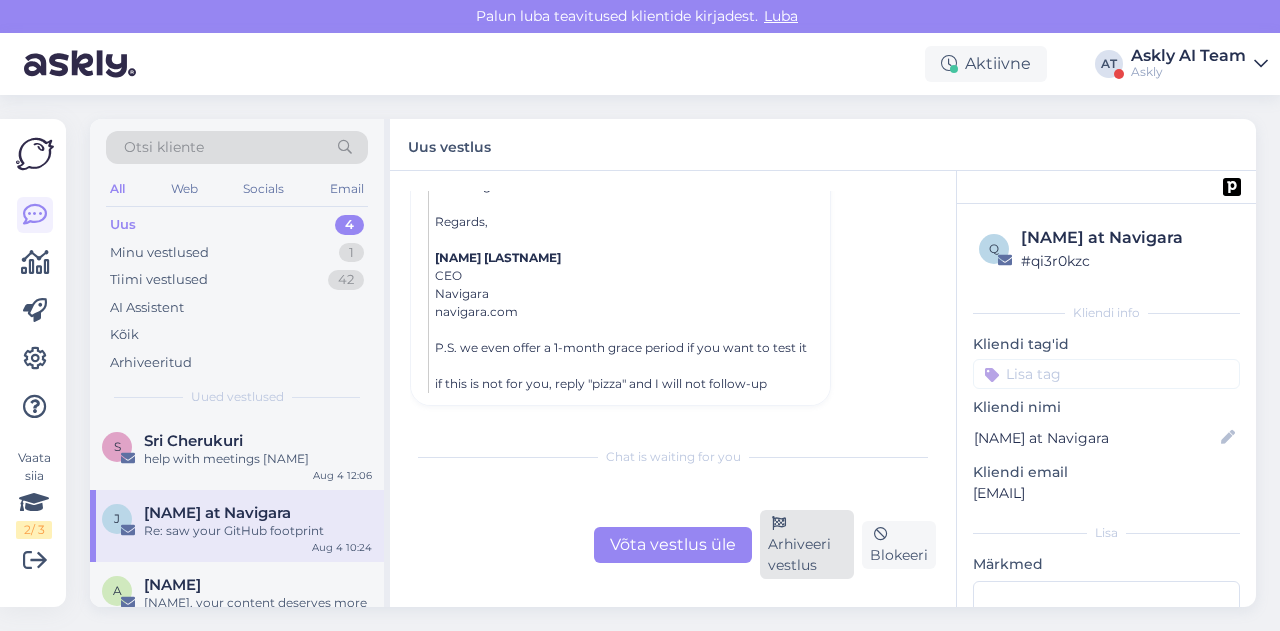click on "Arhiveeri vestlus" at bounding box center [807, 544] 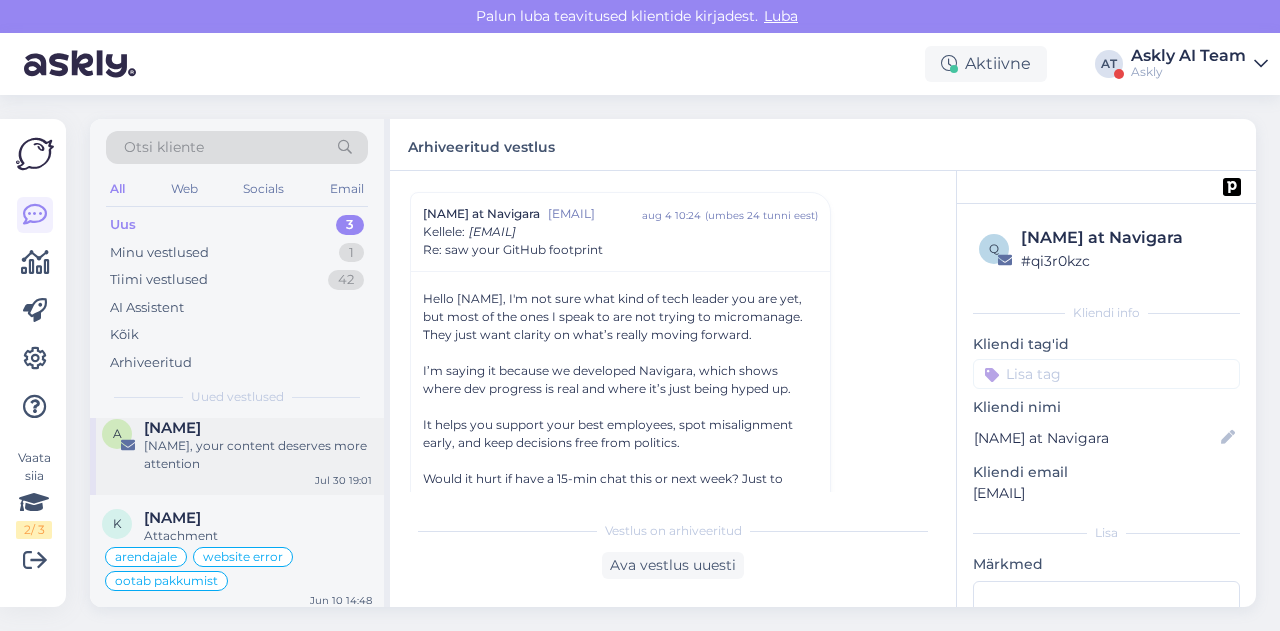 scroll, scrollTop: 90, scrollLeft: 0, axis: vertical 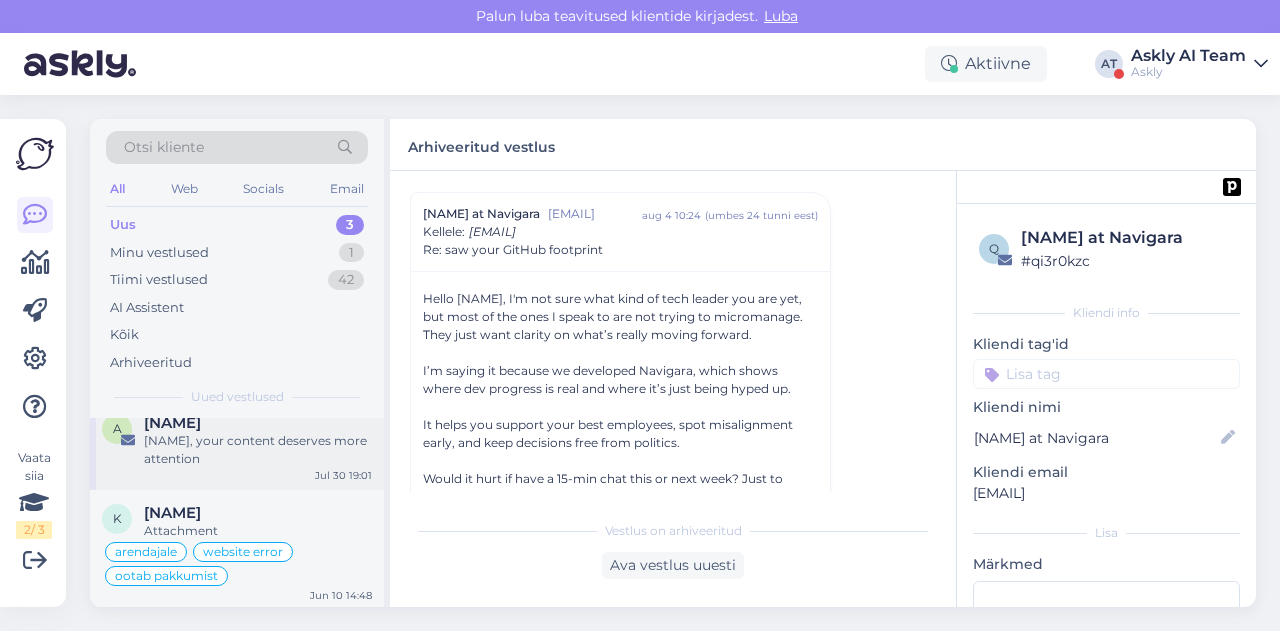 click on "[MONTH] 30 [TIME]" at bounding box center (343, 475) 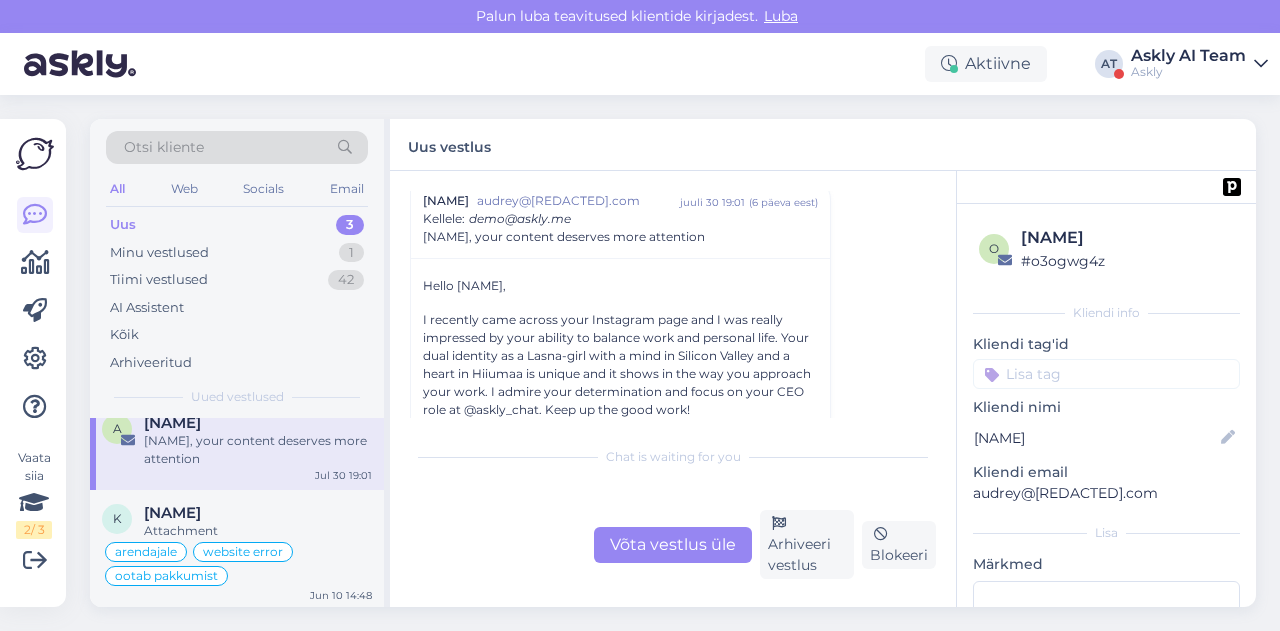 scroll, scrollTop: 65, scrollLeft: 0, axis: vertical 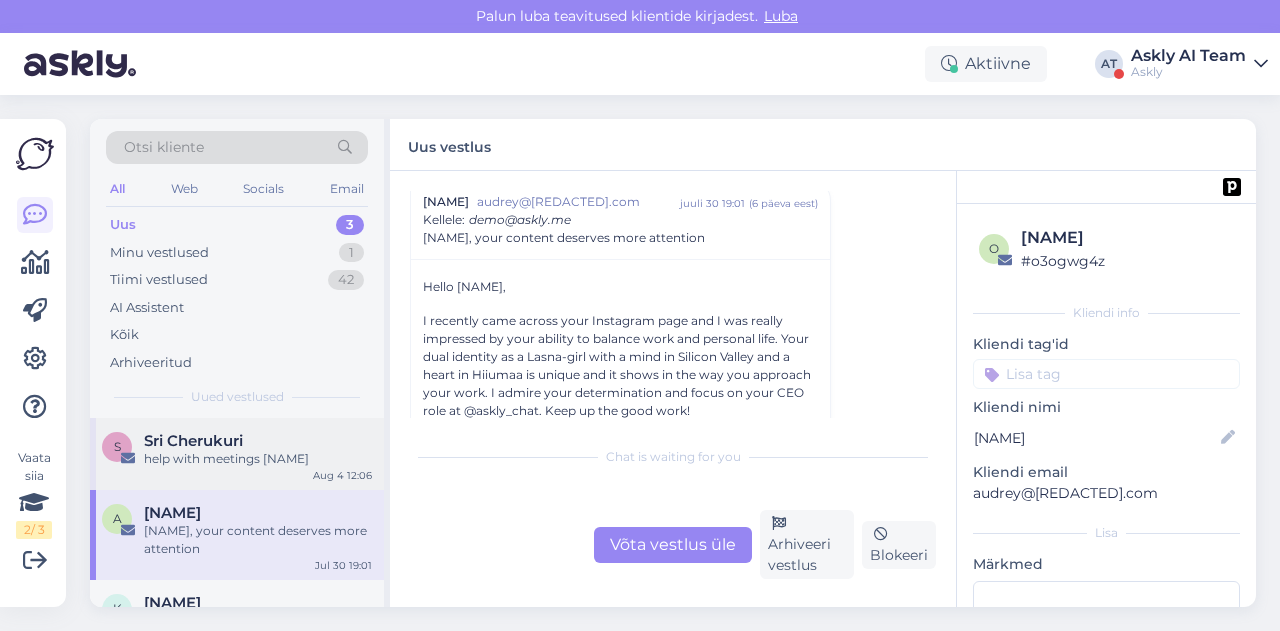 click on "help with meetings  Sandra" at bounding box center [258, 459] 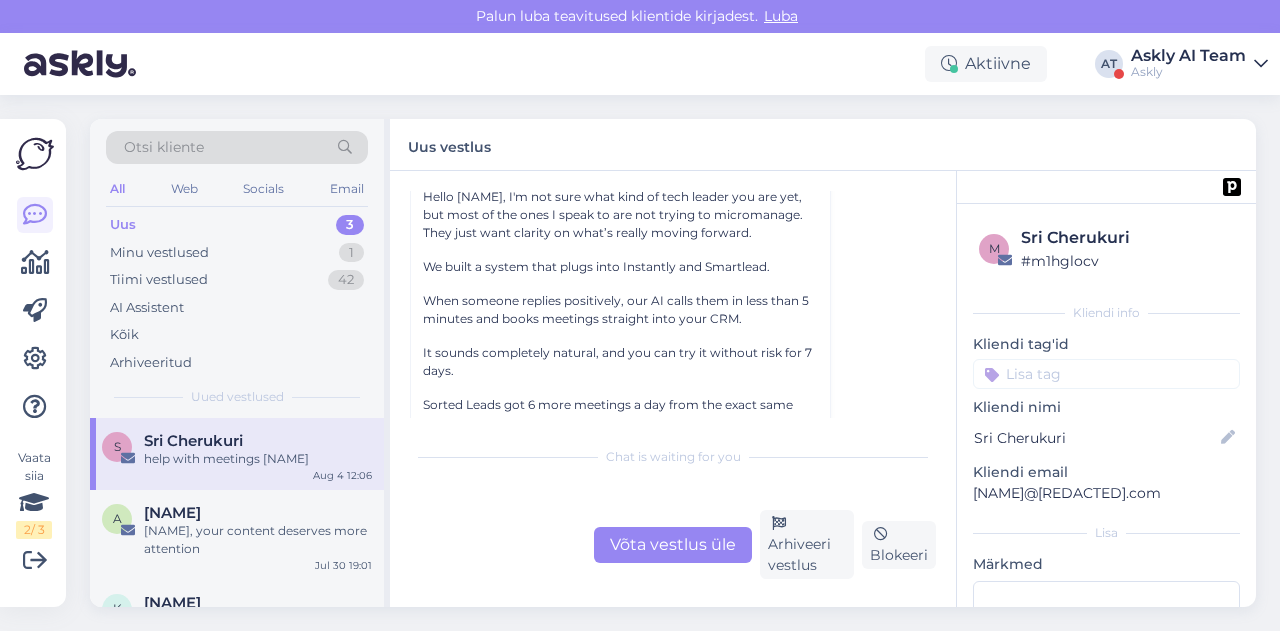 scroll, scrollTop: 160, scrollLeft: 0, axis: vertical 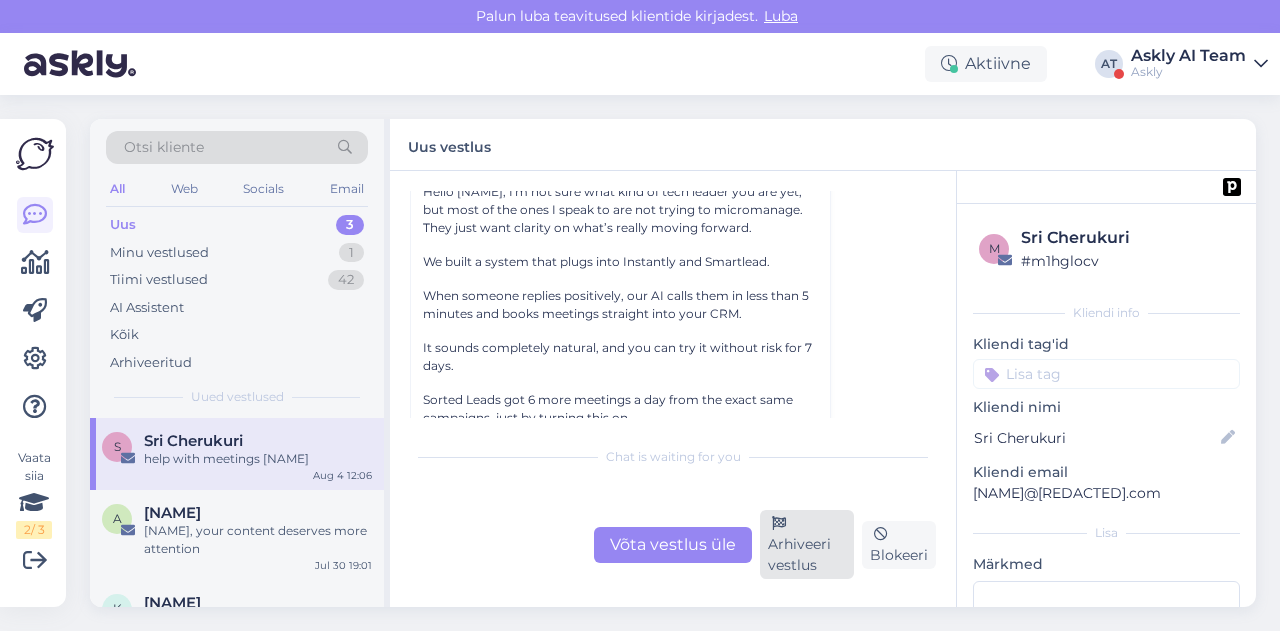 click on "Arhiveeri vestlus" at bounding box center (807, 544) 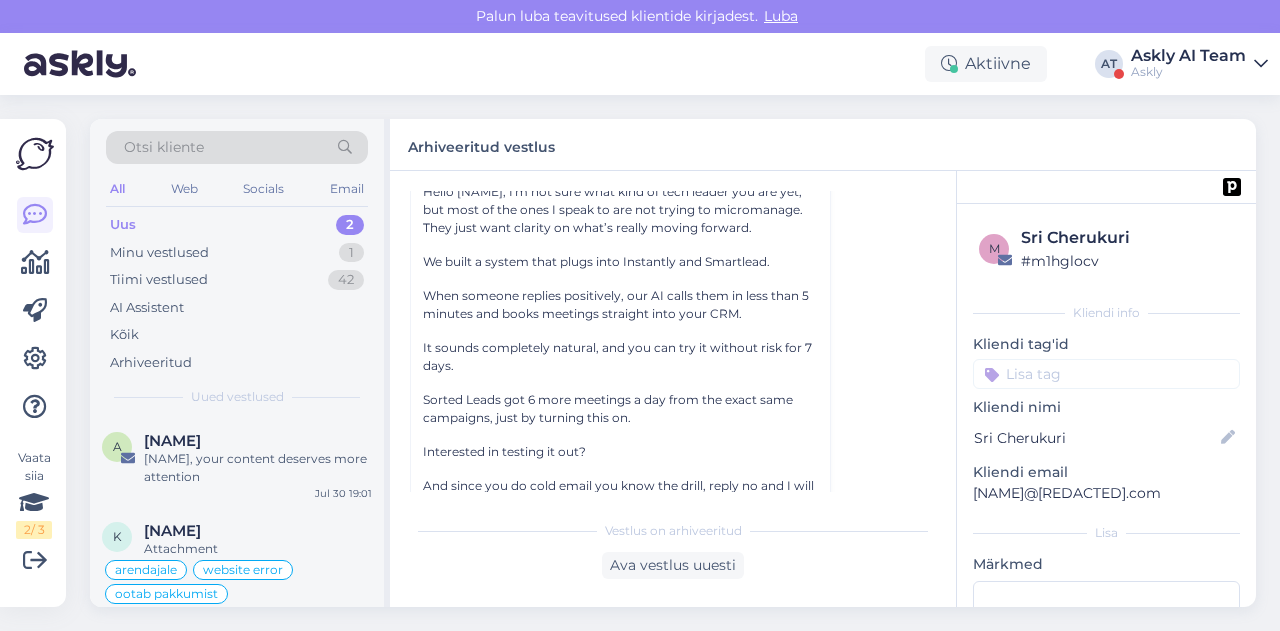 scroll, scrollTop: 54, scrollLeft: 0, axis: vertical 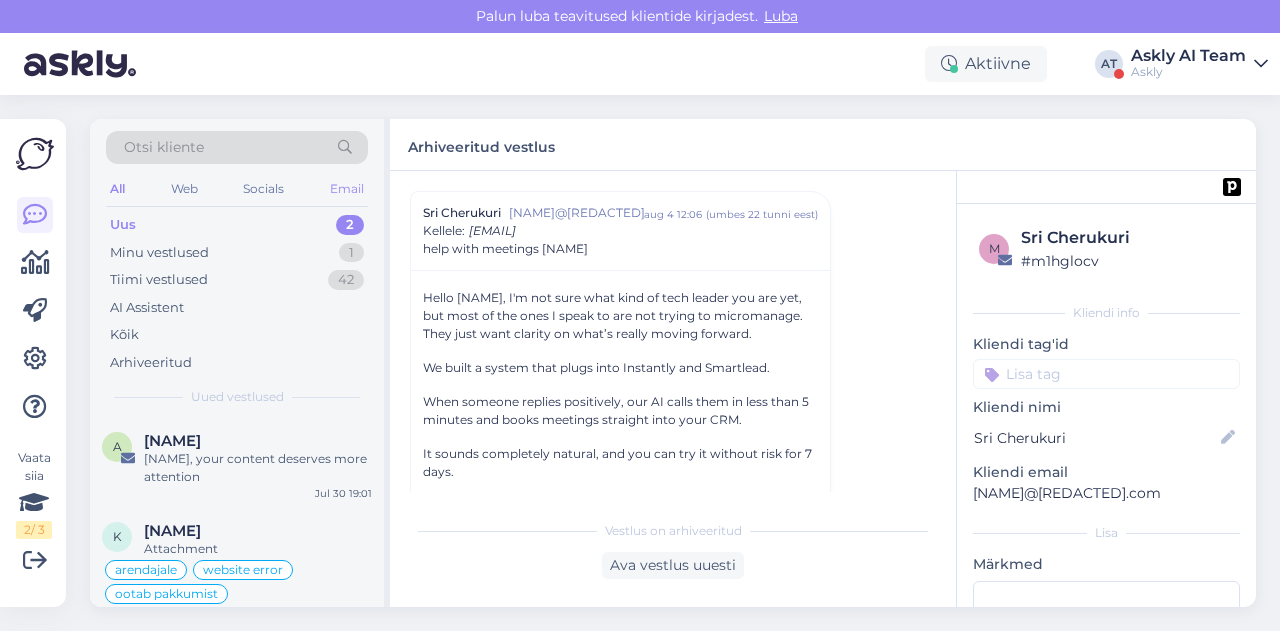 click on "Email" at bounding box center [347, 189] 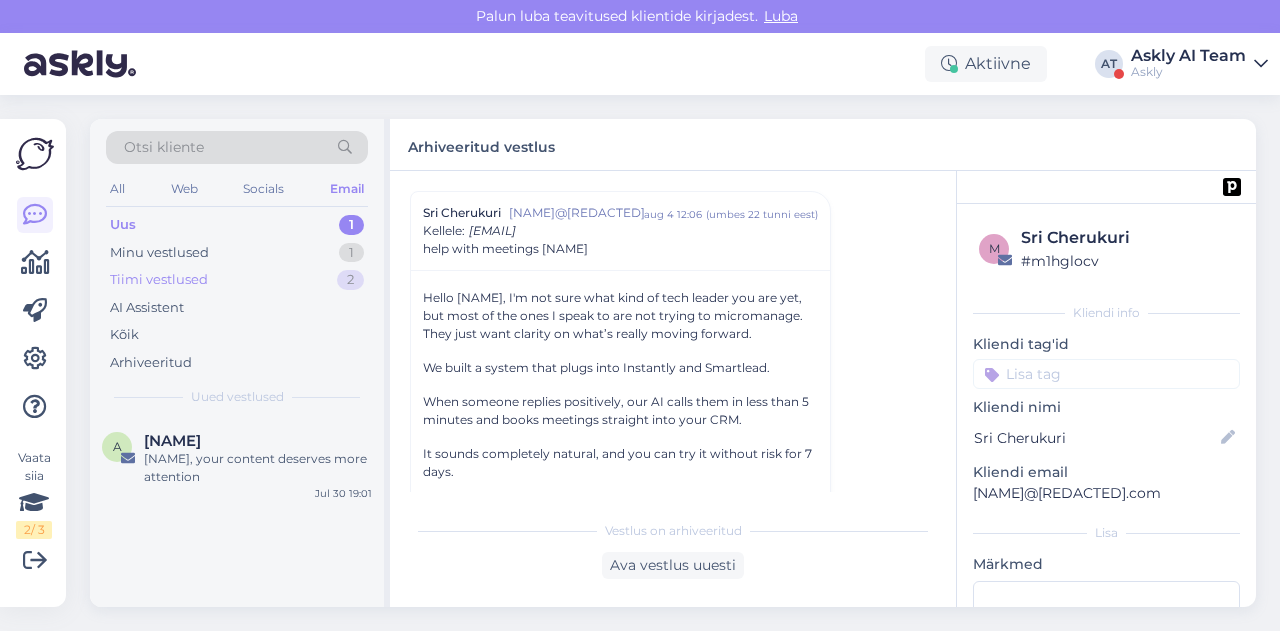 click on "Tiimi vestlused 2" at bounding box center (237, 280) 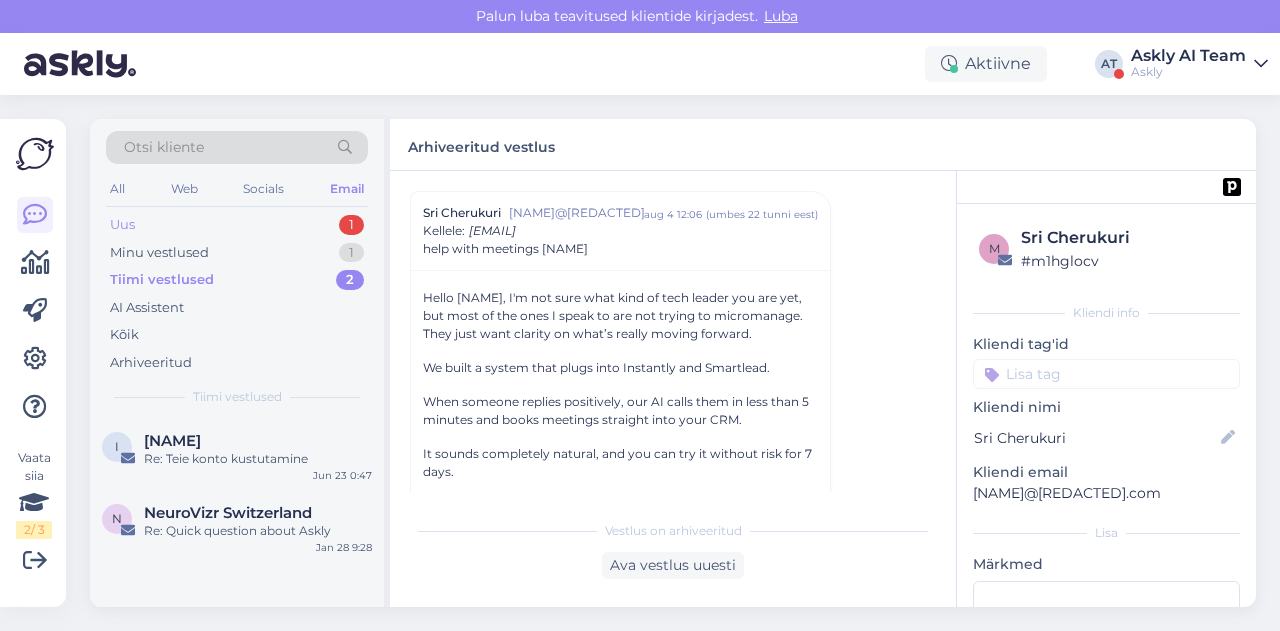 click on "Uus 1" at bounding box center [237, 225] 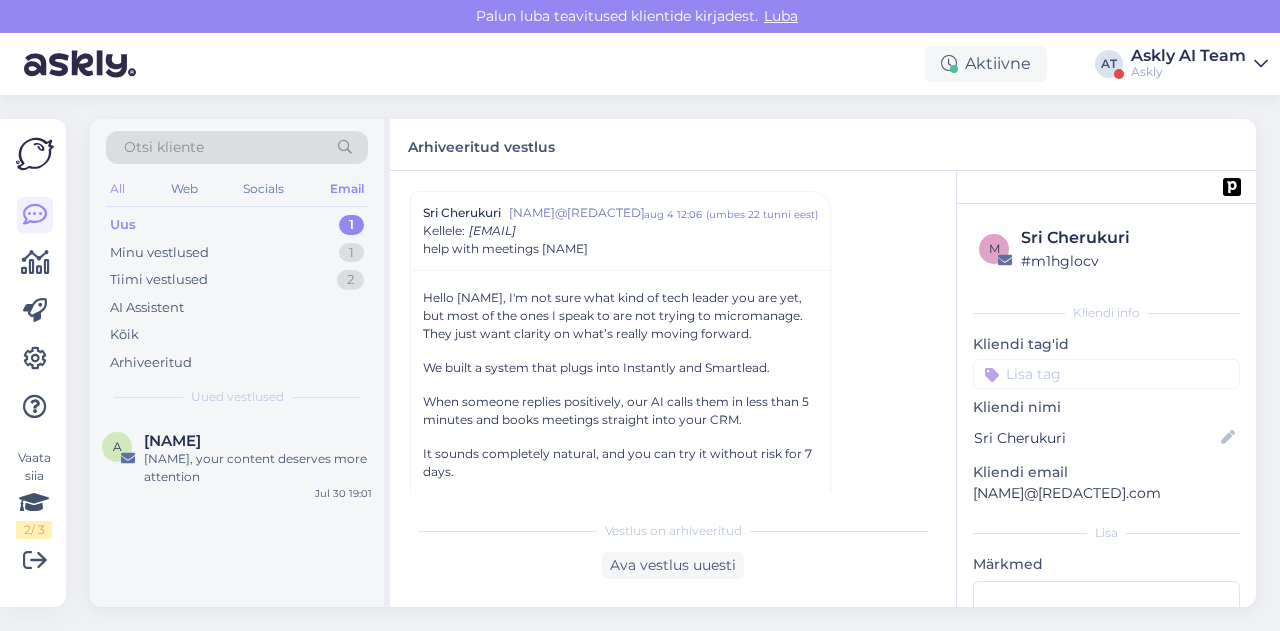 click on "All" at bounding box center [117, 189] 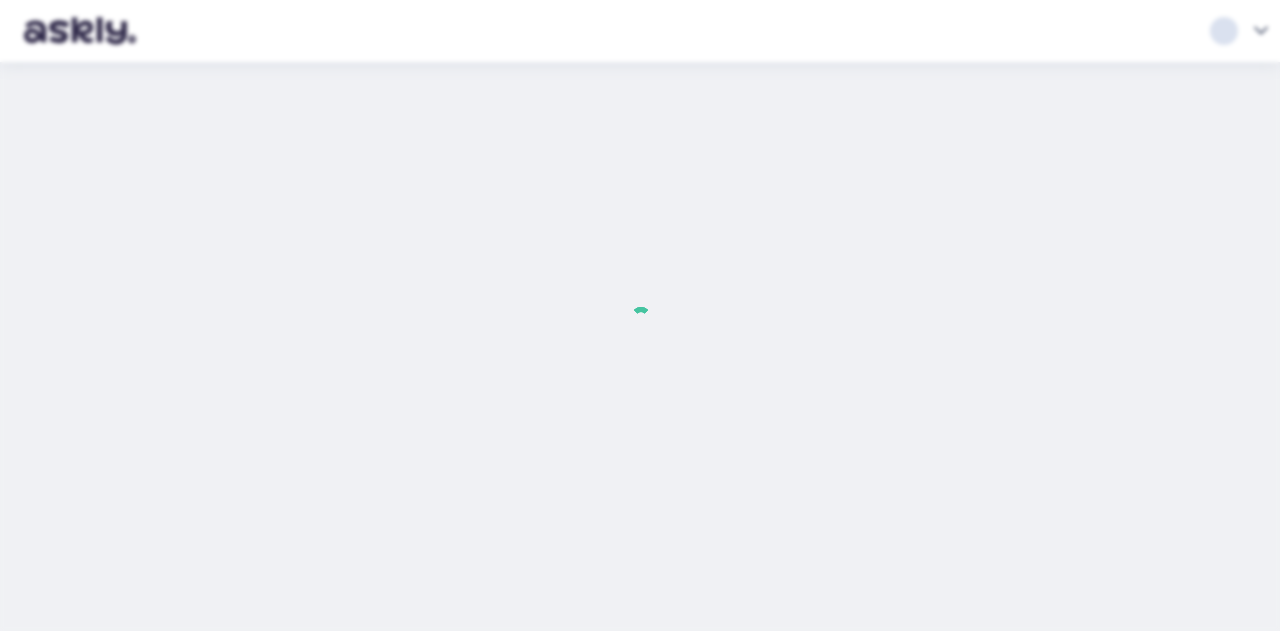 scroll, scrollTop: 0, scrollLeft: 0, axis: both 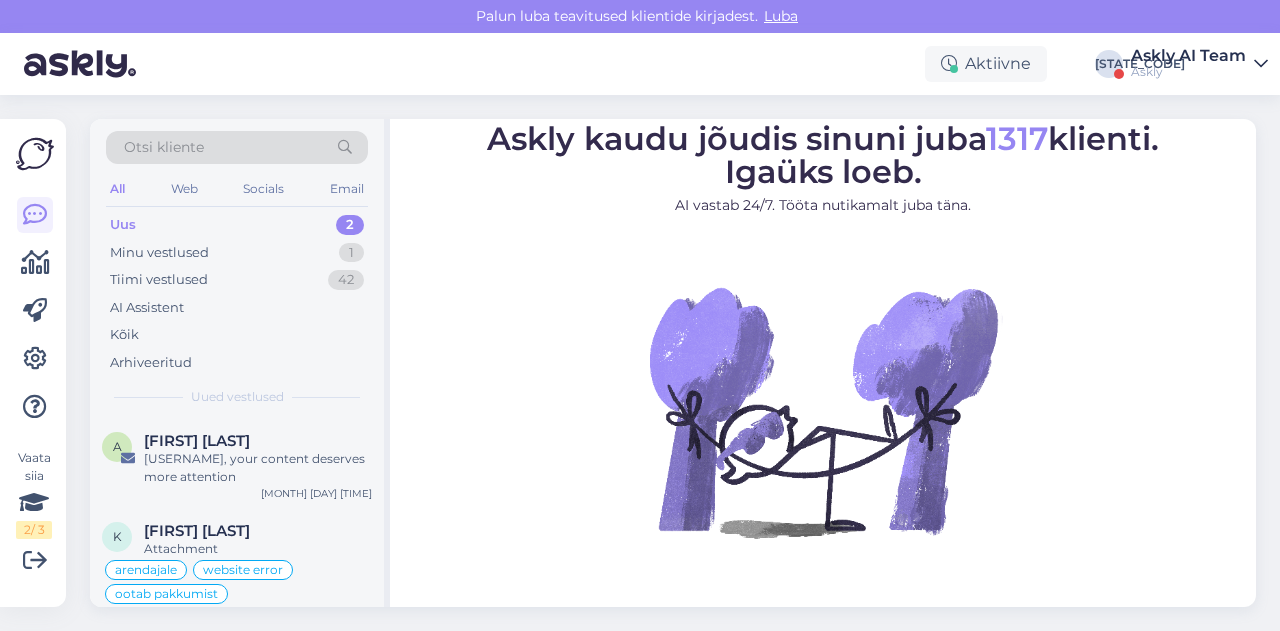 click on "Askly" at bounding box center [1188, 72] 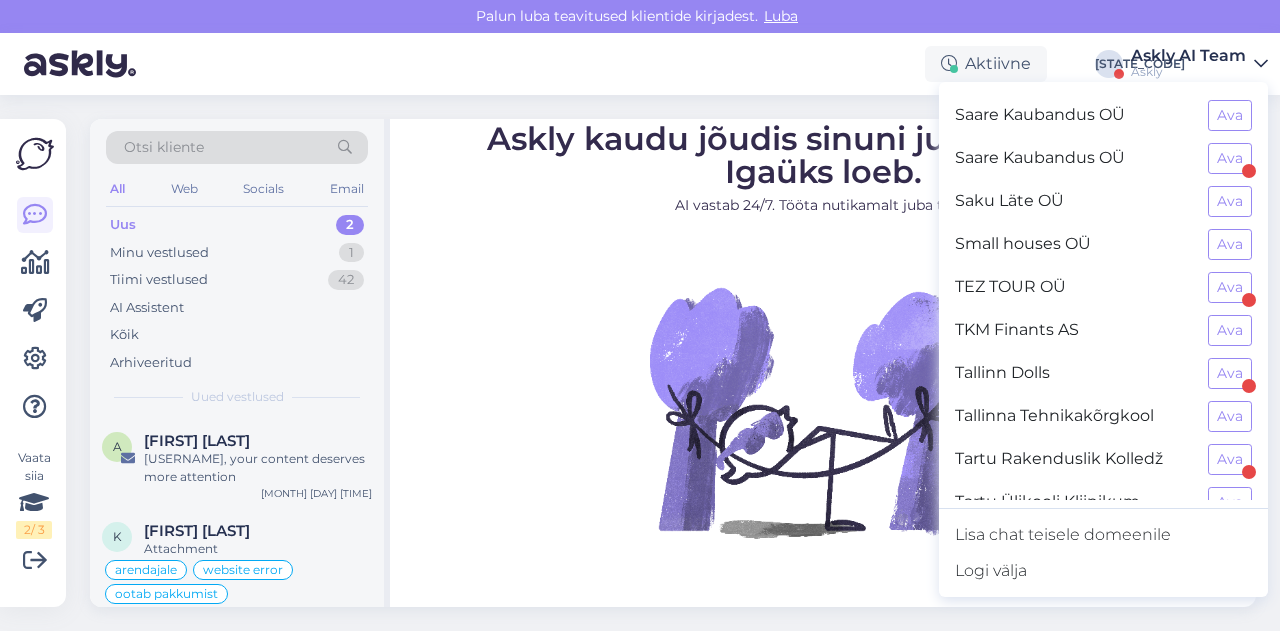 scroll, scrollTop: 1580, scrollLeft: 0, axis: vertical 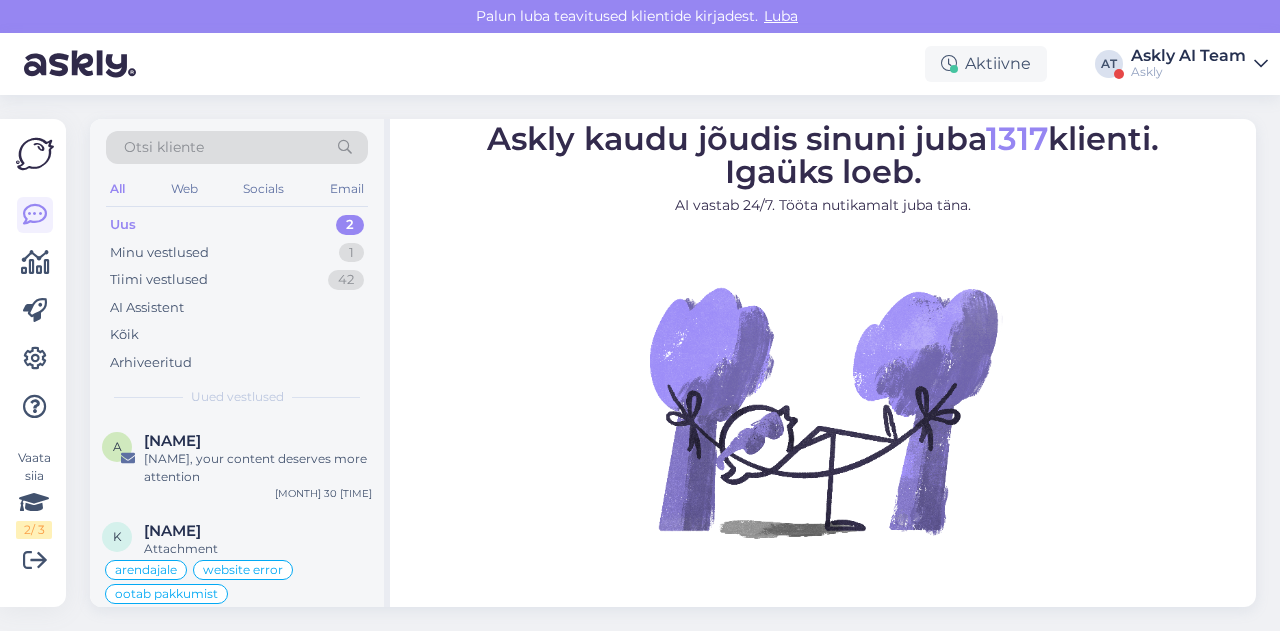 click on "Askly AI Team" at bounding box center [1188, 56] 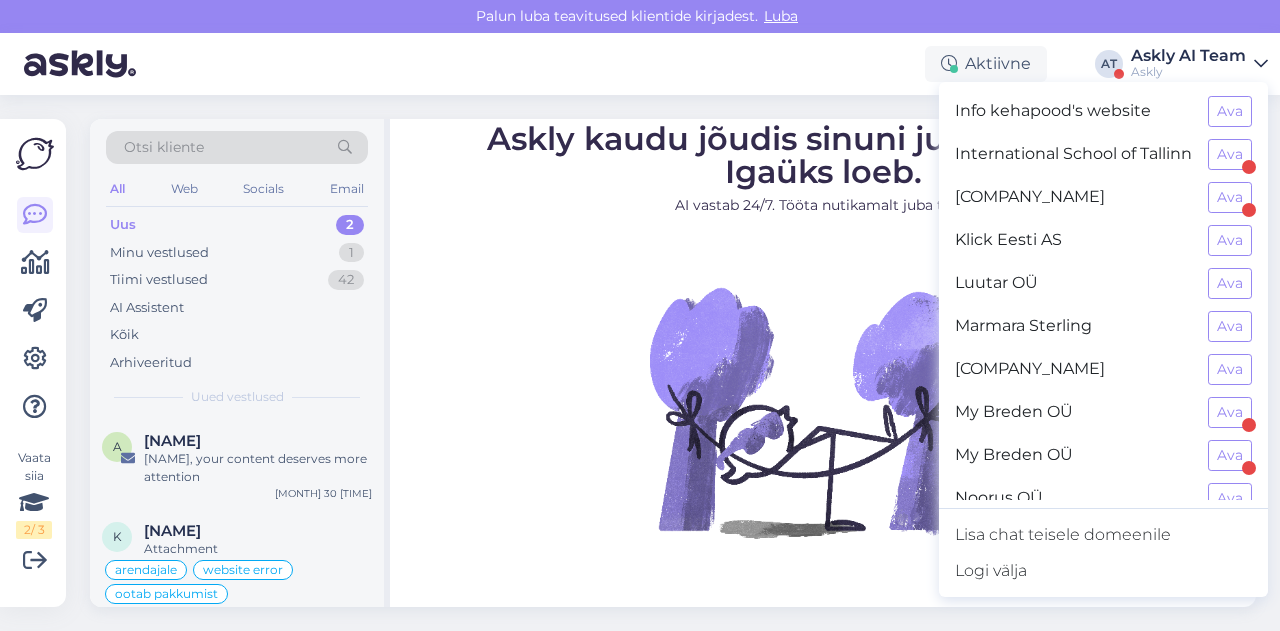 scroll, scrollTop: 818, scrollLeft: 0, axis: vertical 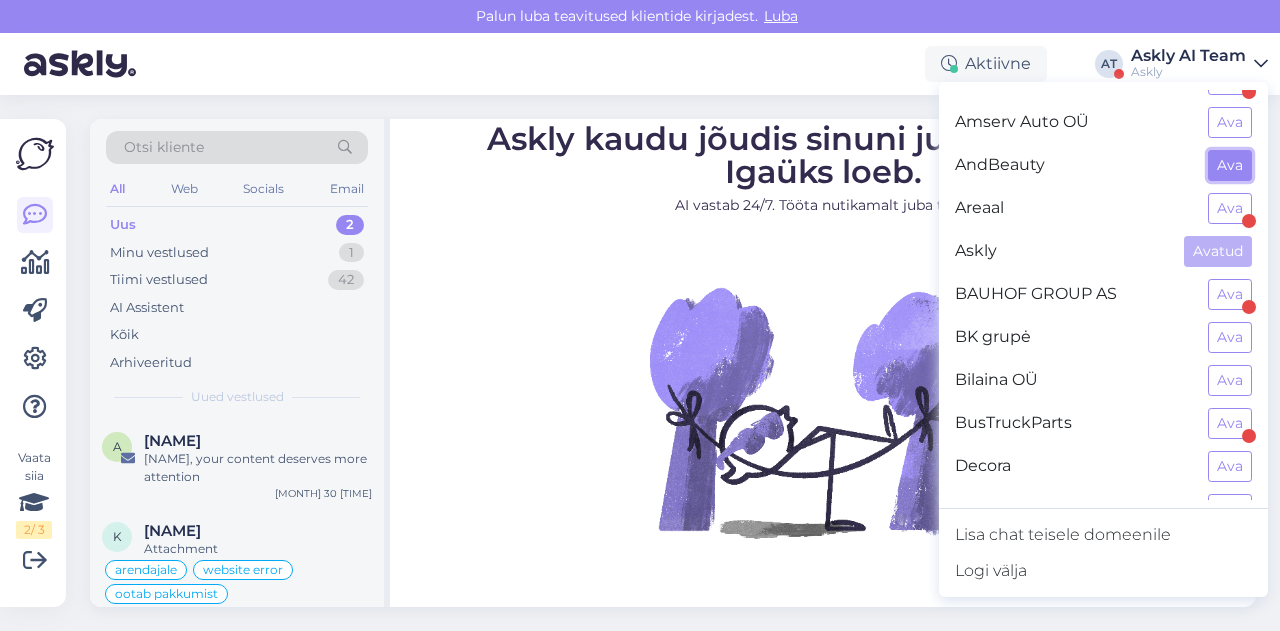 click on "Ava" at bounding box center (1230, 165) 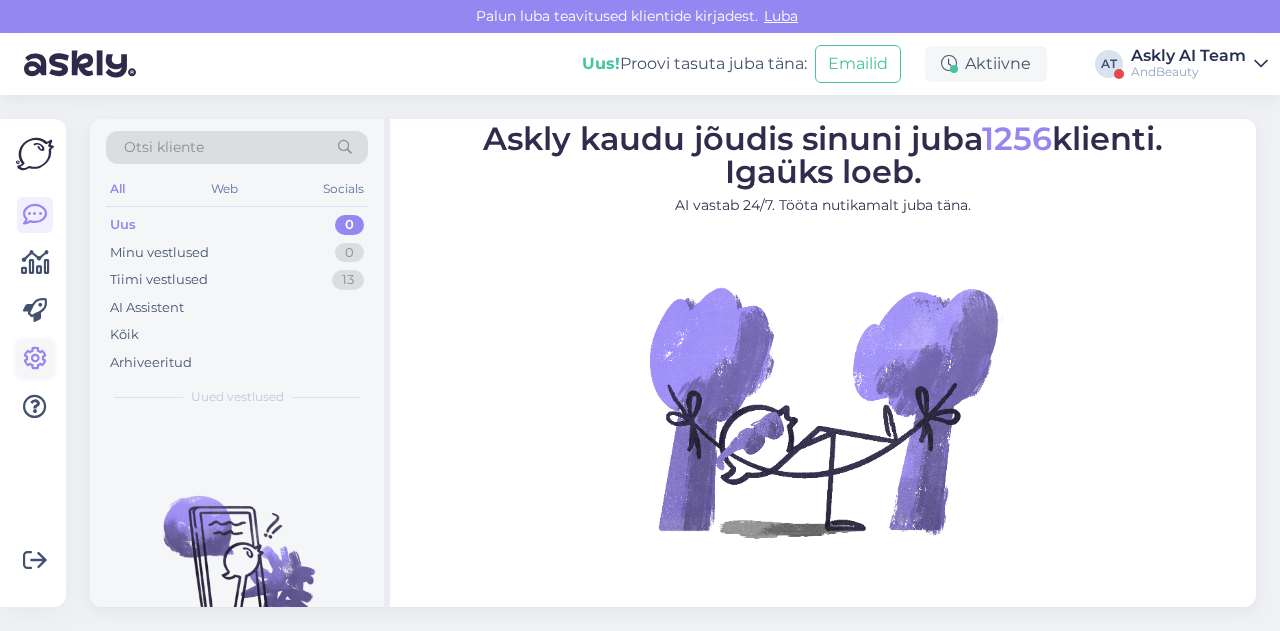 click at bounding box center [35, 359] 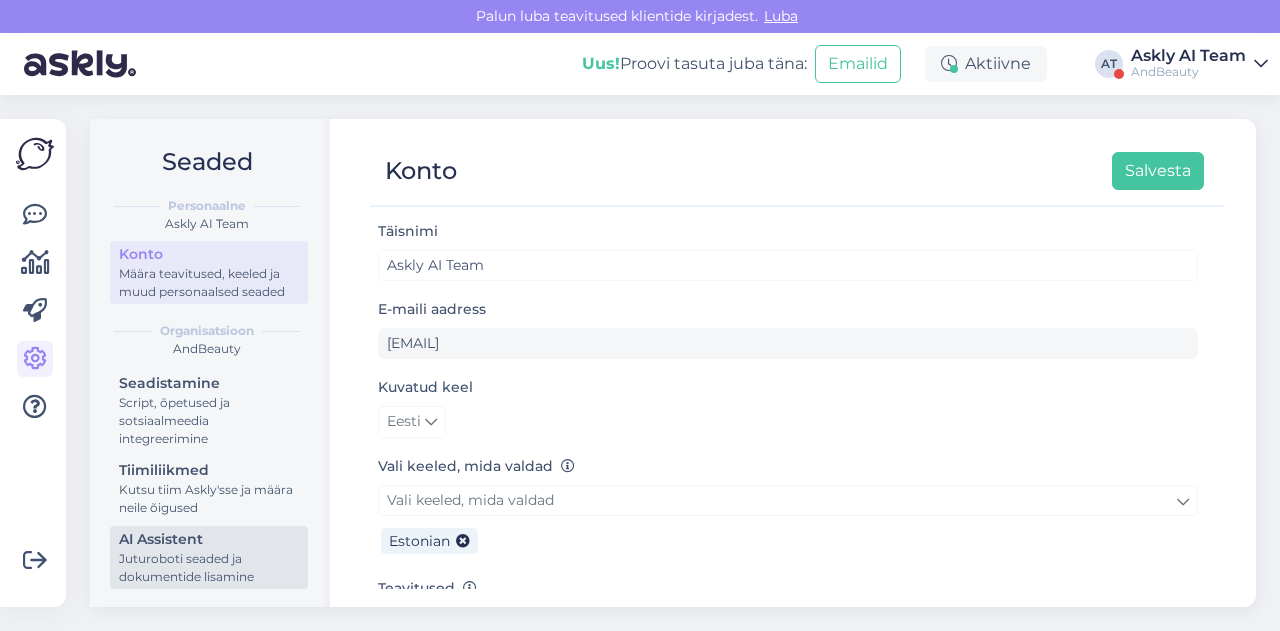 click on "Juturoboti seaded ja dokumentide lisamine" at bounding box center (209, 568) 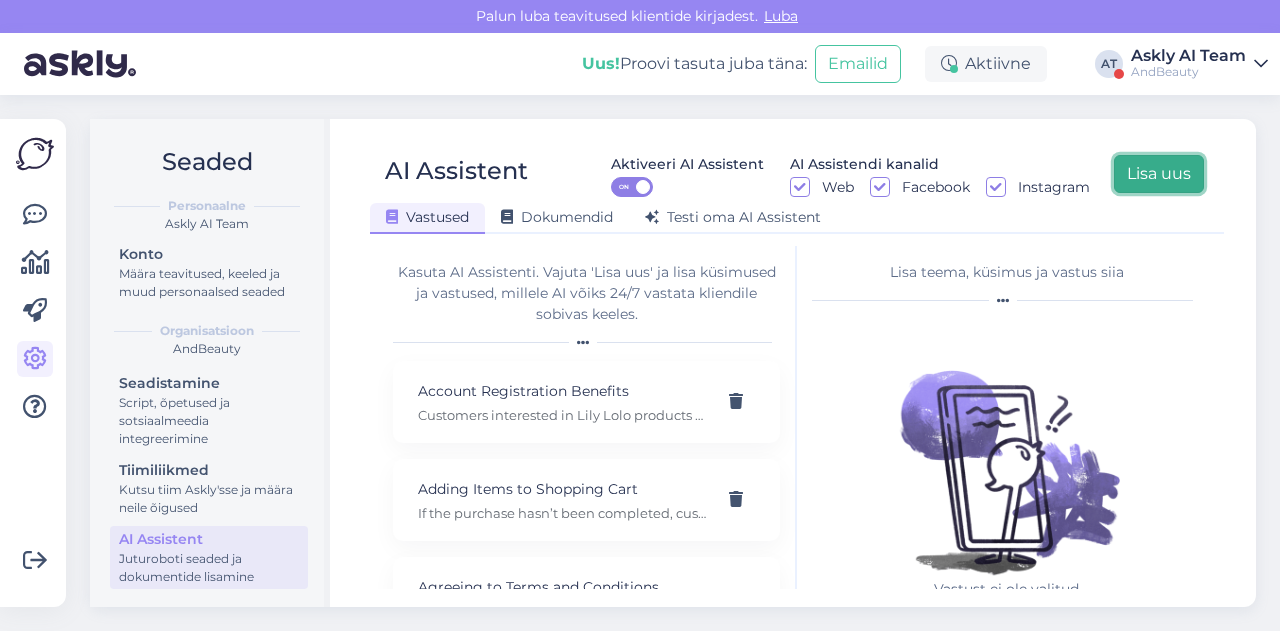 click on "Lisa uus" at bounding box center [1159, 174] 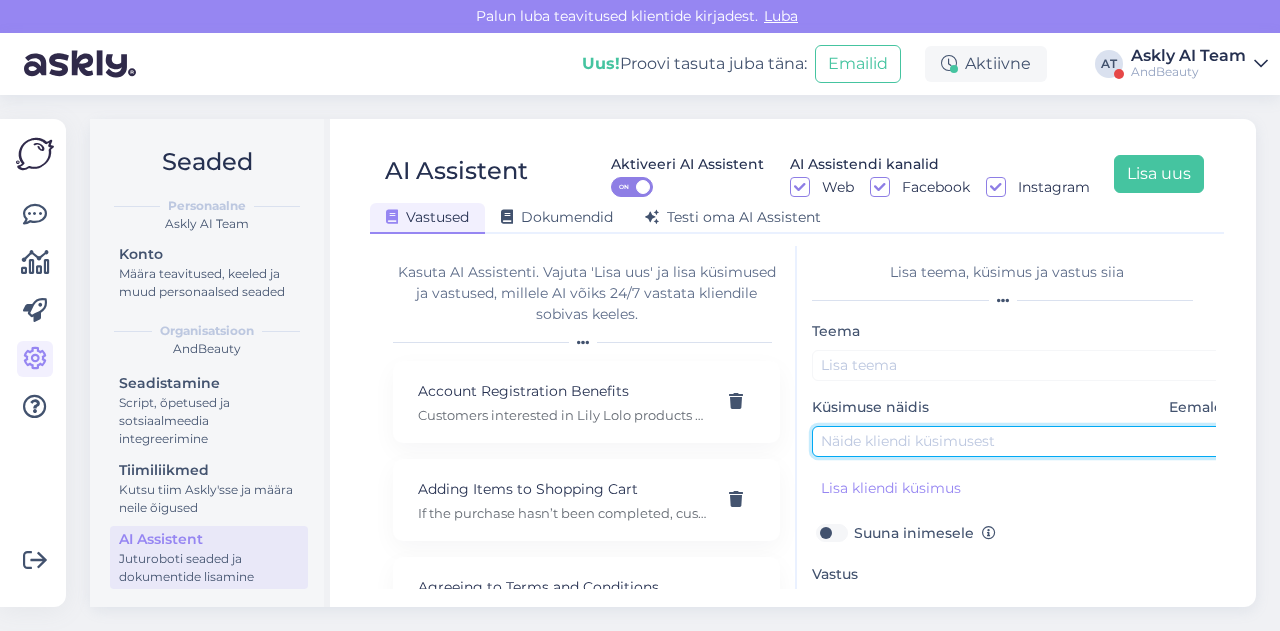 click at bounding box center [1022, 441] 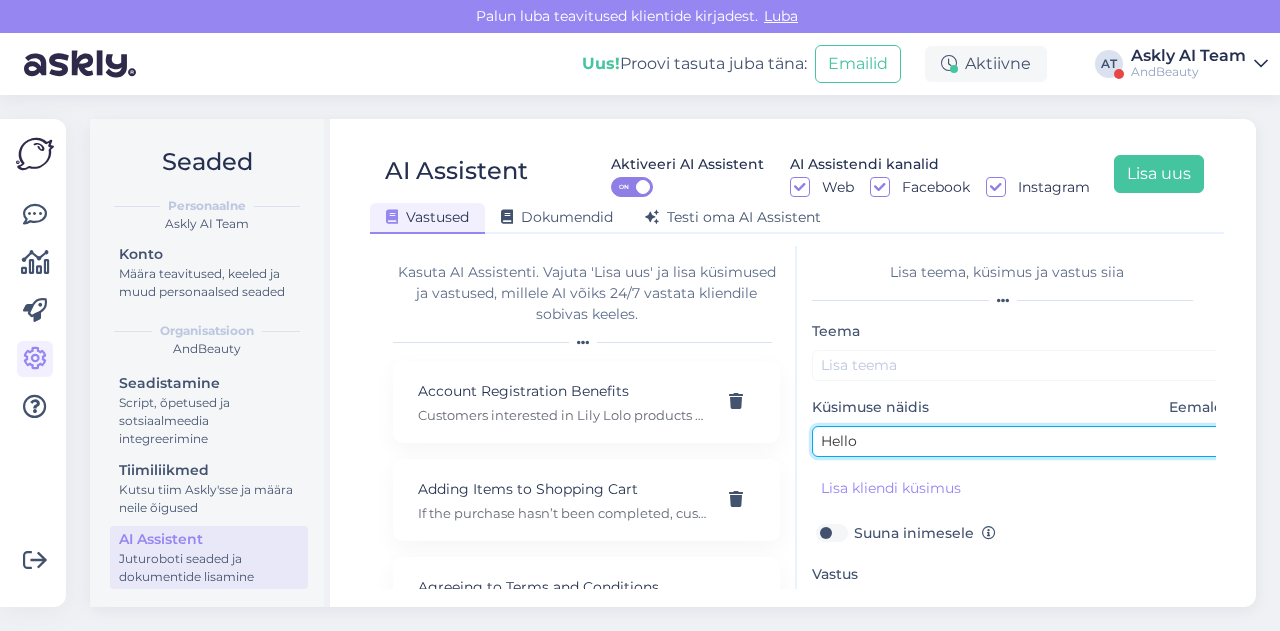type on "Hello" 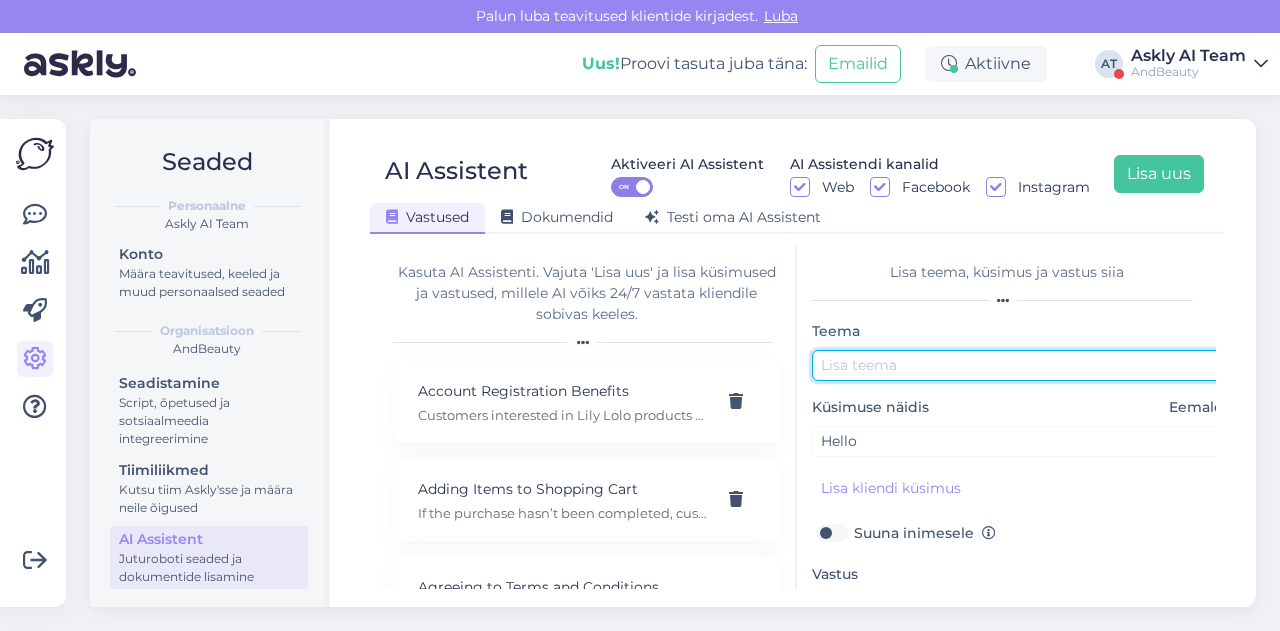 click at bounding box center [1022, 365] 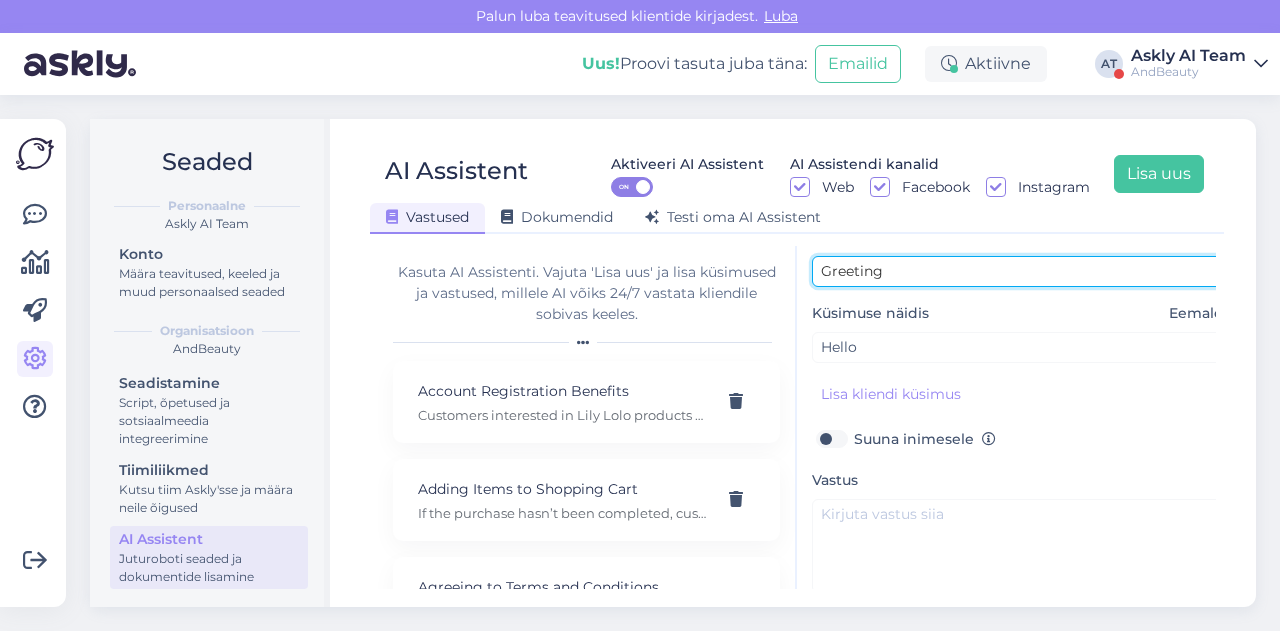 scroll, scrollTop: 95, scrollLeft: 0, axis: vertical 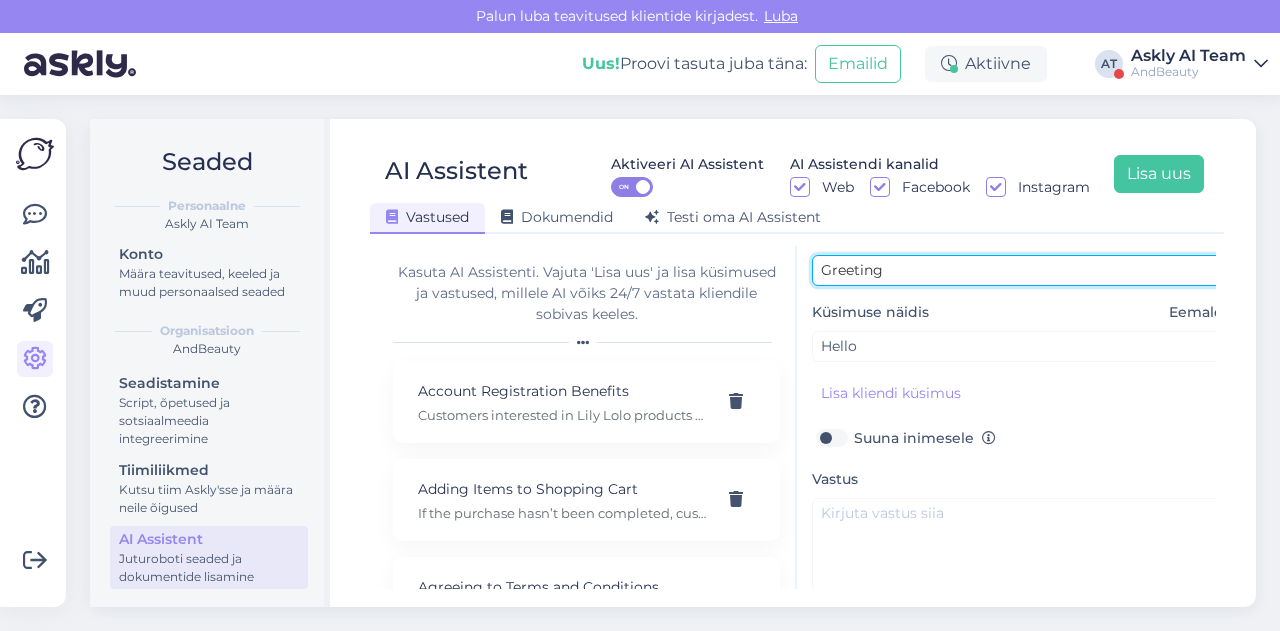 type on "Greeting" 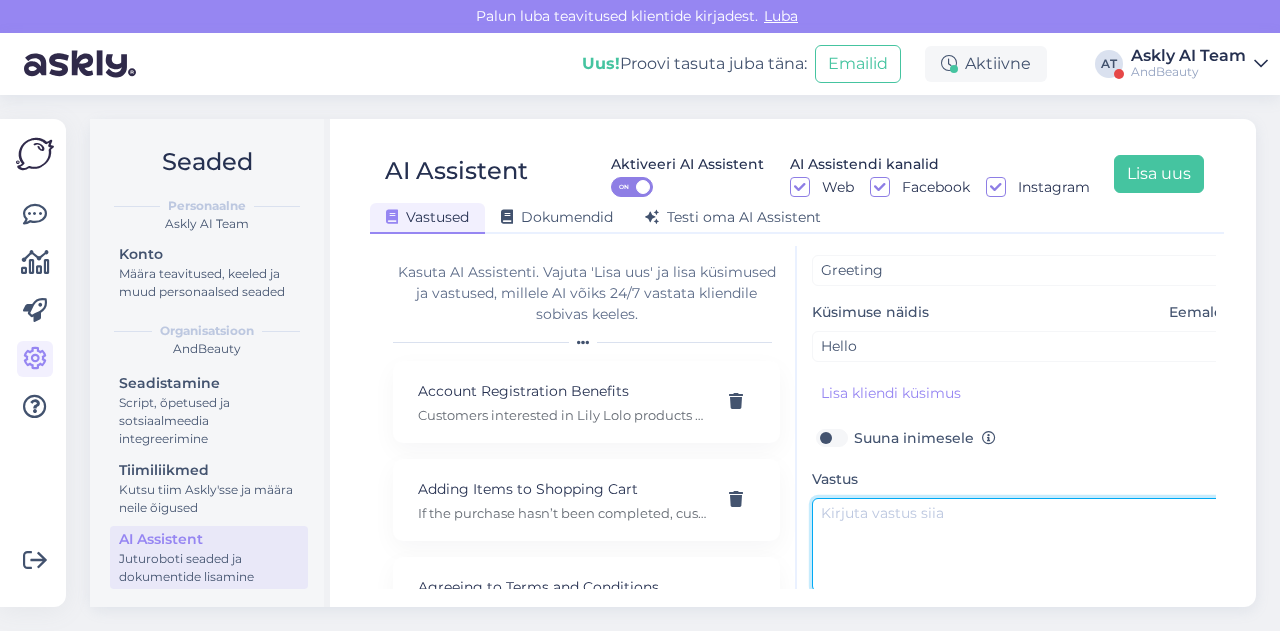 click at bounding box center (1022, 545) 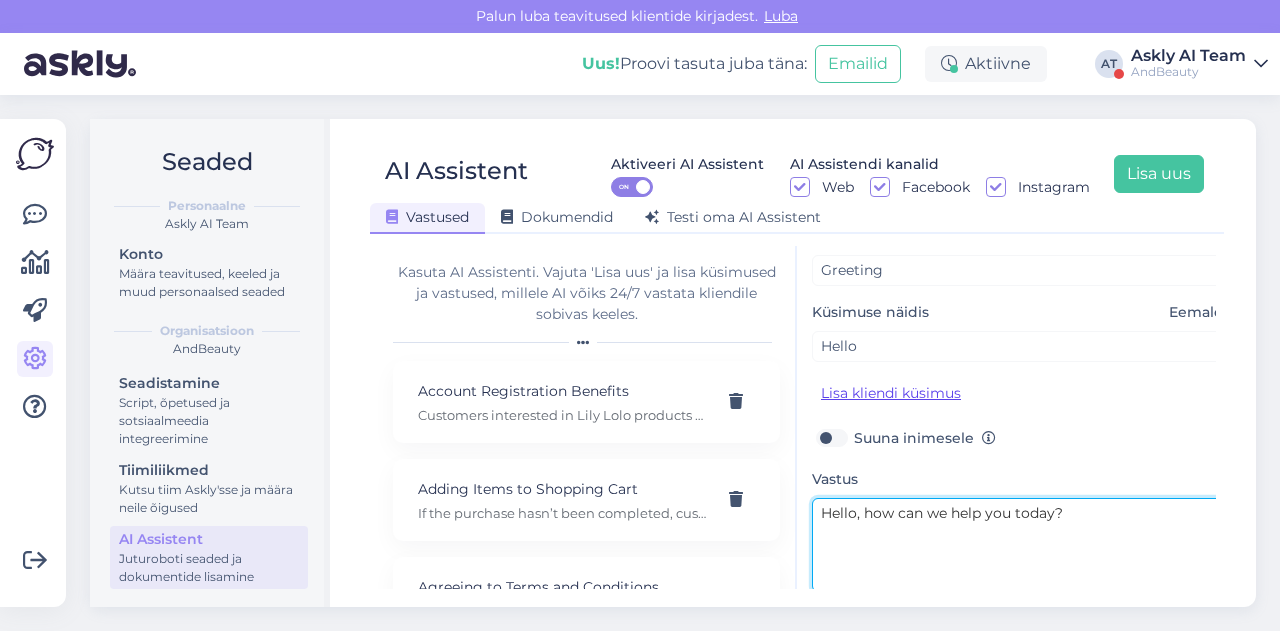 type on "Hello, how can we help you today?" 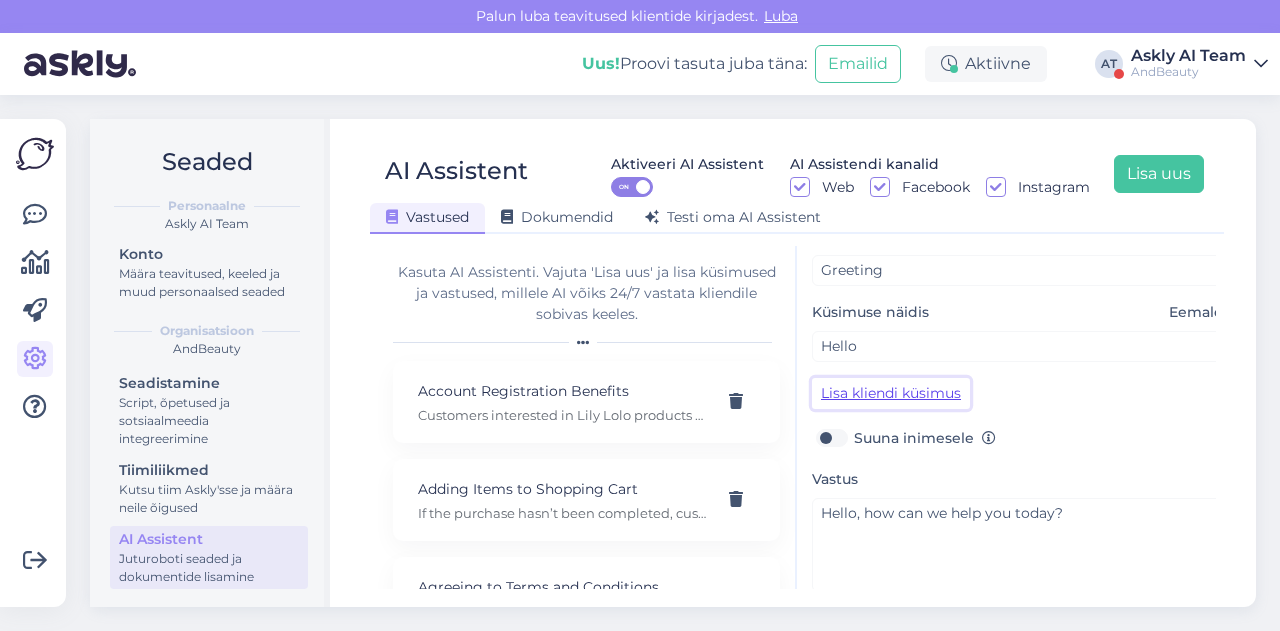 click on "Lisa kliendi küsimus" at bounding box center [891, 393] 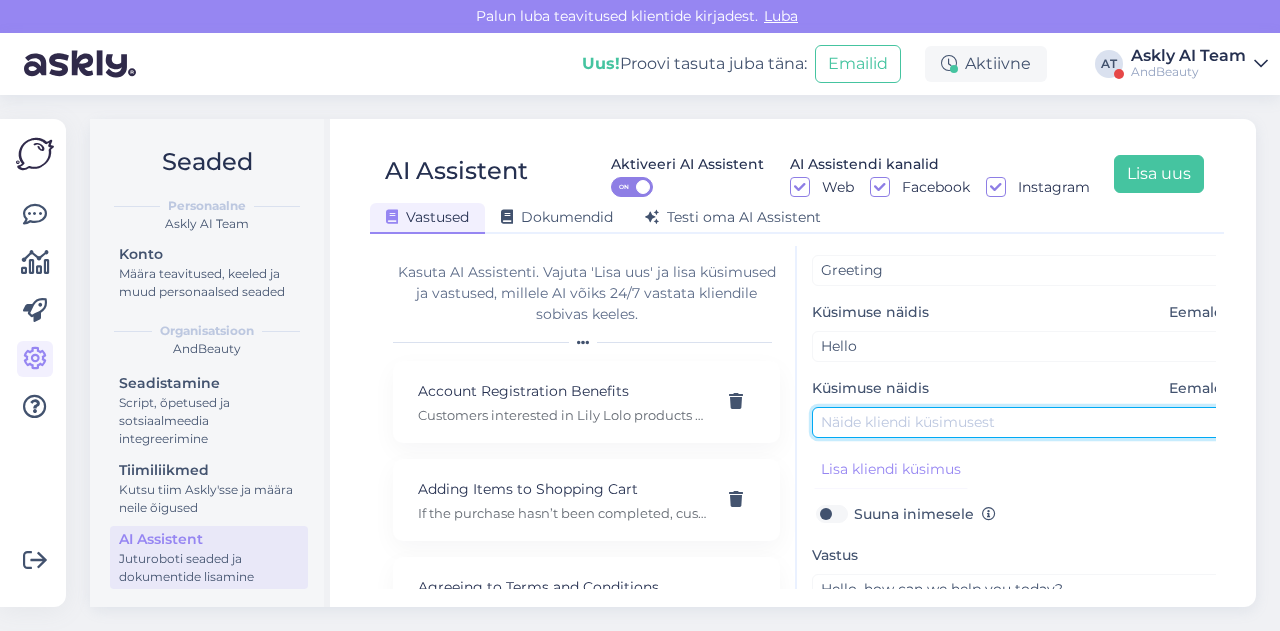 click at bounding box center [1022, 422] 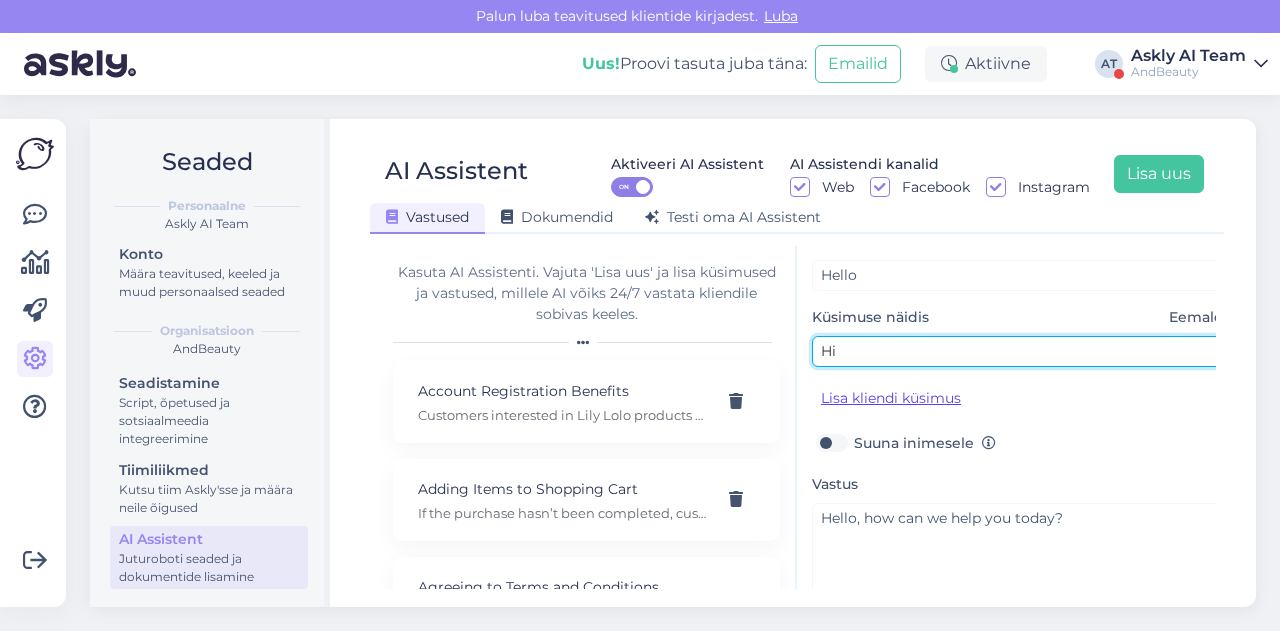 scroll, scrollTop: 167, scrollLeft: 0, axis: vertical 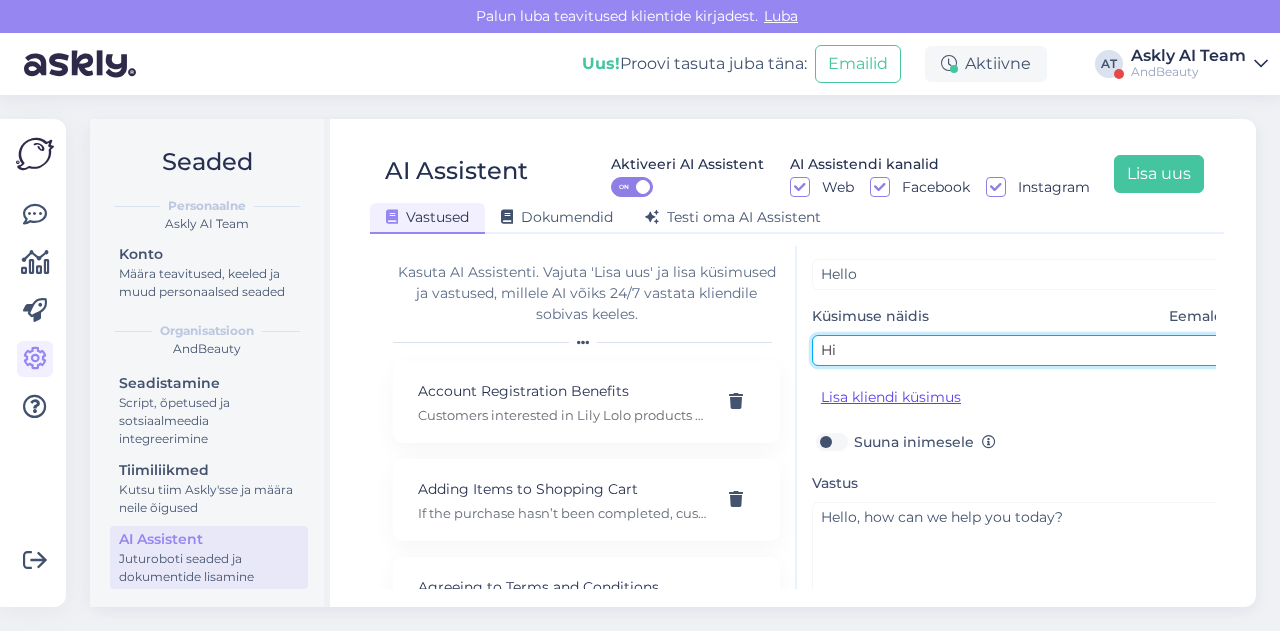 type on "Hi" 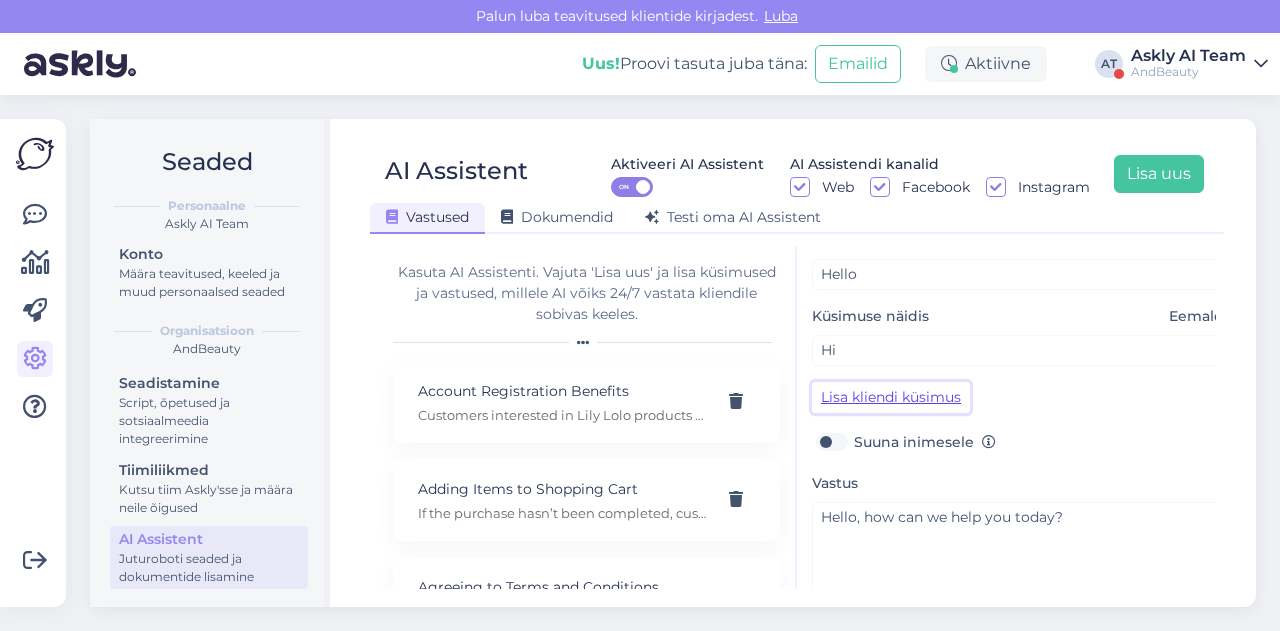 click on "Lisa kliendi küsimus" at bounding box center (891, 397) 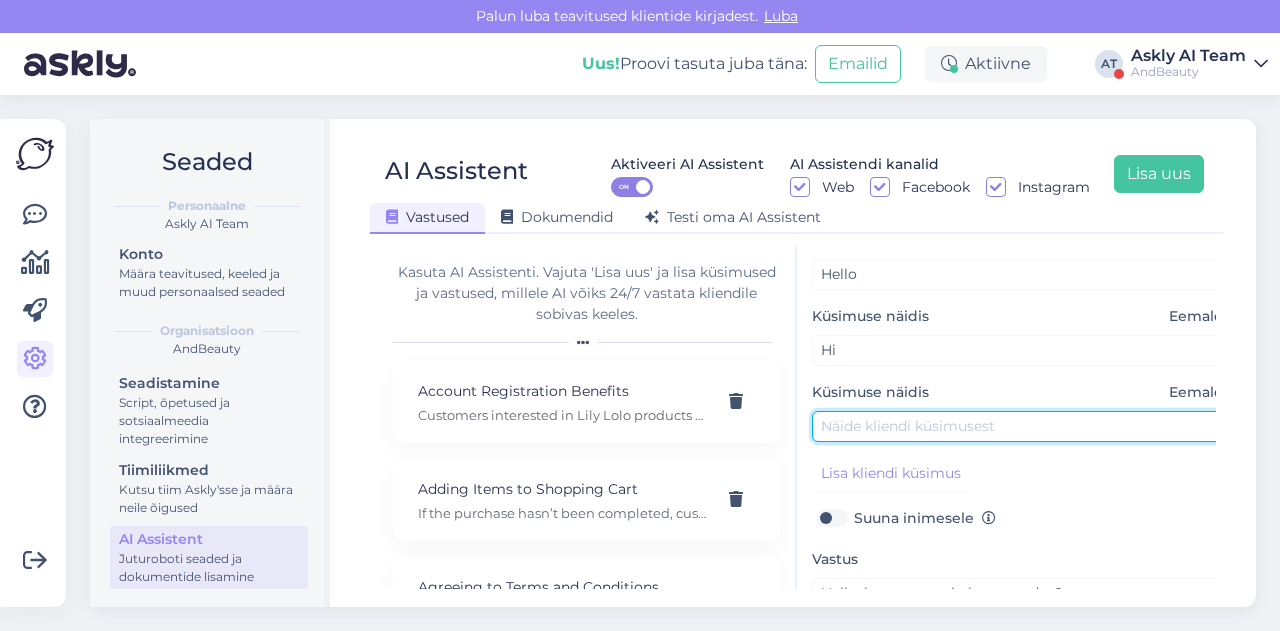 click at bounding box center [1022, 426] 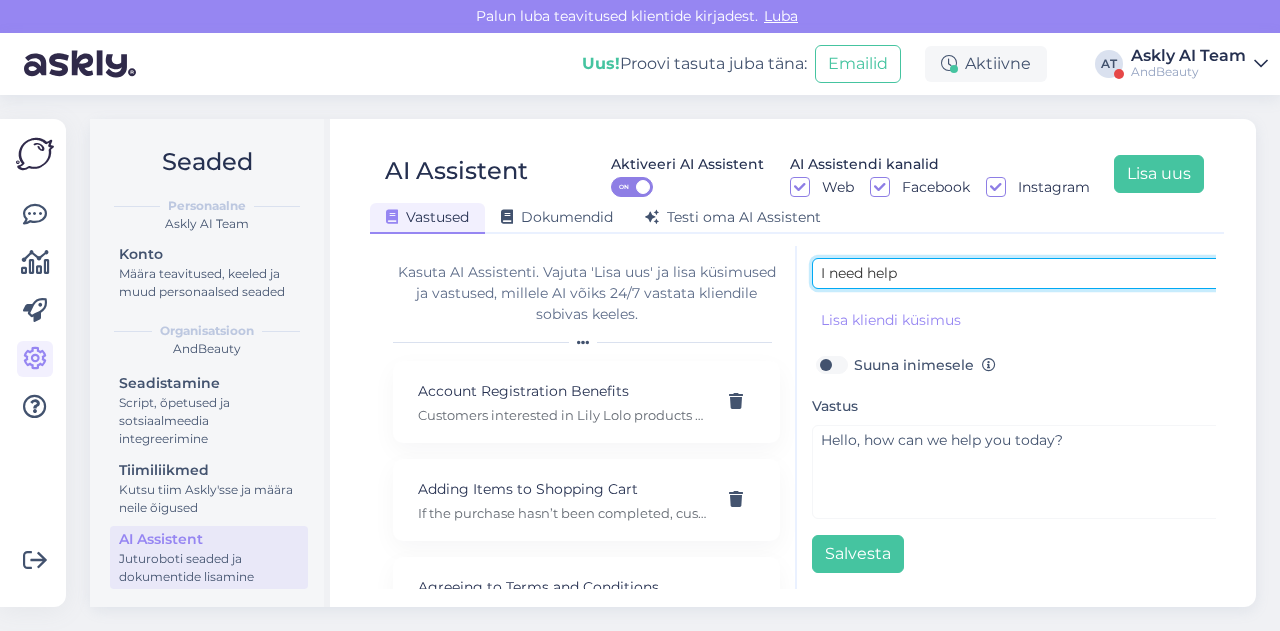 scroll, scrollTop: 330, scrollLeft: 0, axis: vertical 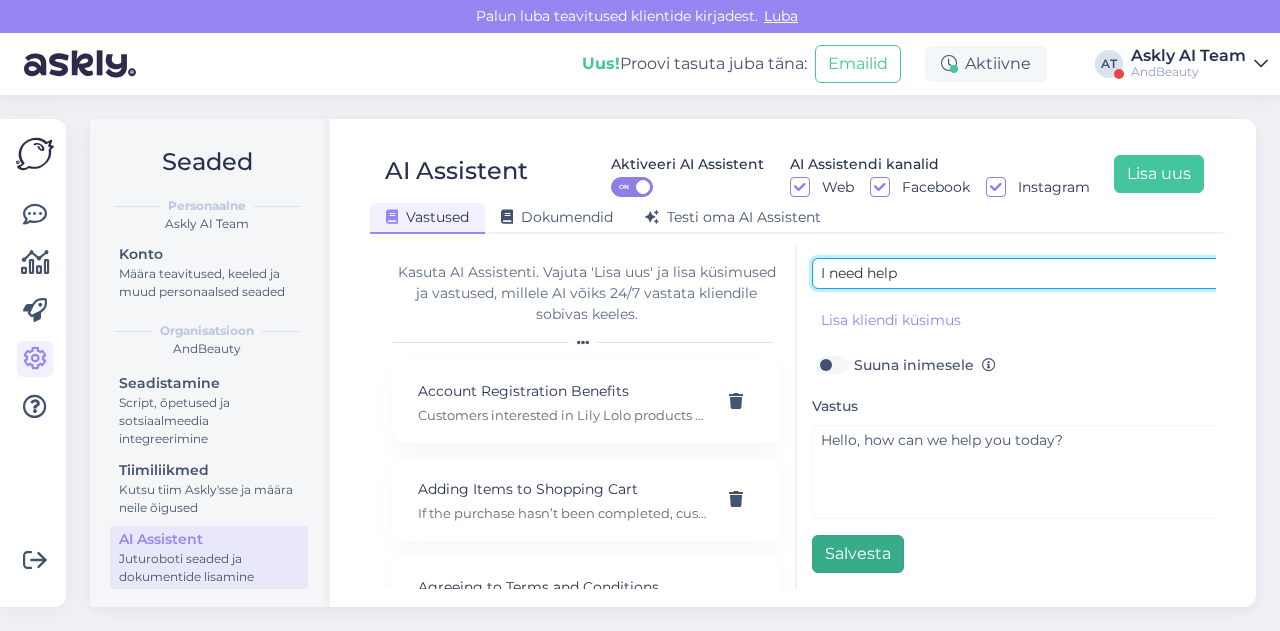 type on "I need help" 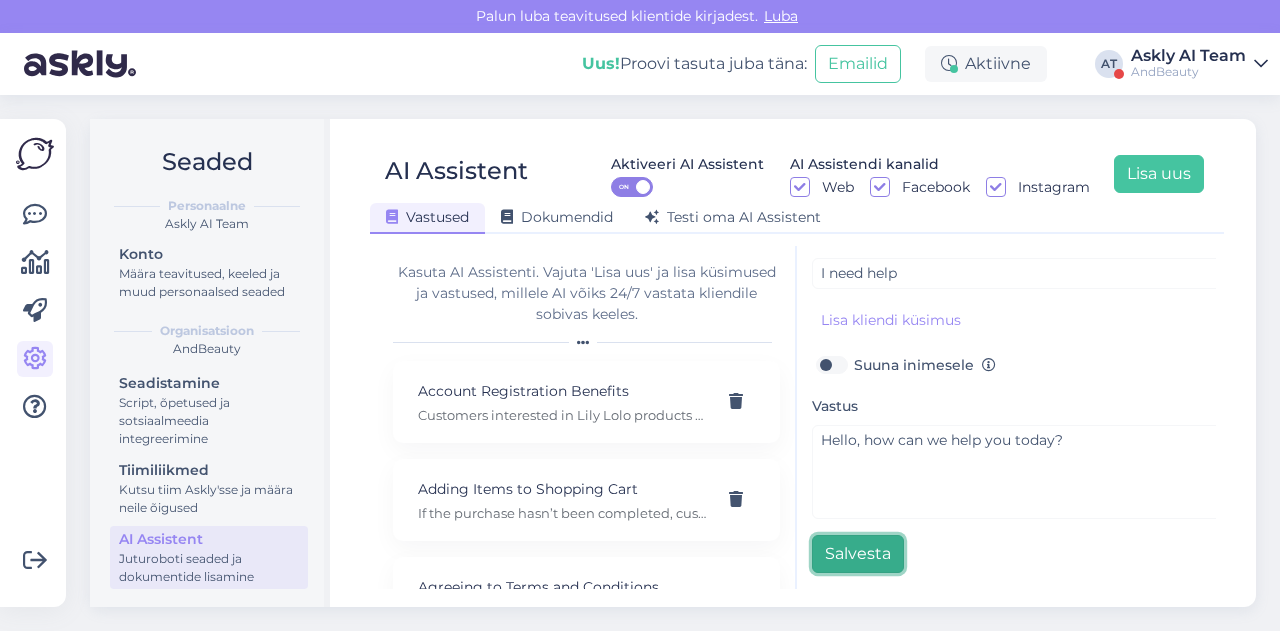 click on "Salvesta" at bounding box center [858, 554] 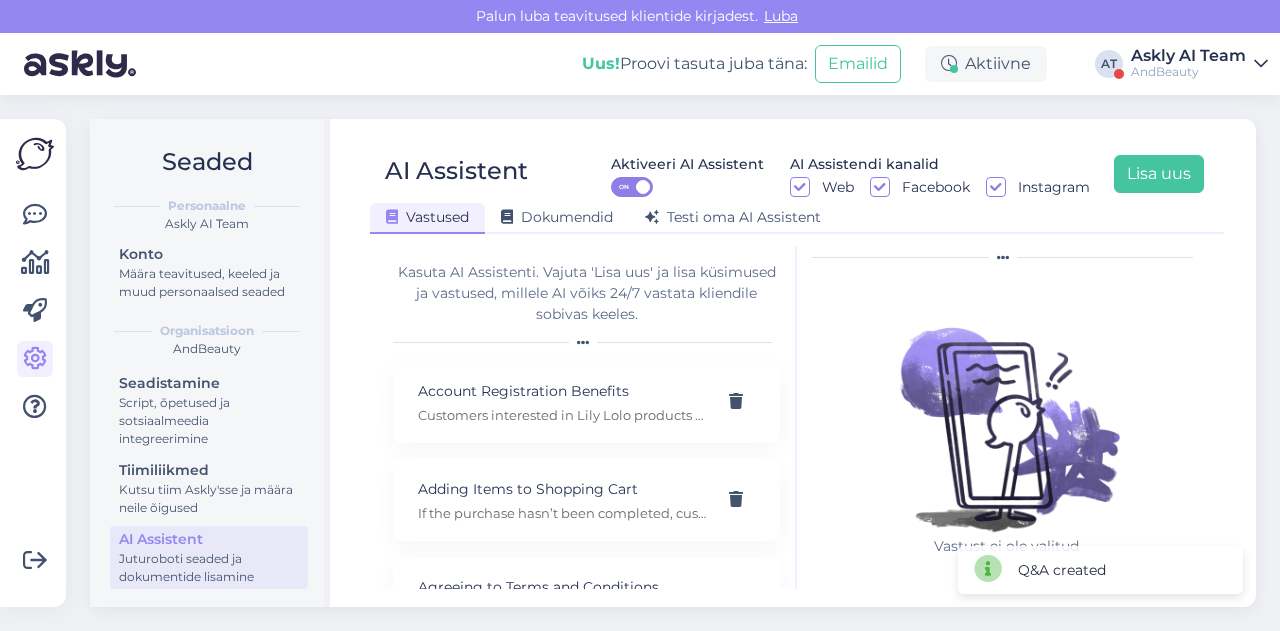 scroll, scrollTop: 0, scrollLeft: 0, axis: both 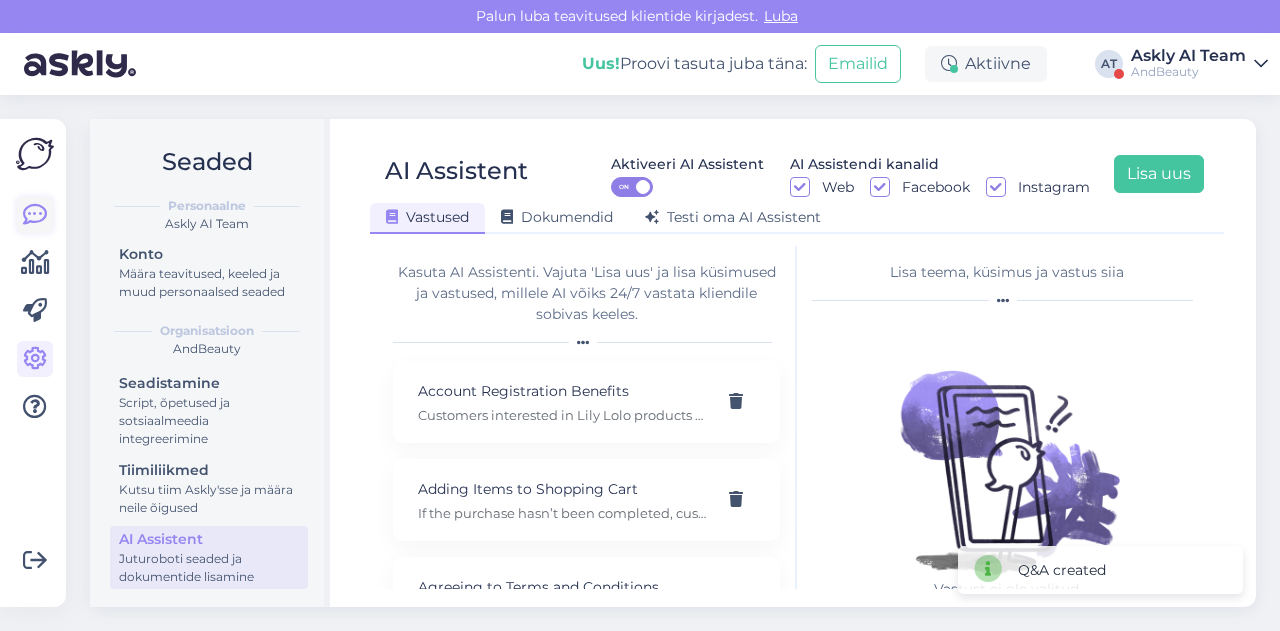 click at bounding box center (35, 215) 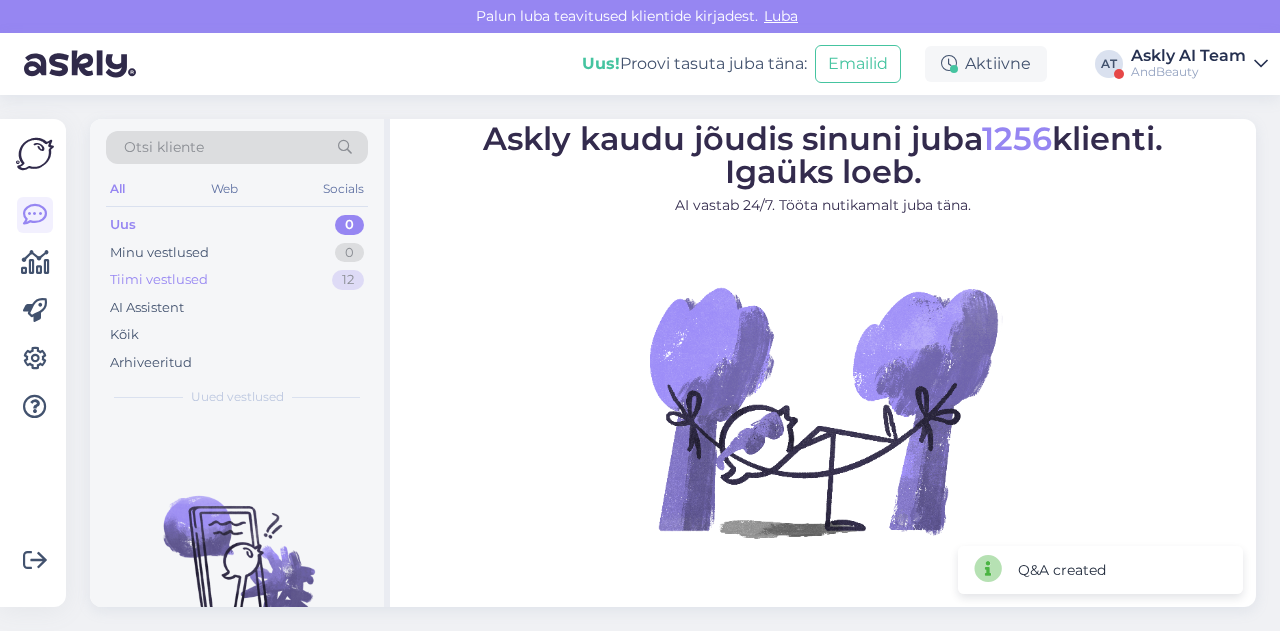 click on "Tiimi vestlused" at bounding box center (159, 280) 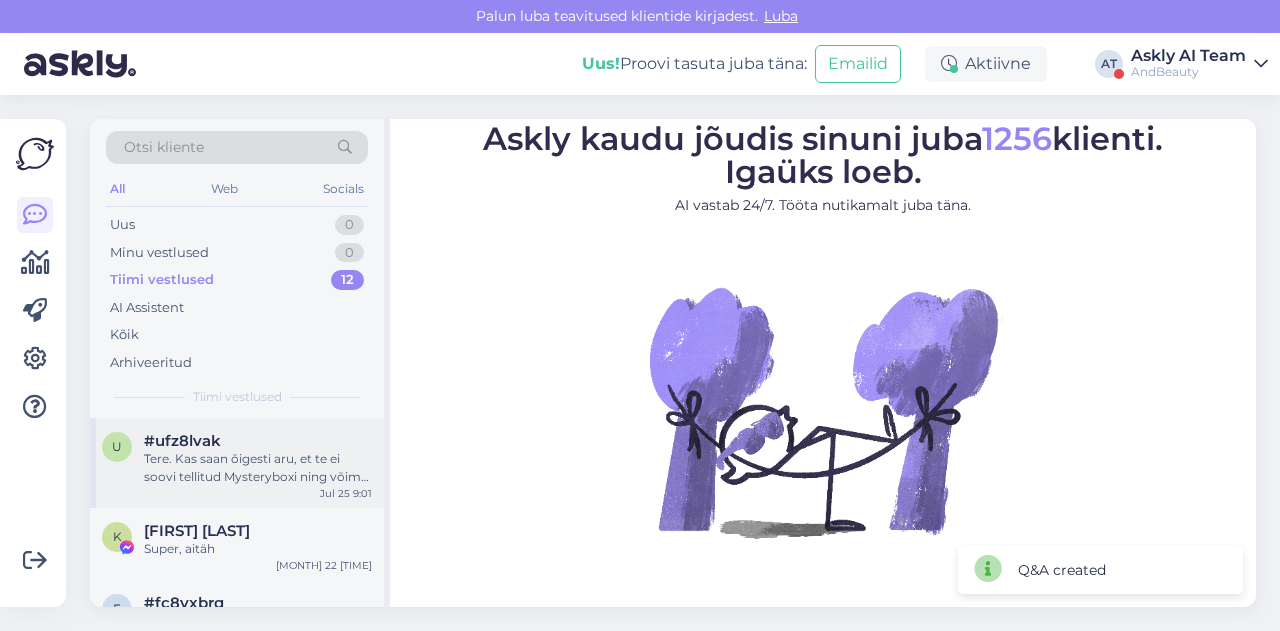 click on "Tere. Kas saan õigesti aru, et te ei soovi tellitud Mysteryboxi ning võime arve tühistada?" at bounding box center [258, 468] 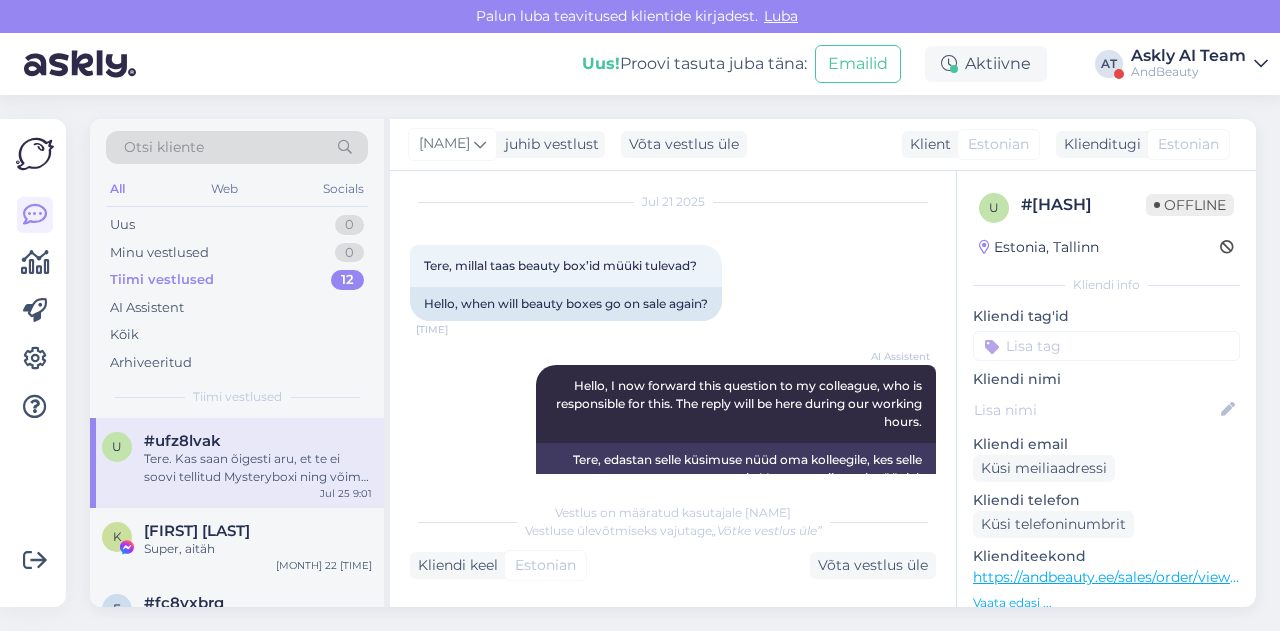 scroll, scrollTop: 54, scrollLeft: 0, axis: vertical 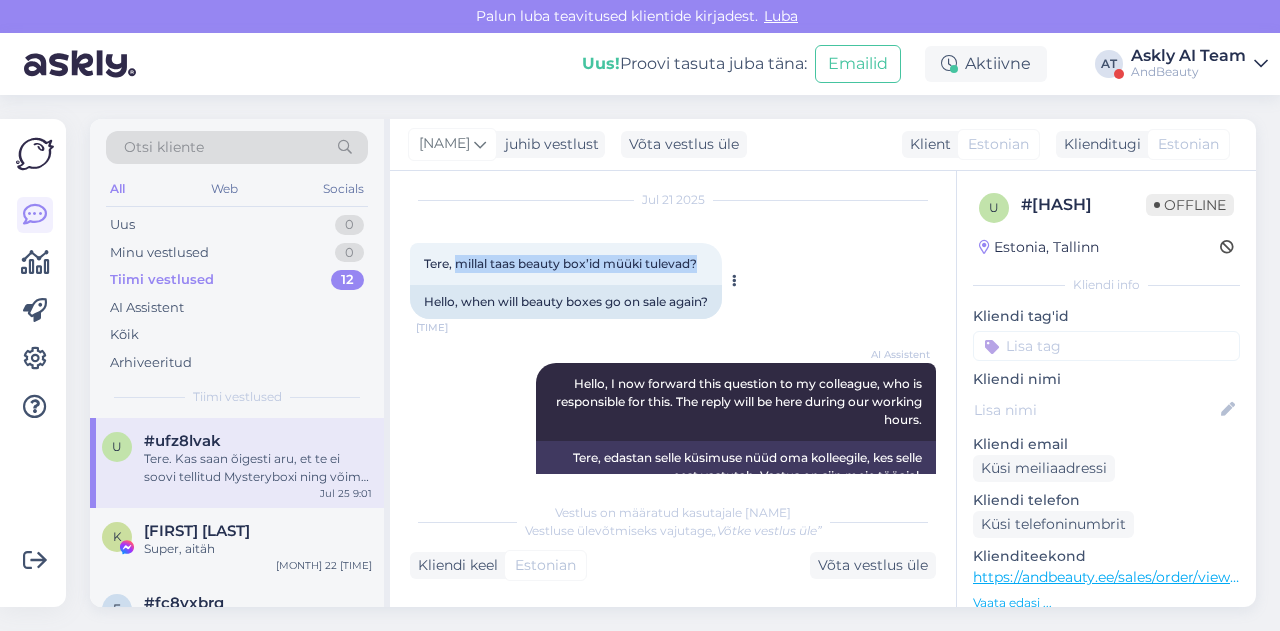 drag, startPoint x: 456, startPoint y: 264, endPoint x: 715, endPoint y: 271, distance: 259.09457 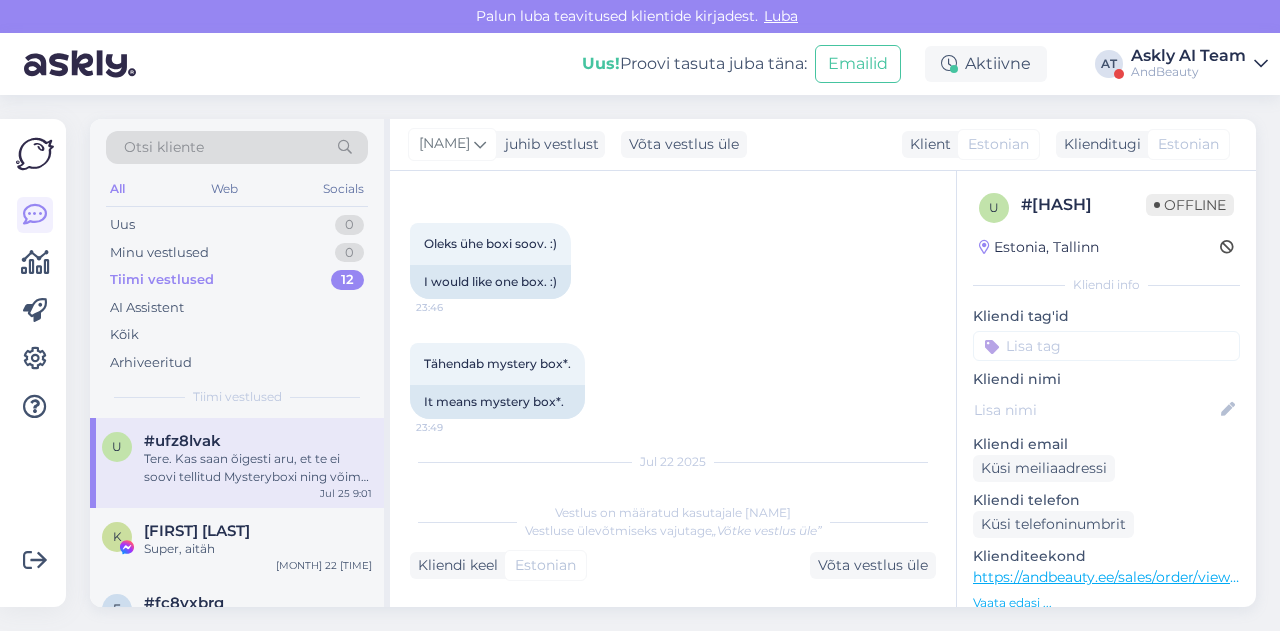 scroll, scrollTop: 525, scrollLeft: 0, axis: vertical 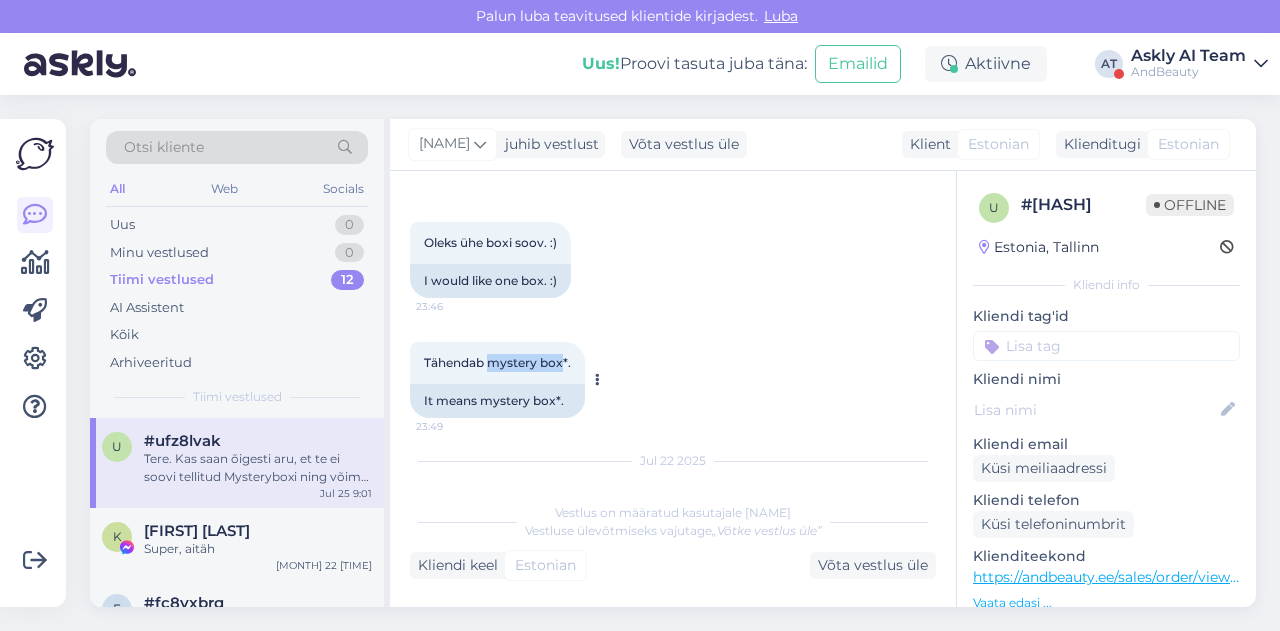 drag, startPoint x: 488, startPoint y: 359, endPoint x: 562, endPoint y: 364, distance: 74.168724 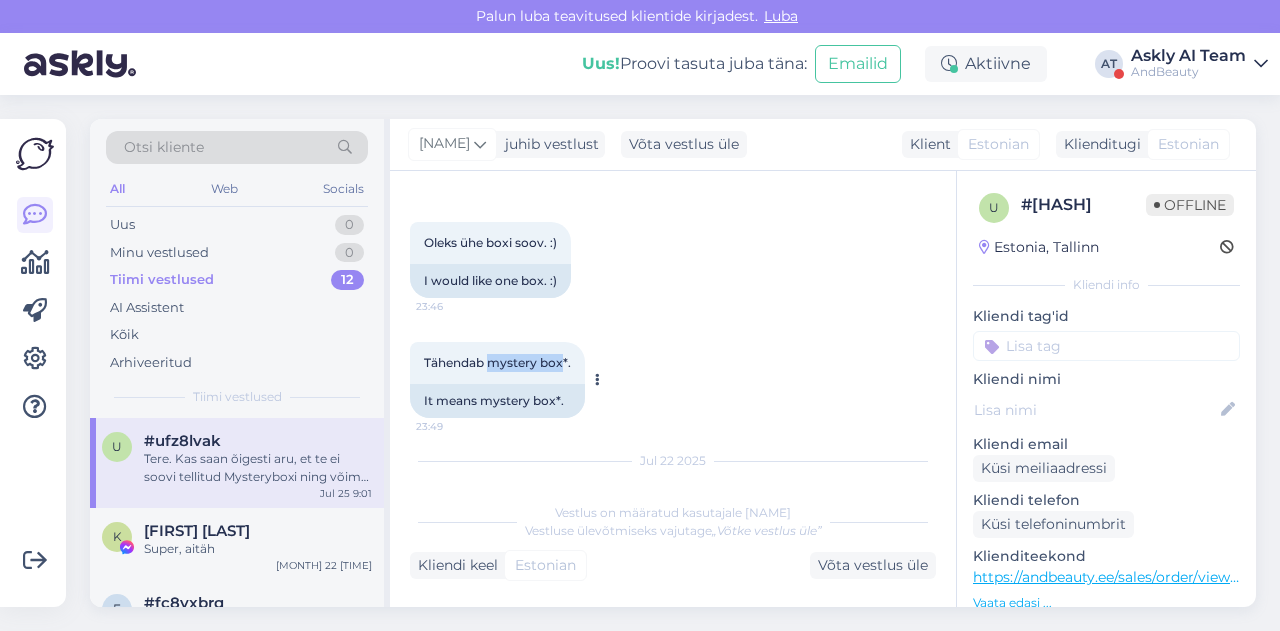 click on "Tähendab mystery box*." at bounding box center (497, 362) 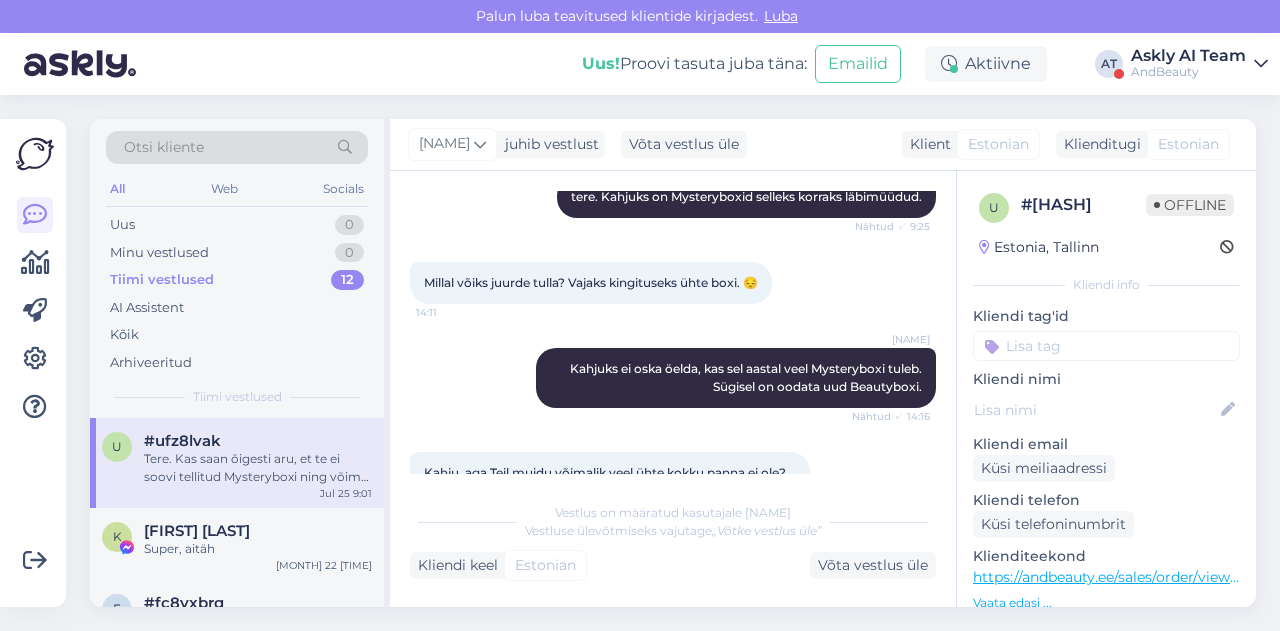 scroll, scrollTop: 856, scrollLeft: 0, axis: vertical 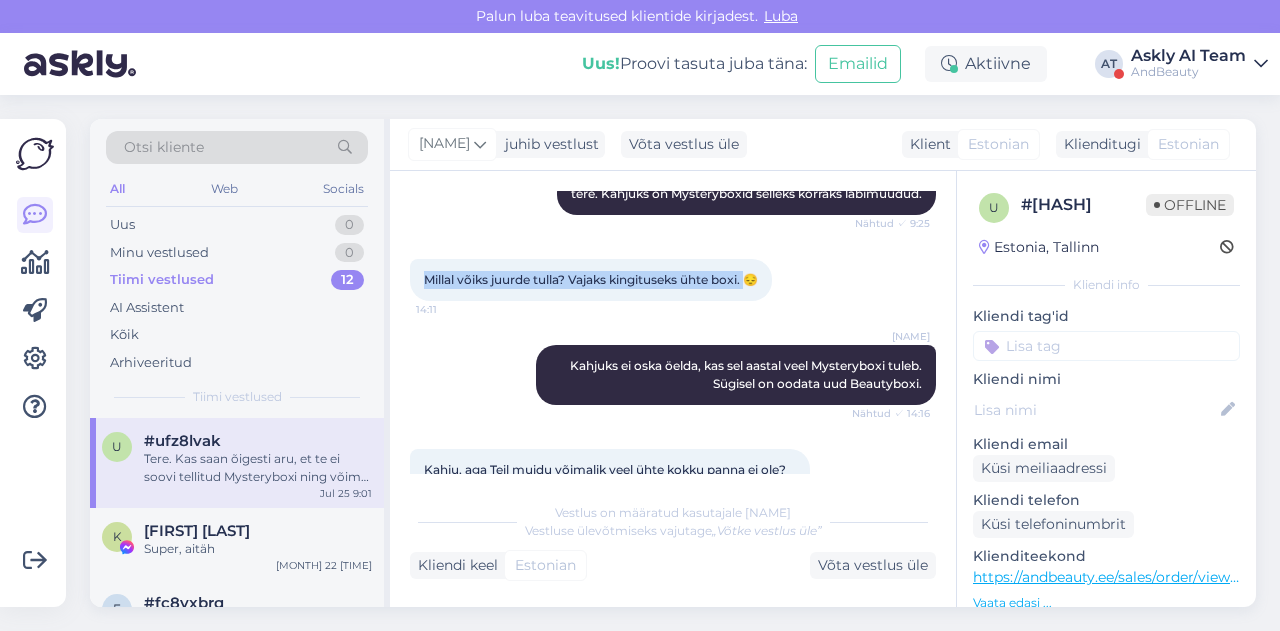 drag, startPoint x: 421, startPoint y: 281, endPoint x: 750, endPoint y: 306, distance: 329.9485 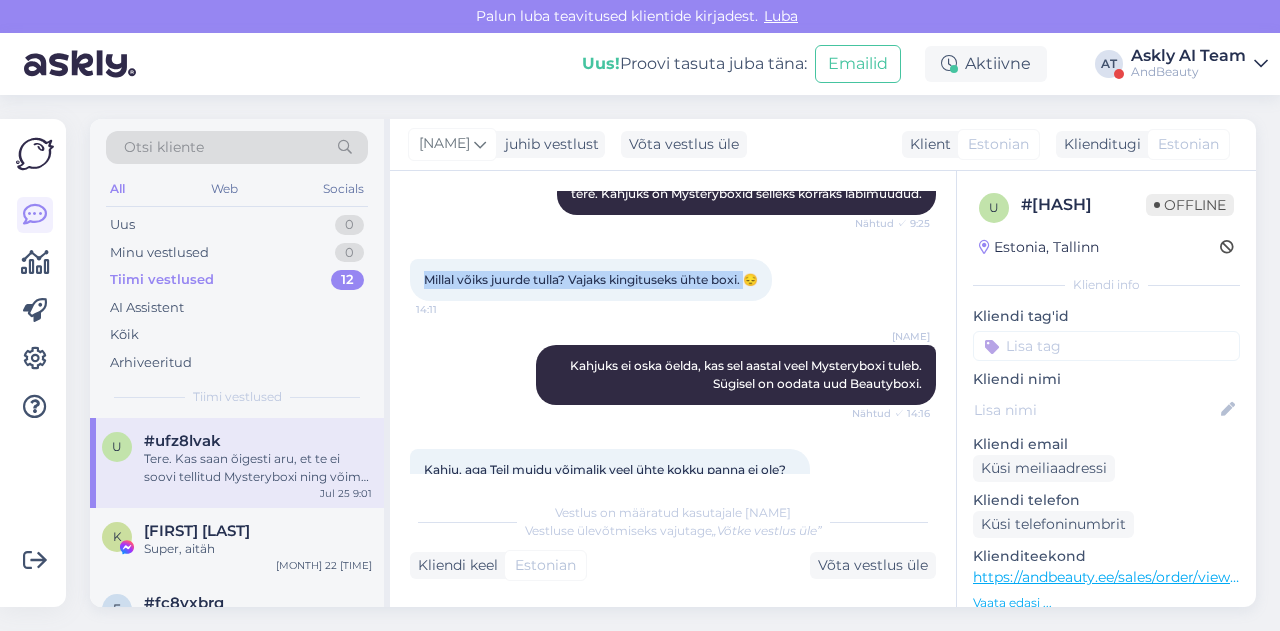 click on "Millal võiks juurde tulla? Vajaks kingituseks ühte boxi. 😔 14:11" at bounding box center [673, 280] 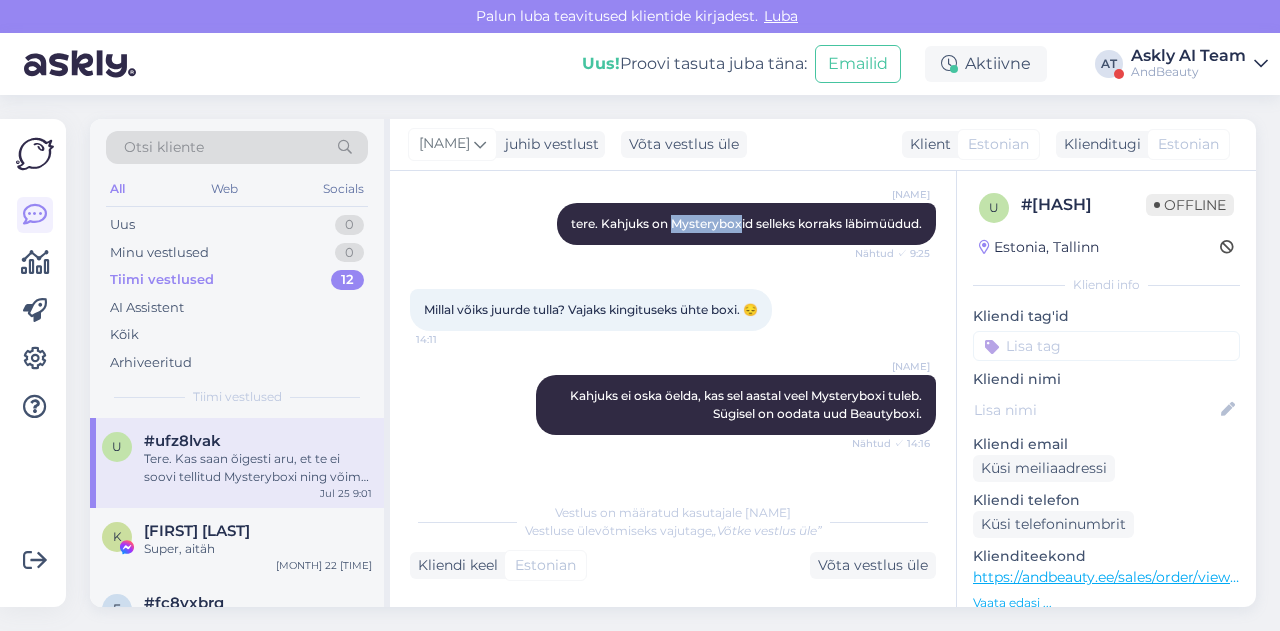 scroll, scrollTop: 823, scrollLeft: 0, axis: vertical 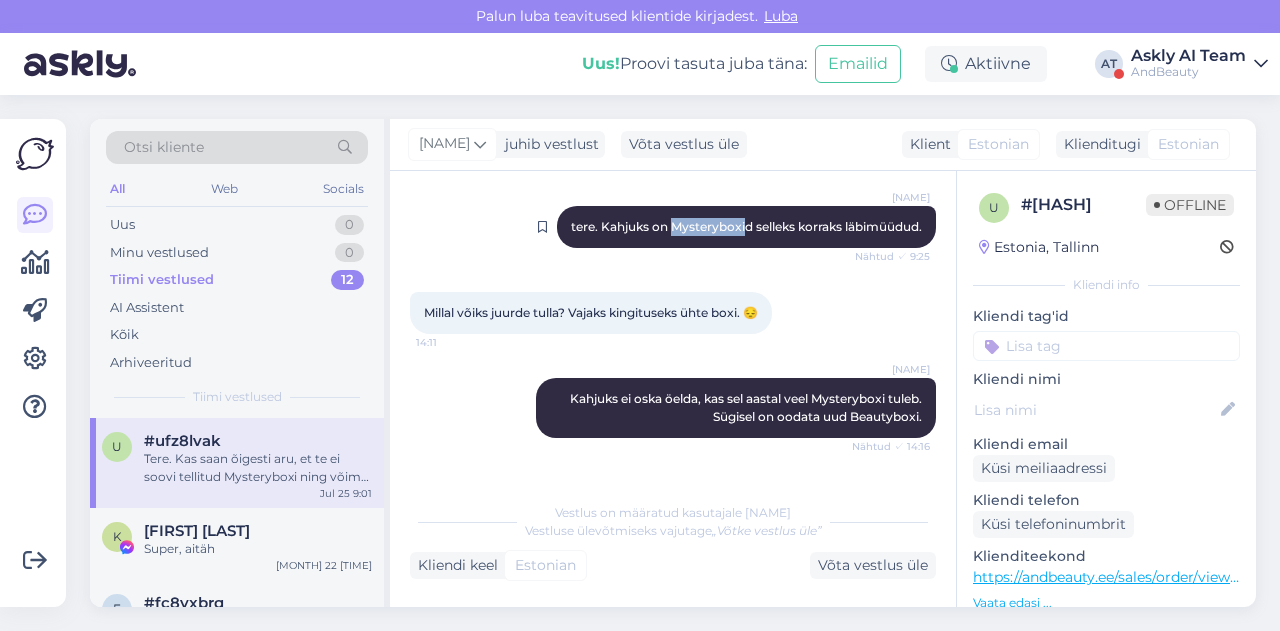 drag, startPoint x: 651, startPoint y: 197, endPoint x: 724, endPoint y: 223, distance: 77.491936 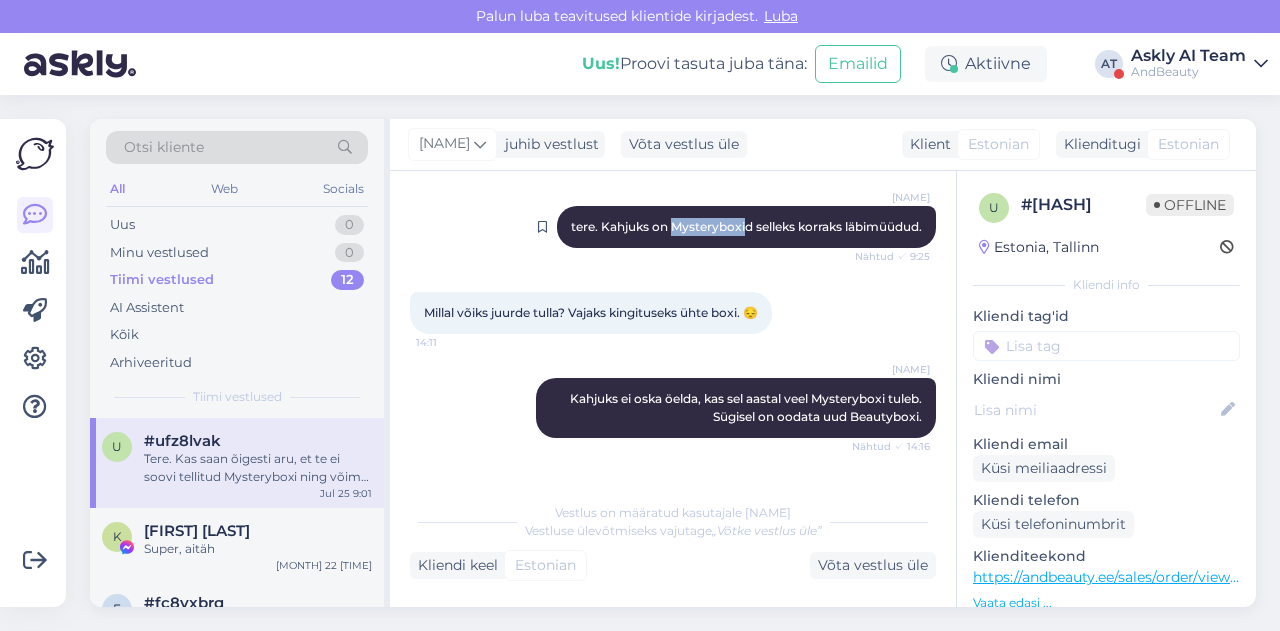click on "tere. Kahjuks on Mysteryboxid selleks korraks läbimüüdud." at bounding box center [746, 226] 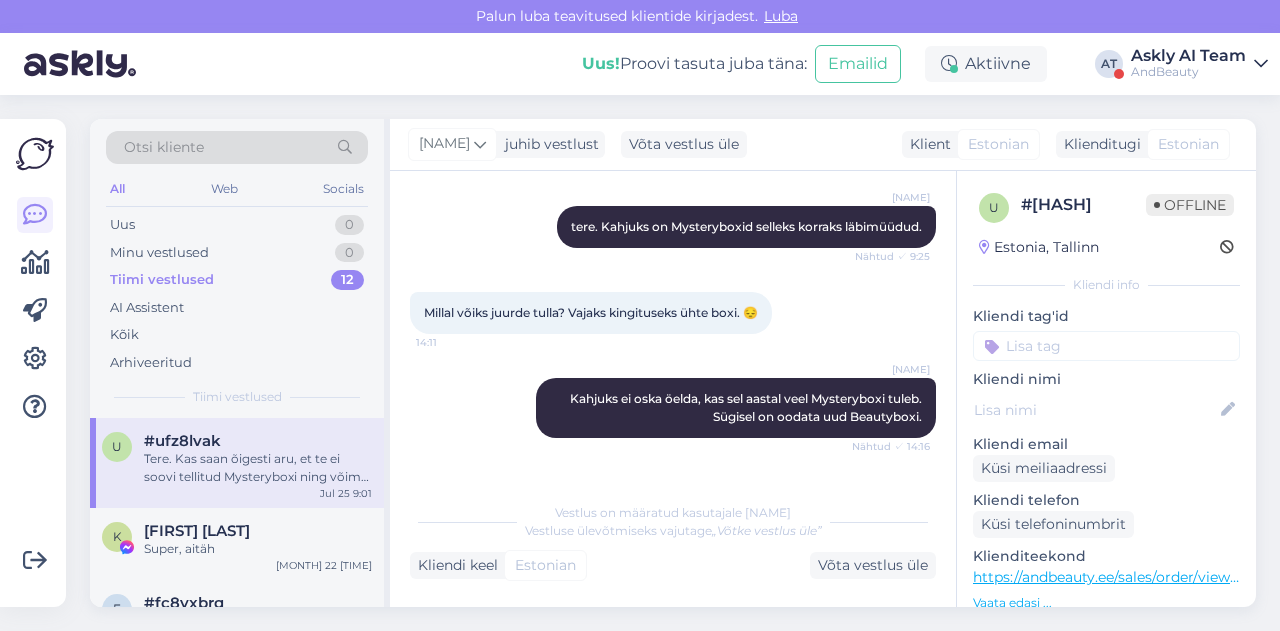 click on "Millal võiks juurde tulla? Vajaks kingituseks ühte boxi. 😔 14:11" at bounding box center [673, 313] 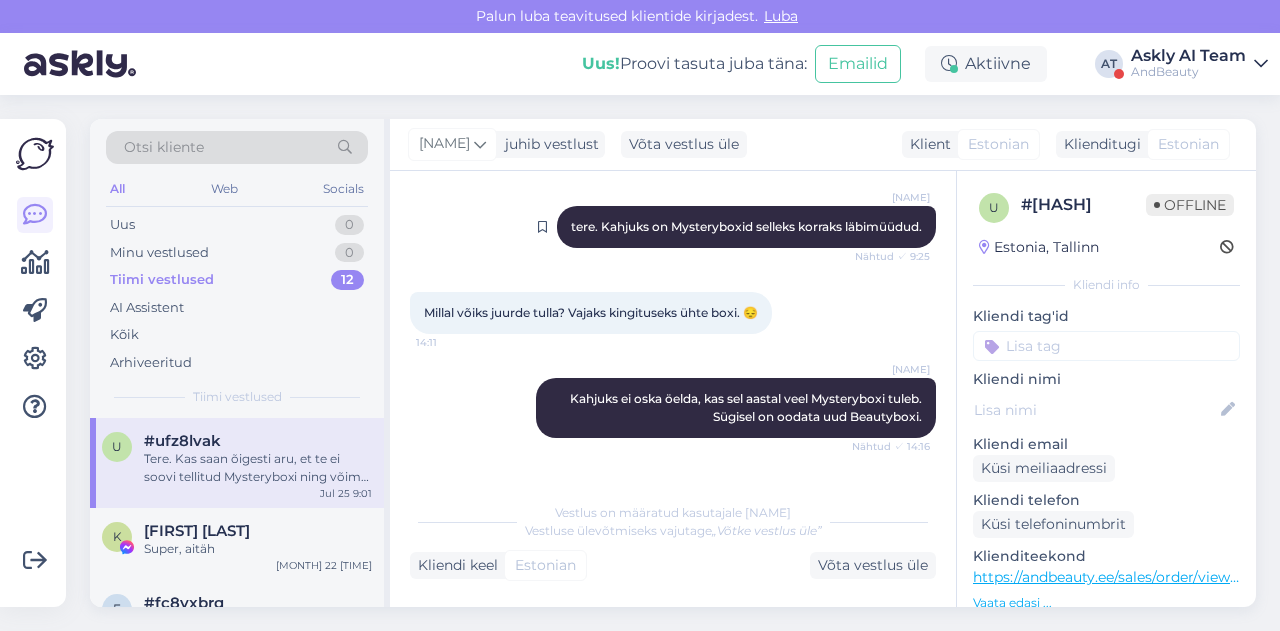 drag, startPoint x: 582, startPoint y: 226, endPoint x: 908, endPoint y: 236, distance: 326.15335 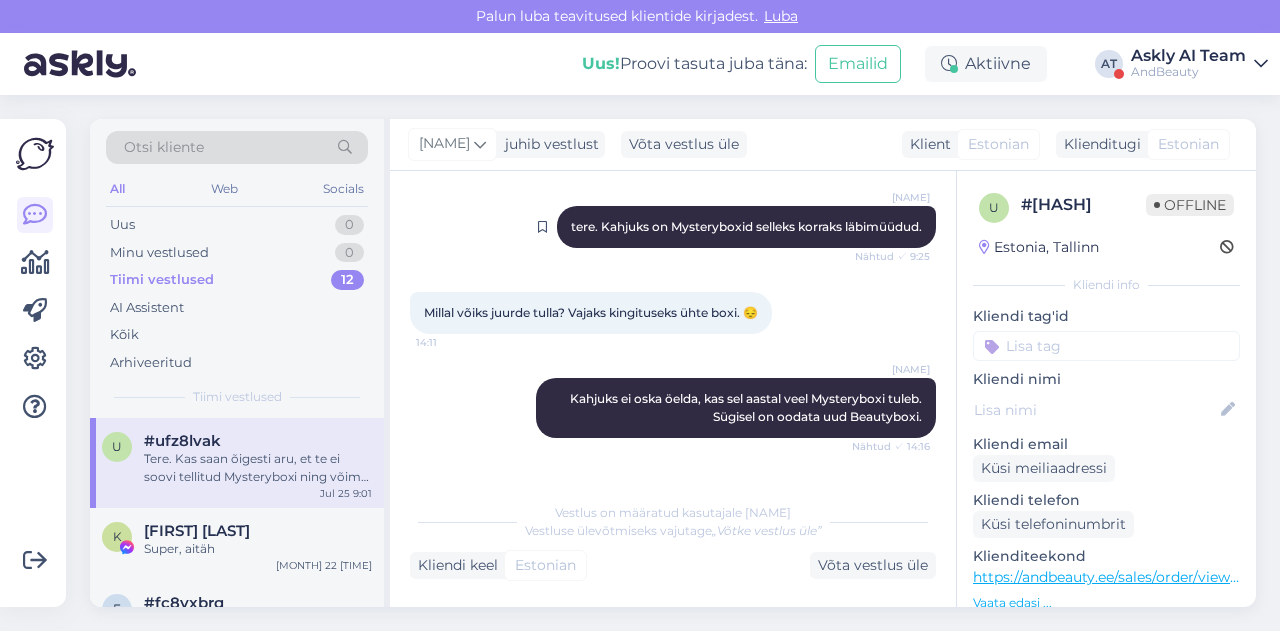 click on "[NAME] tere. Kahjuks on Mysteryboxid selleks korraks läbimüüdud.  Nähtud ✓ [TIME]" at bounding box center (746, 227) 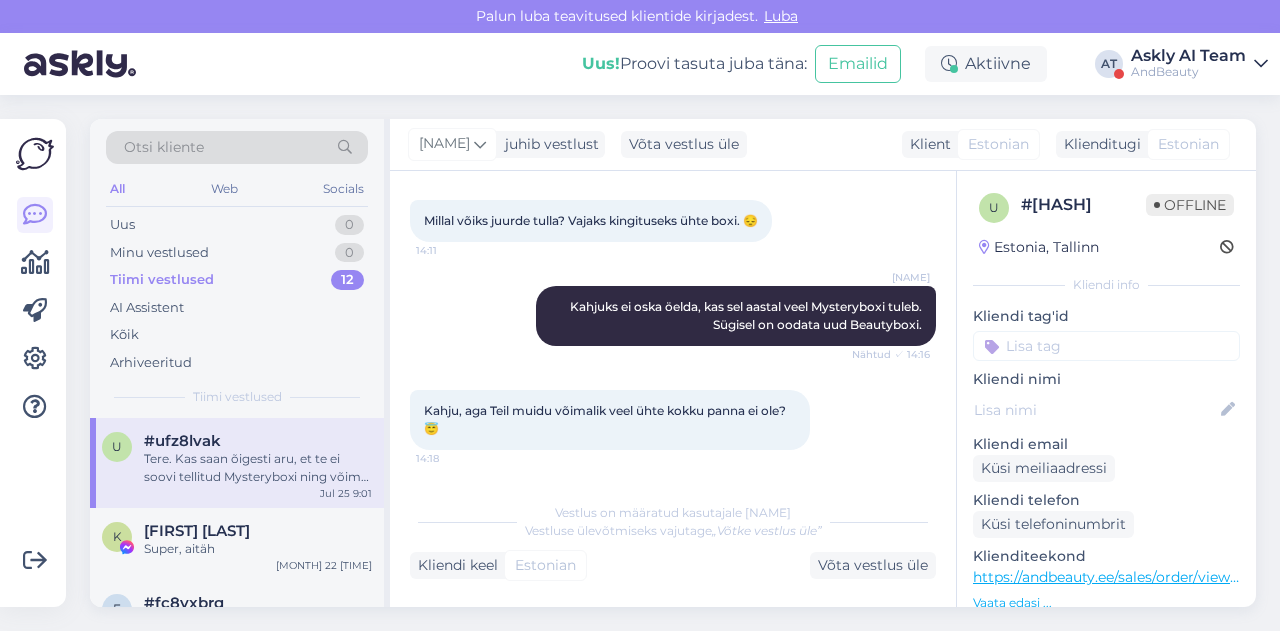 scroll, scrollTop: 961, scrollLeft: 0, axis: vertical 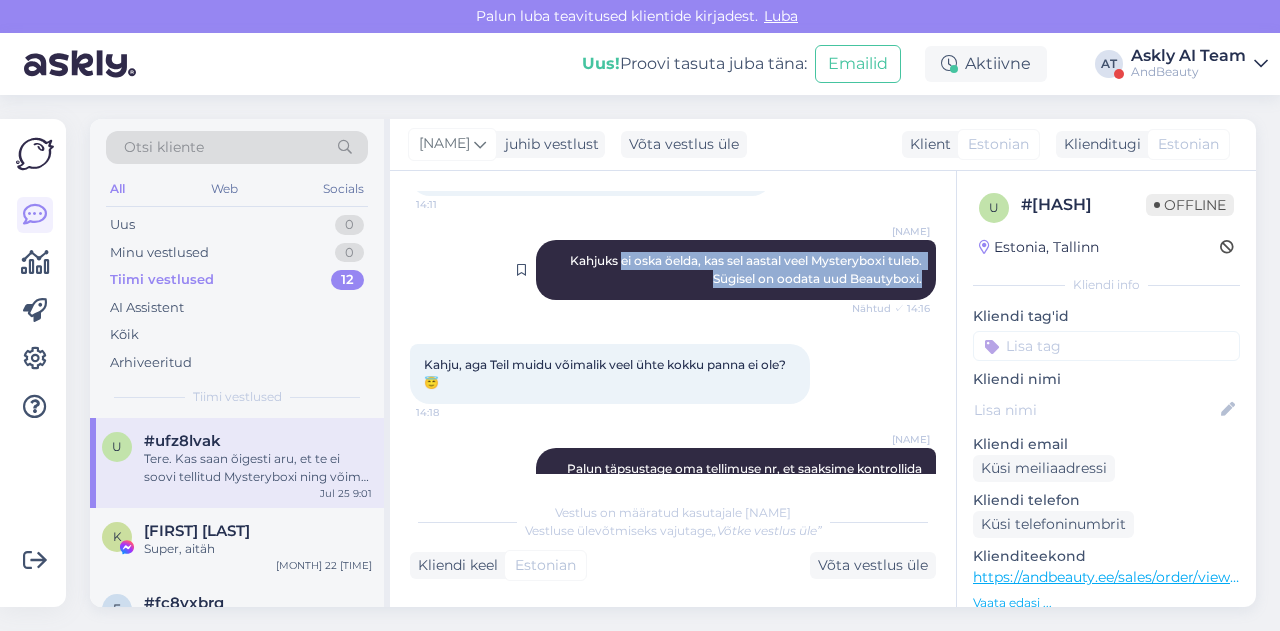 drag, startPoint x: 599, startPoint y: 259, endPoint x: 912, endPoint y: 287, distance: 314.2499 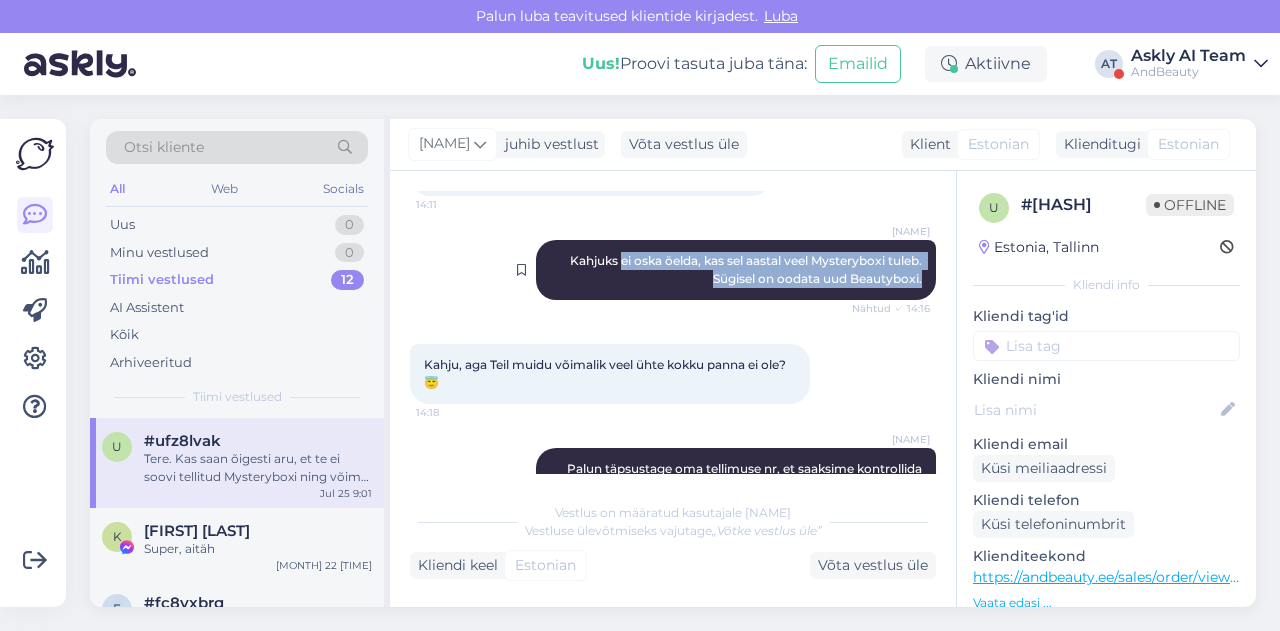 click on "[NAME] Kahjuks ei oska öelda, kas sel aastal veel Mysteryboxi tuleb. Sügisel on oodata uud Beautyboxi. Nähtud ✓ 14:16" at bounding box center (736, 270) 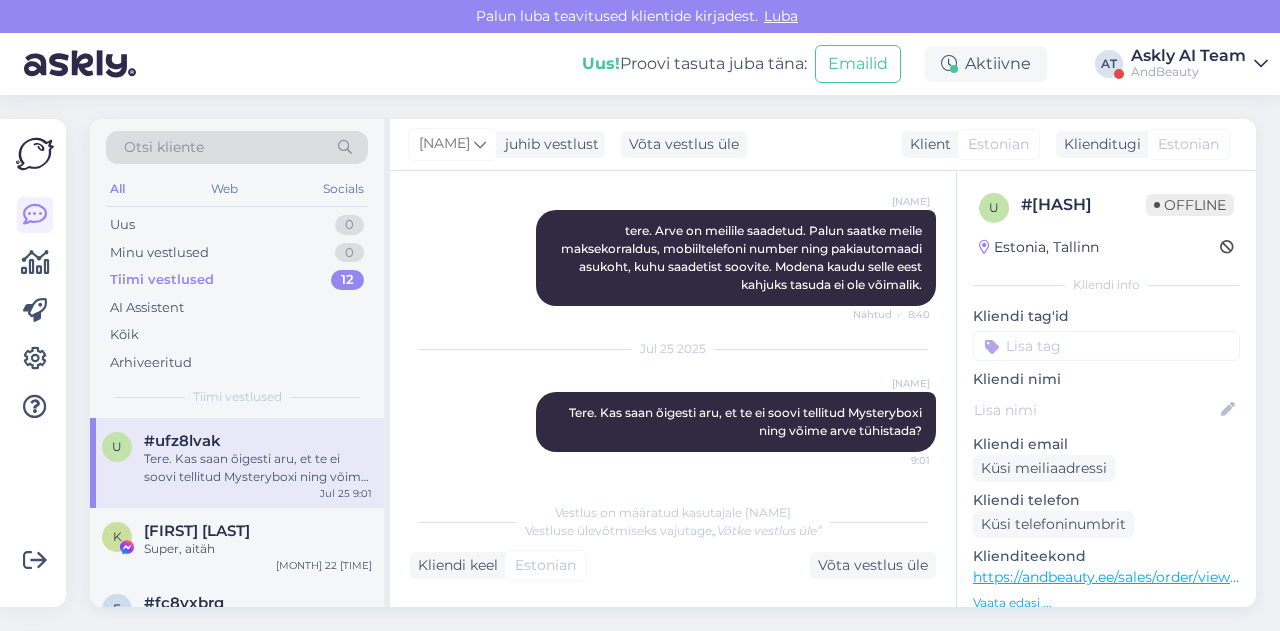 scroll, scrollTop: 1588, scrollLeft: 0, axis: vertical 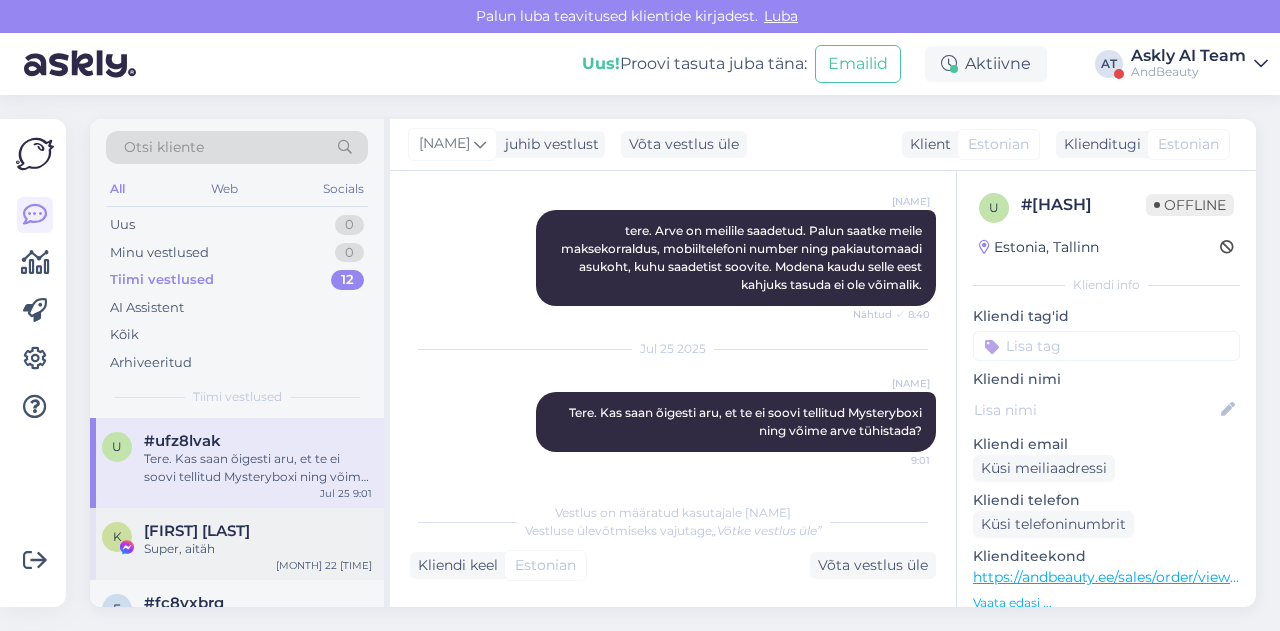click on "[FIRST] [LAST]" at bounding box center (197, 531) 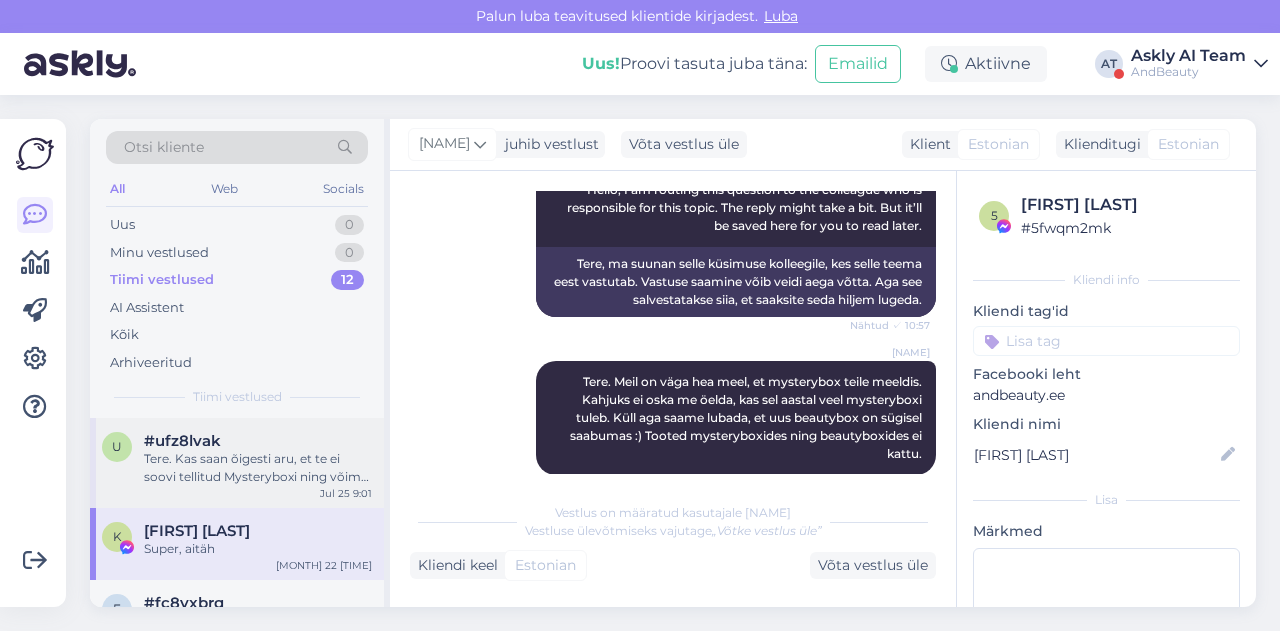 scroll, scrollTop: 240, scrollLeft: 0, axis: vertical 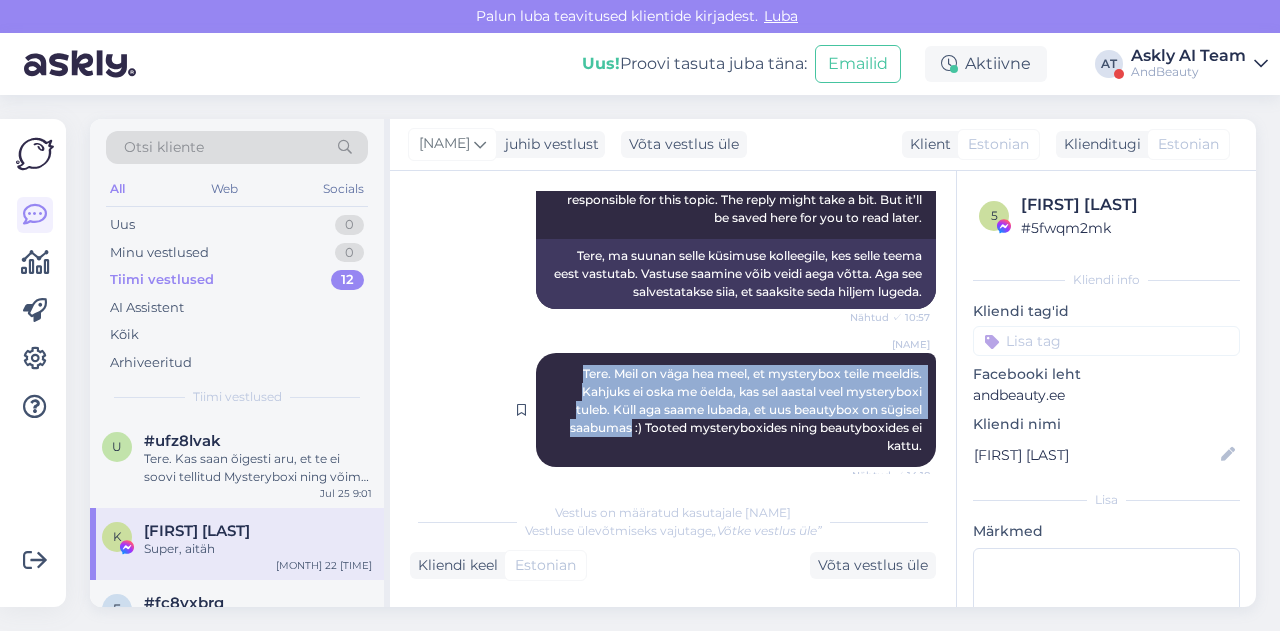 drag, startPoint x: 559, startPoint y: 370, endPoint x: 614, endPoint y: 434, distance: 84.38602 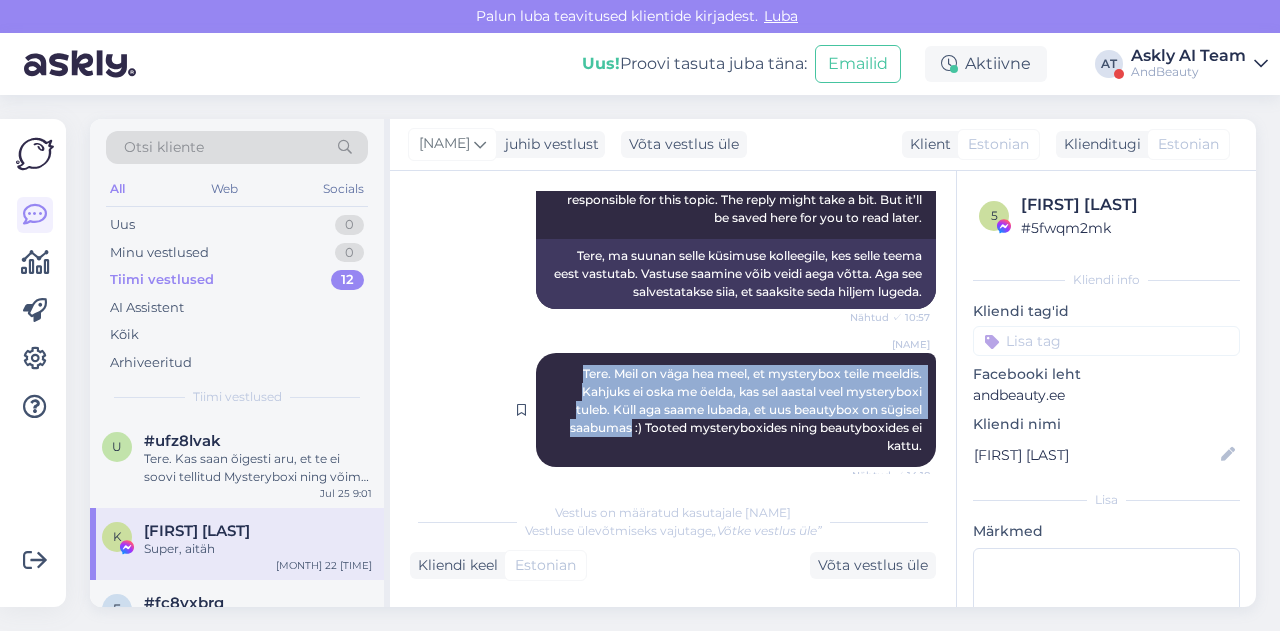 click on "[NAME] Tere. Meil on väga hea meel, et mysterybox teile meeldis. Kahjuks ei oska me öelda, kas sel aastal veel mysteryboxi tuleb. Küll aga saame lubada, et uus beautybox on sügisel saabumas :) Tooted mysteryboxides ning beautyboxides ei kattu. Nähtud ✓ 14:18" at bounding box center [736, 410] 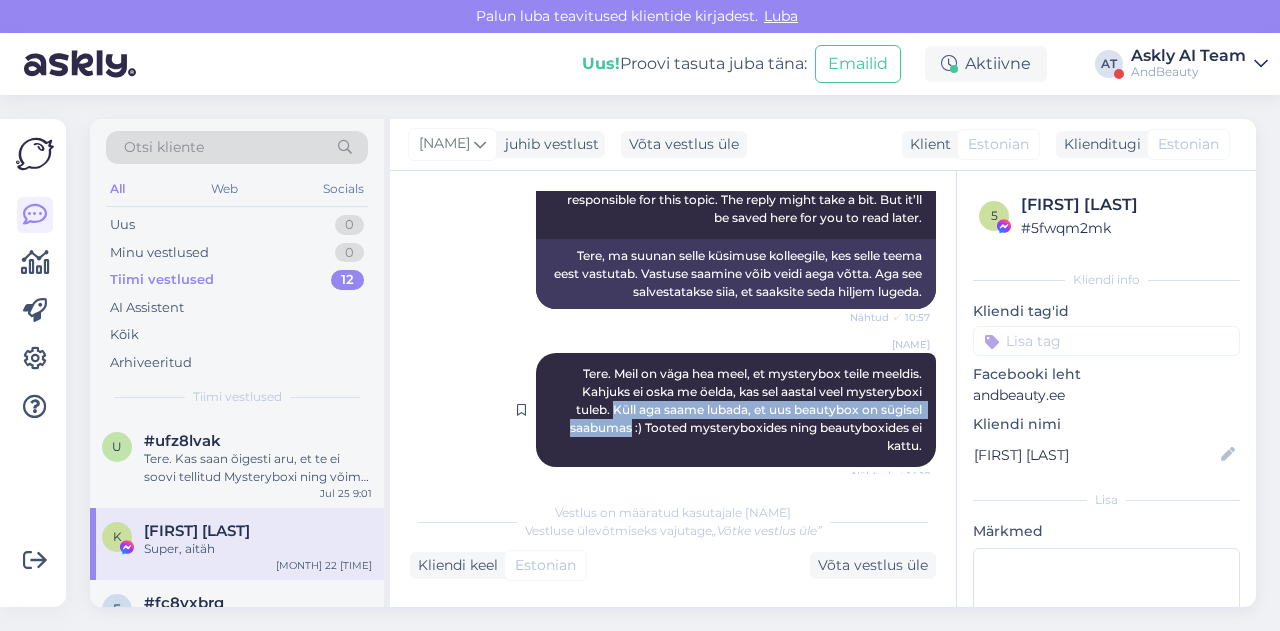 drag, startPoint x: 594, startPoint y: 407, endPoint x: 616, endPoint y: 433, distance: 34.058773 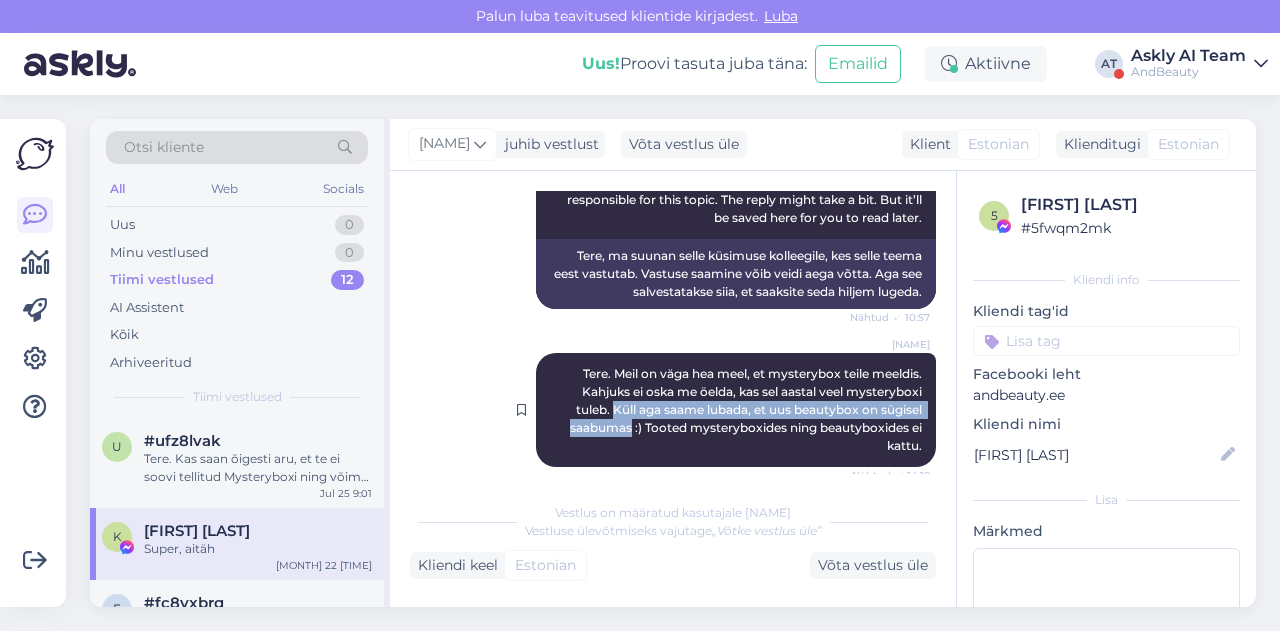 click on "Tere. Meil on väga hea meel, et mysterybox teile meeldis. Kahjuks ei oska me öelda, kas sel aastal veel mysteryboxi tuleb. Küll aga saame lubada, et uus beautybox on sügisel saabumas :) Tooted mysteryboxides ning beautyboxides ei kattu." at bounding box center [747, 409] 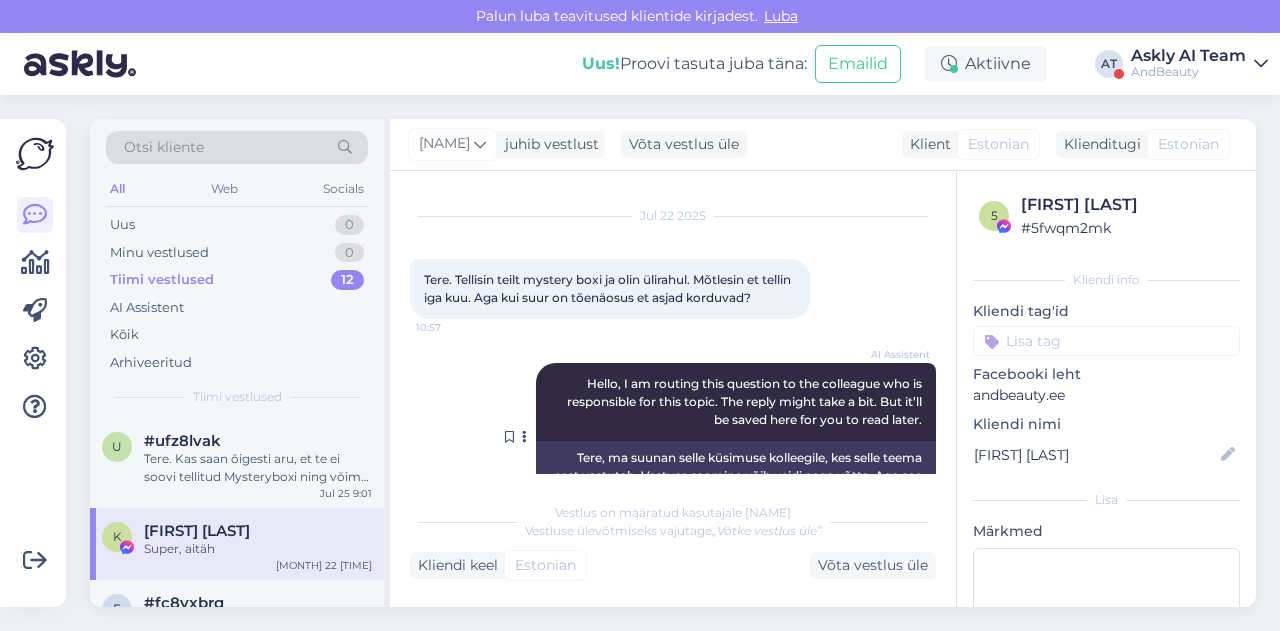 scroll, scrollTop: 32, scrollLeft: 0, axis: vertical 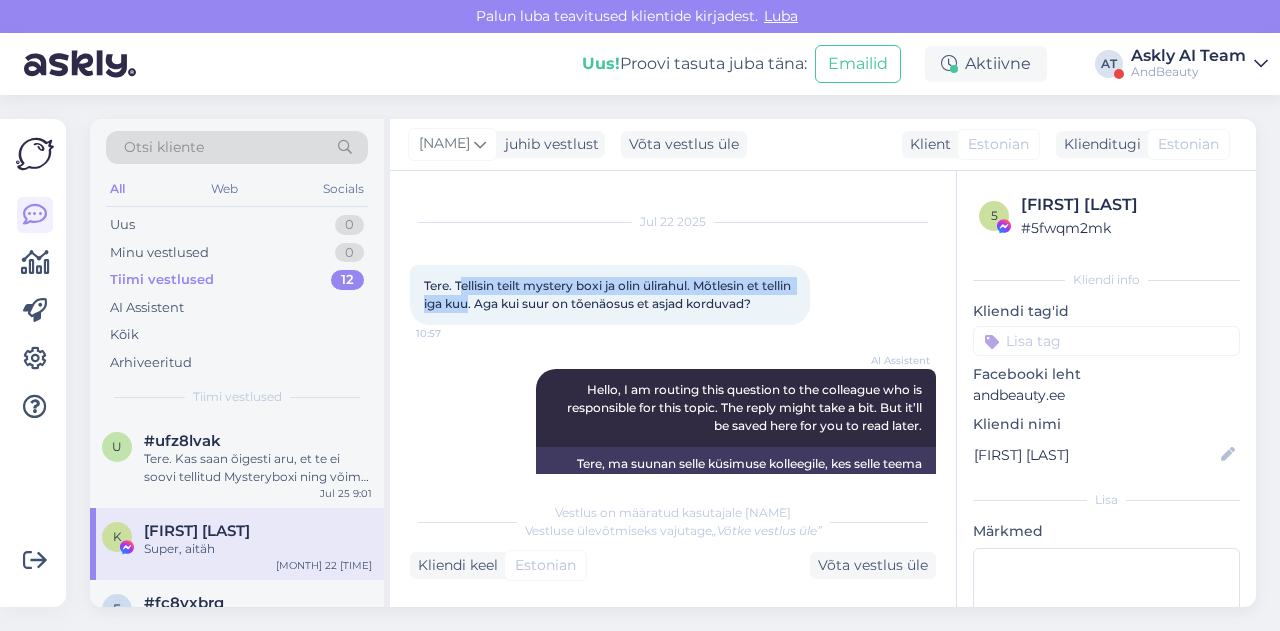 drag, startPoint x: 460, startPoint y: 283, endPoint x: 501, endPoint y: 299, distance: 44.011364 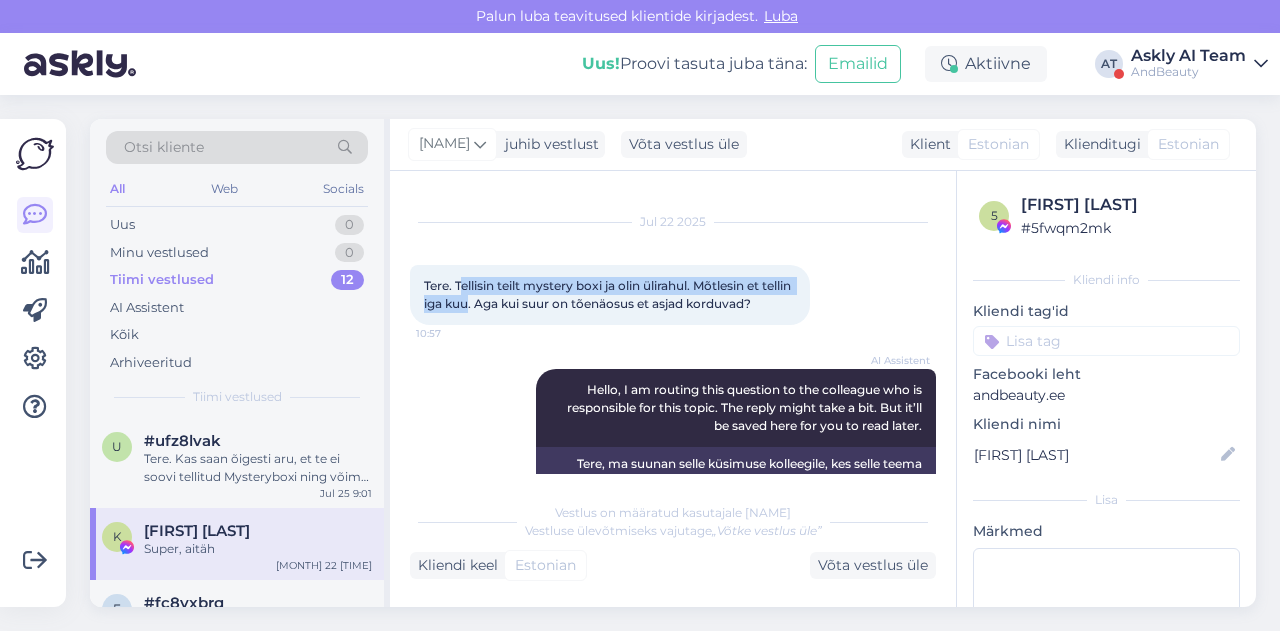 click on "Tere. Tellisin teilt mystery boxi ja olin ülirahul. Mõtlesin et tellin iga kuu. Aga kui suur on tõenäosus et asjad korduvad?" at bounding box center [609, 294] 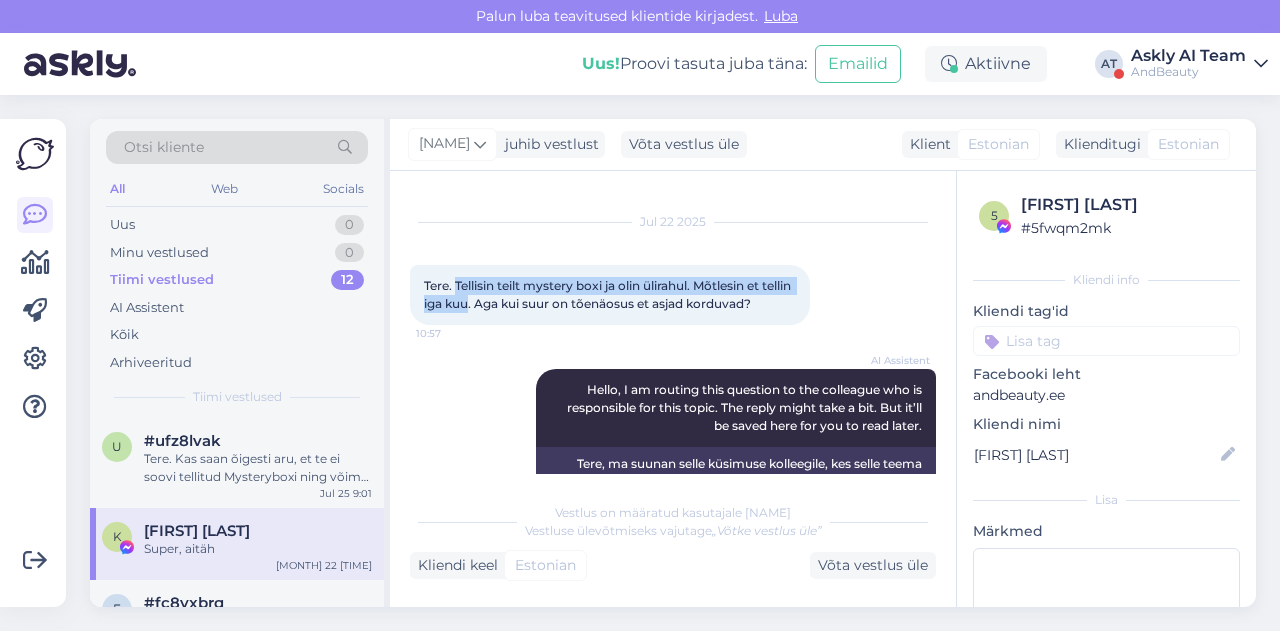 drag, startPoint x: 455, startPoint y: 282, endPoint x: 502, endPoint y: 302, distance: 51.078373 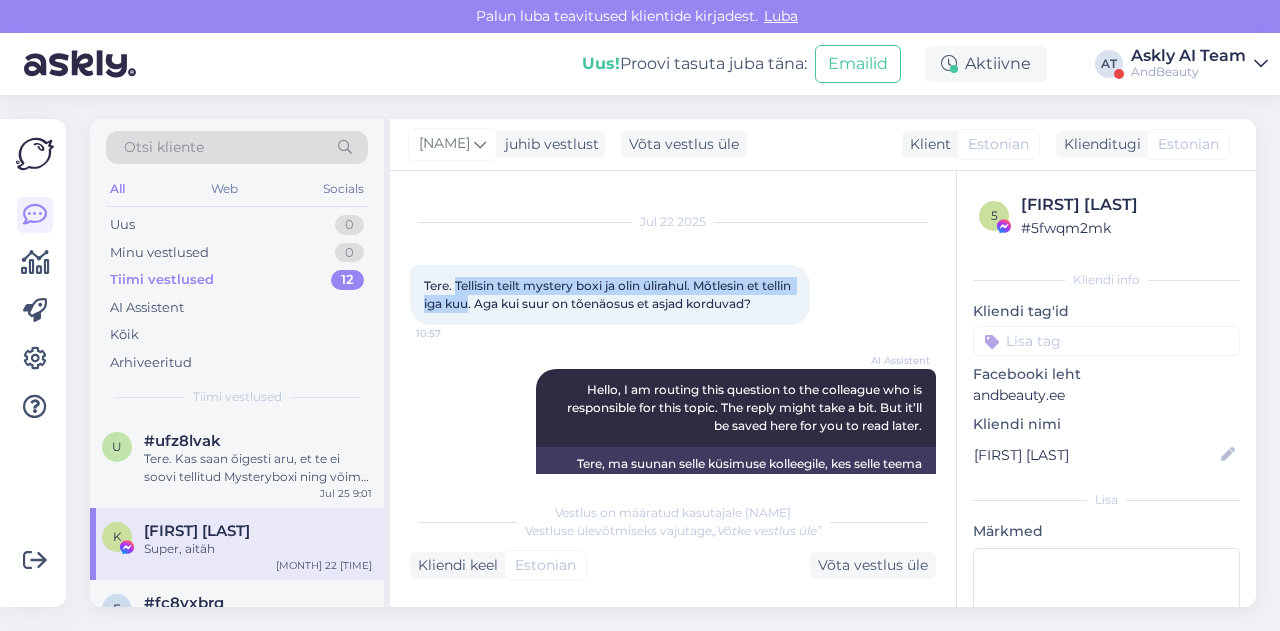 click on "Tere. Tellisin teilt mystery boxi ja olin ülirahul. Mõtlesin et tellin iga kuu. Aga kui suur on tõenäosus et asjad korduvad?" at bounding box center [609, 294] 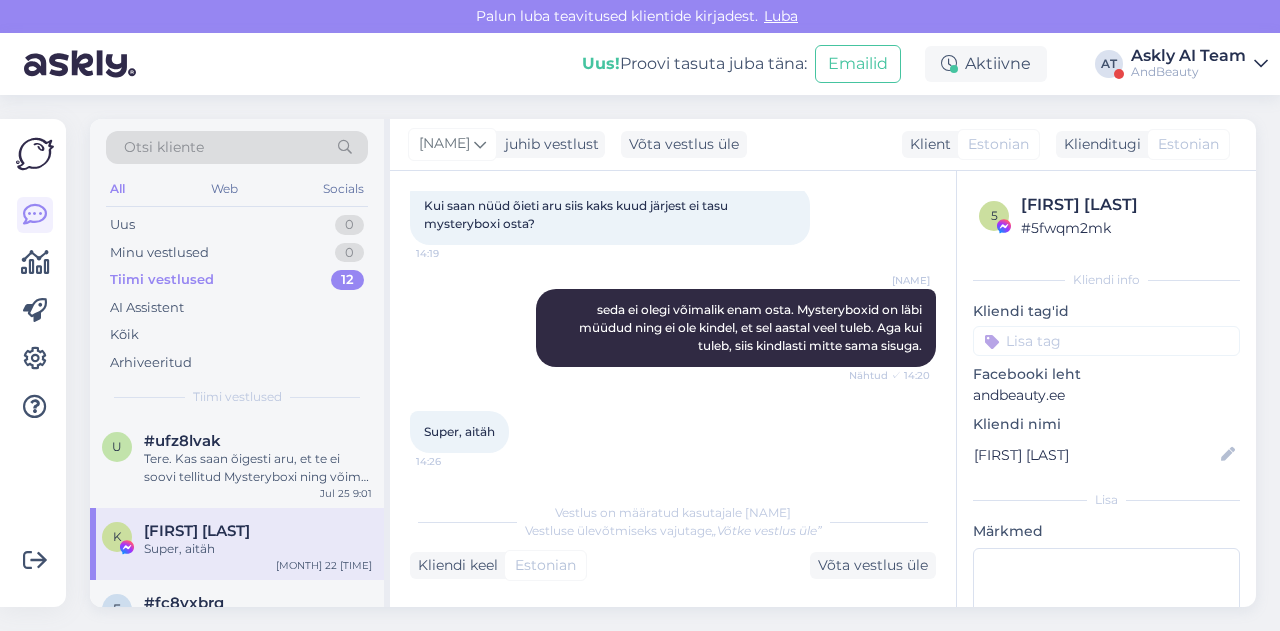 scroll, scrollTop: 566, scrollLeft: 0, axis: vertical 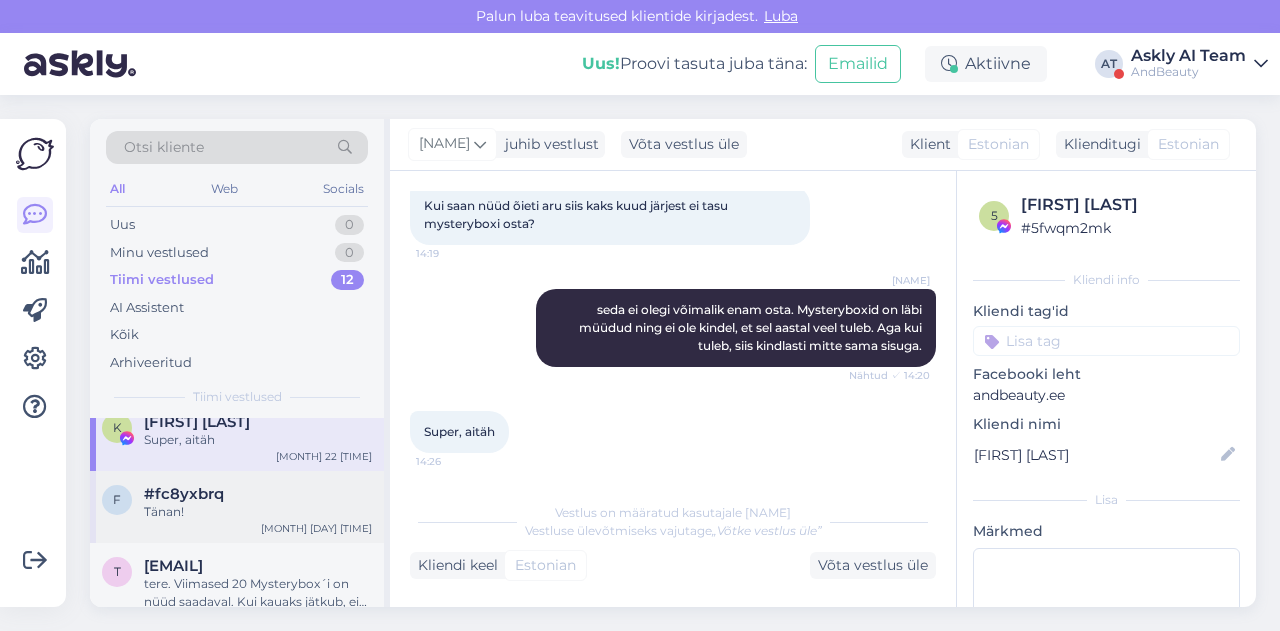 click on "f #[REDACTED] Tänan! Jul 10 10:48" at bounding box center [237, 507] 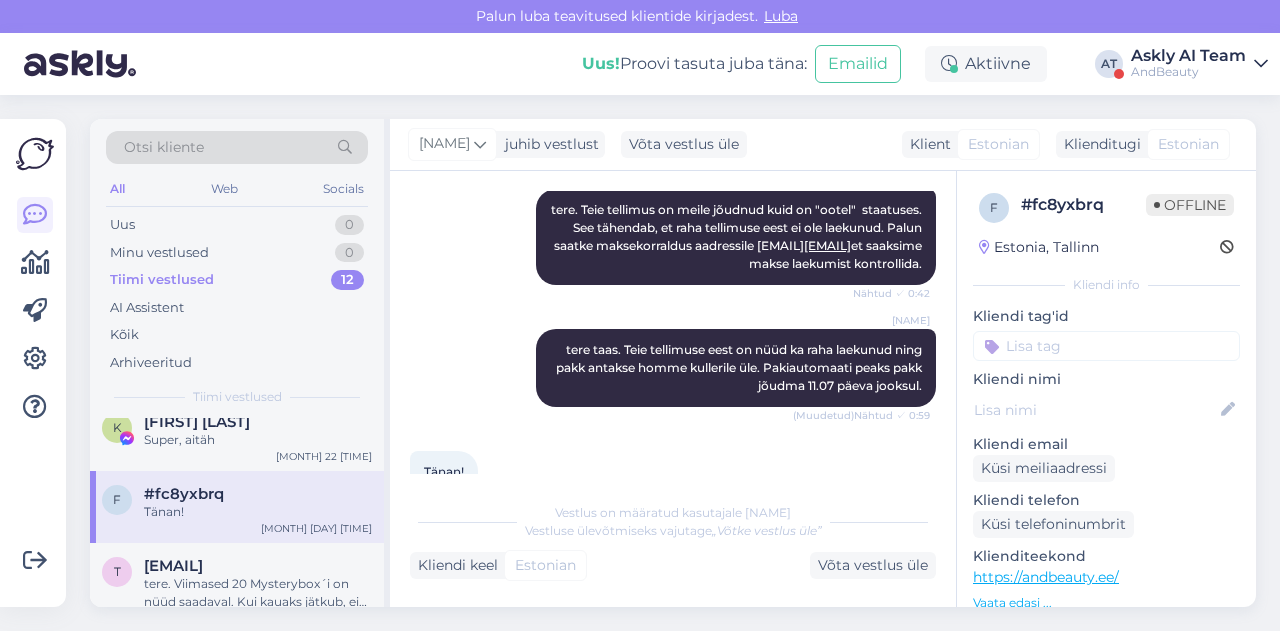 scroll, scrollTop: 1942, scrollLeft: 0, axis: vertical 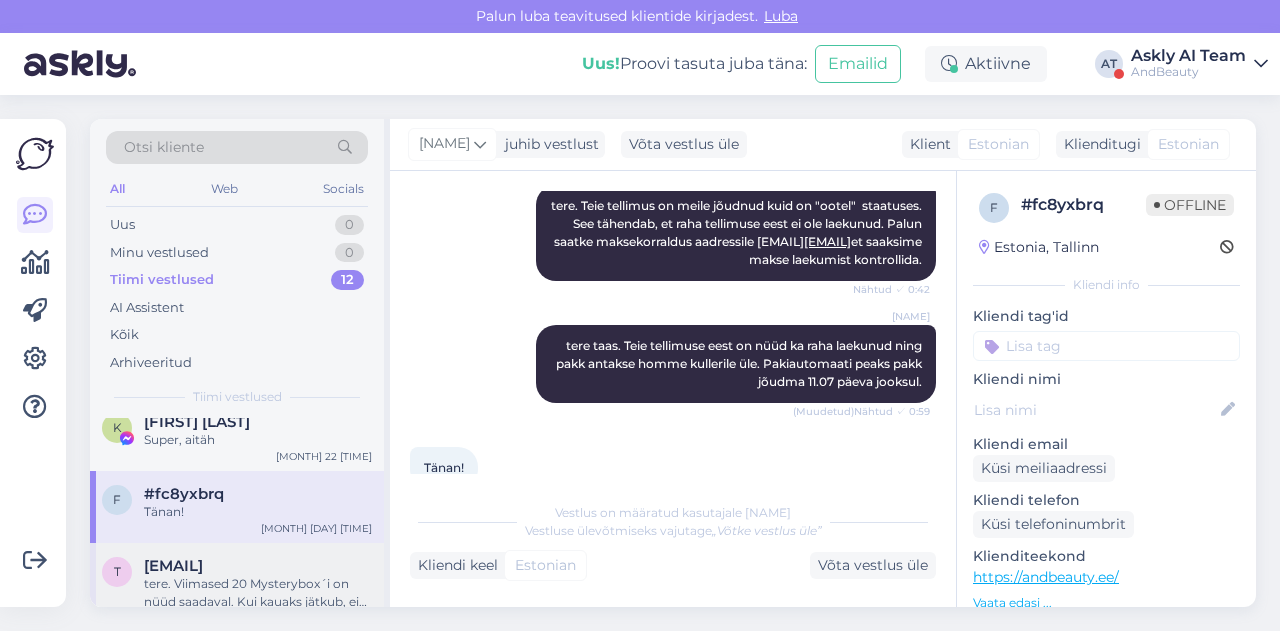 click on "tere. Viimased 20 Mysterybox´i on nüüd saadaval. Kui kauaks jätkub, ei oska kahjuks ennustada." at bounding box center (258, 593) 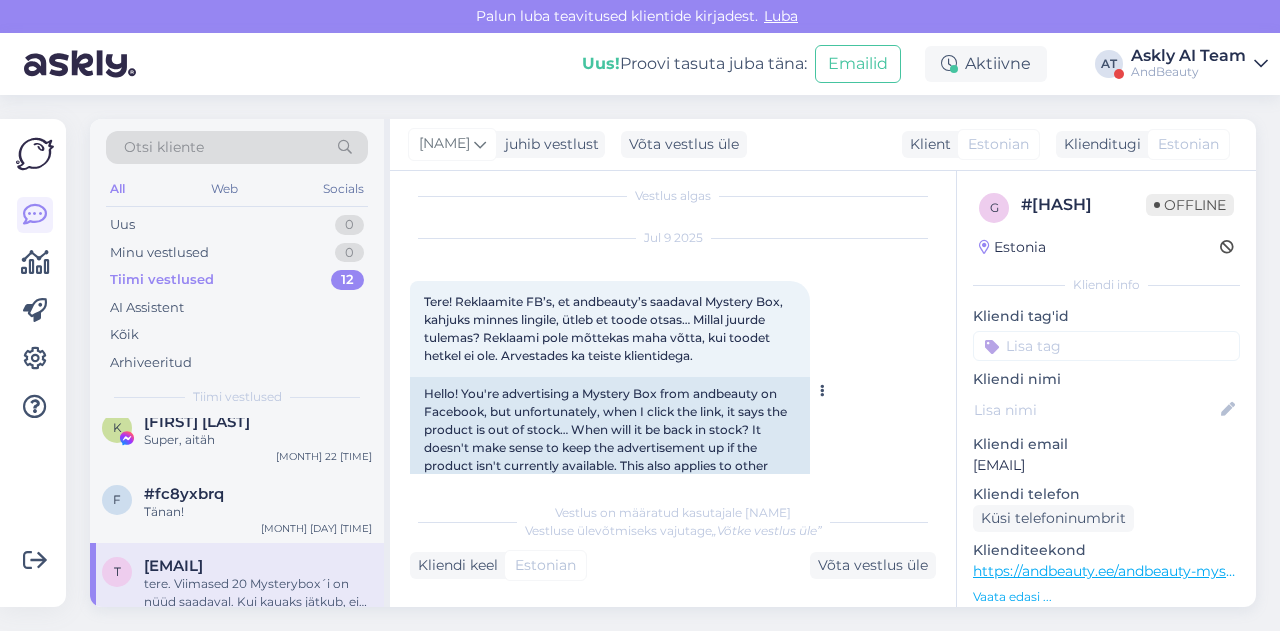 scroll, scrollTop: 0, scrollLeft: 0, axis: both 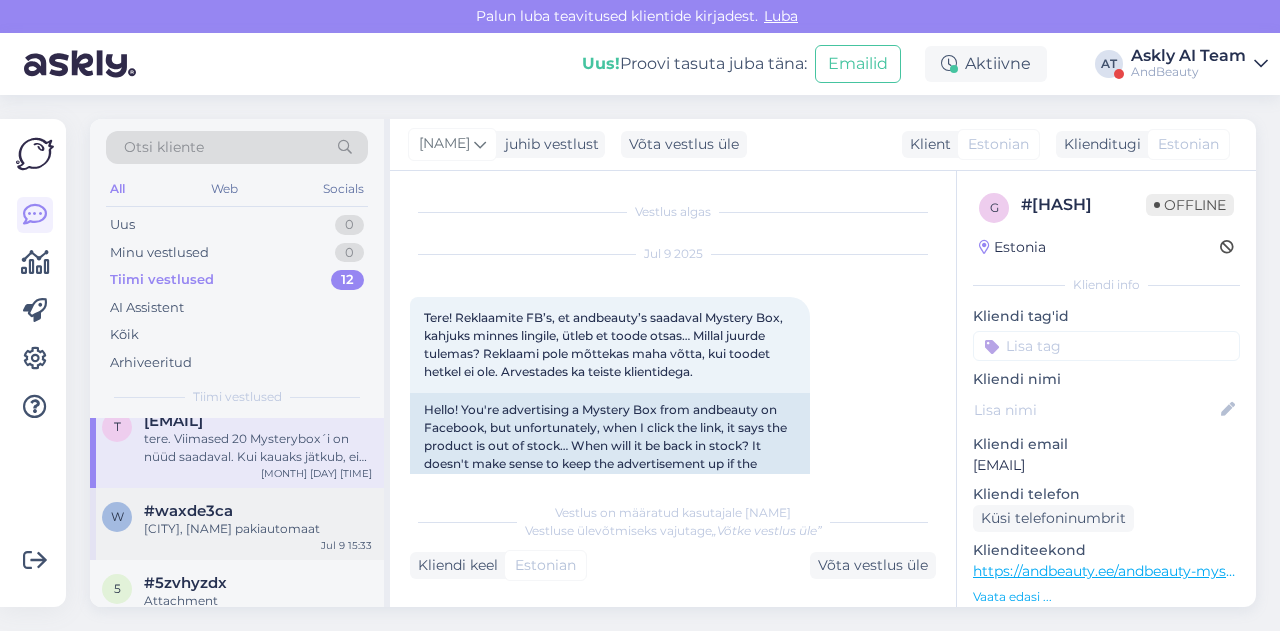 click on "[CITY], [NAME] pakiautomaat" at bounding box center [258, 529] 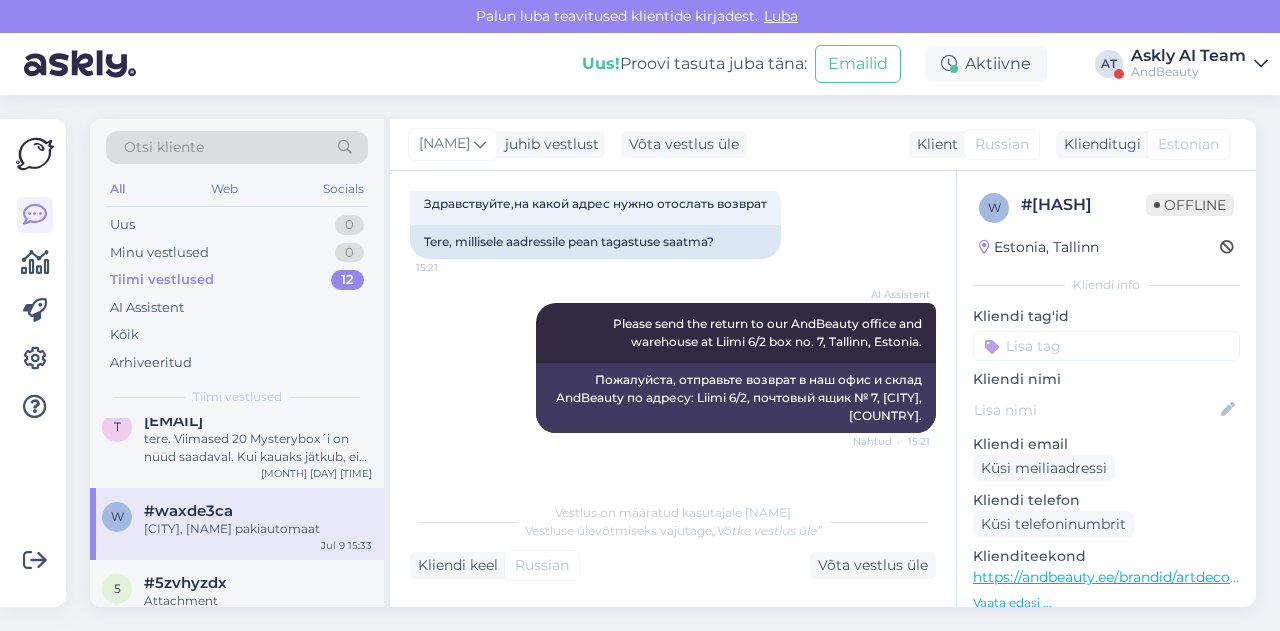 scroll, scrollTop: 114, scrollLeft: 0, axis: vertical 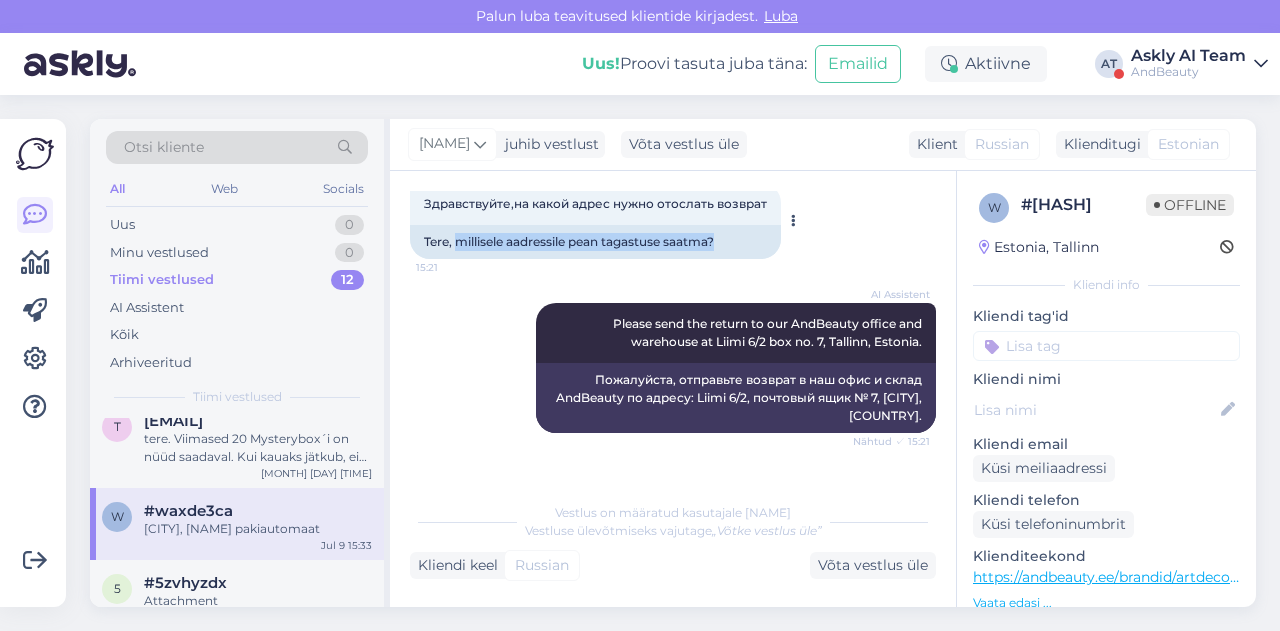 drag, startPoint x: 458, startPoint y: 241, endPoint x: 745, endPoint y: 253, distance: 287.25076 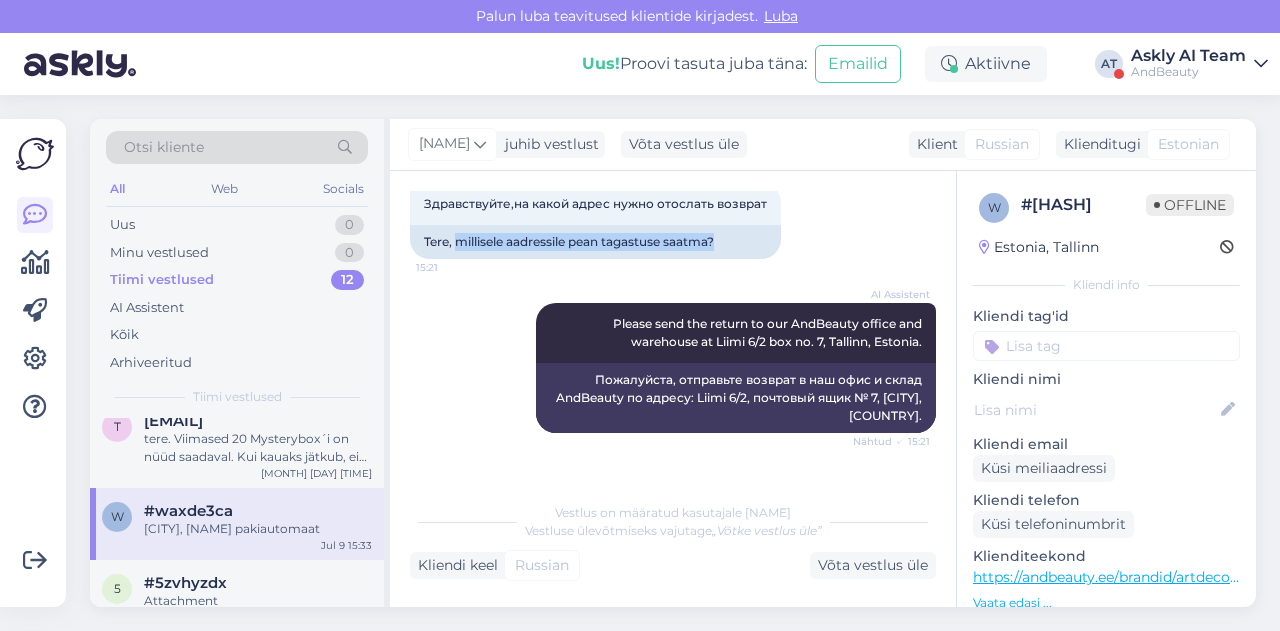 click on "[MONTH] [DAY] [YEAR] Здравствуйте,на какой адрес нужно отослать  возврат  [TIME]  Tere, millisele aadressile pean tagastuse saatma?" at bounding box center (673, 200) 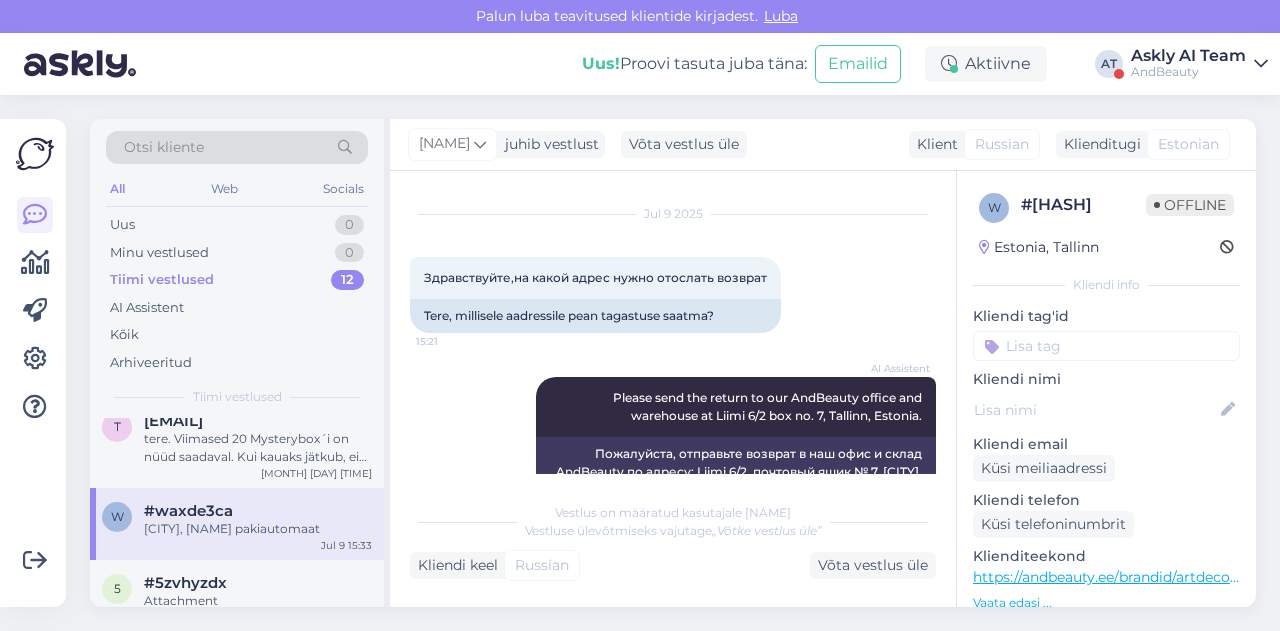 scroll, scrollTop: 0, scrollLeft: 0, axis: both 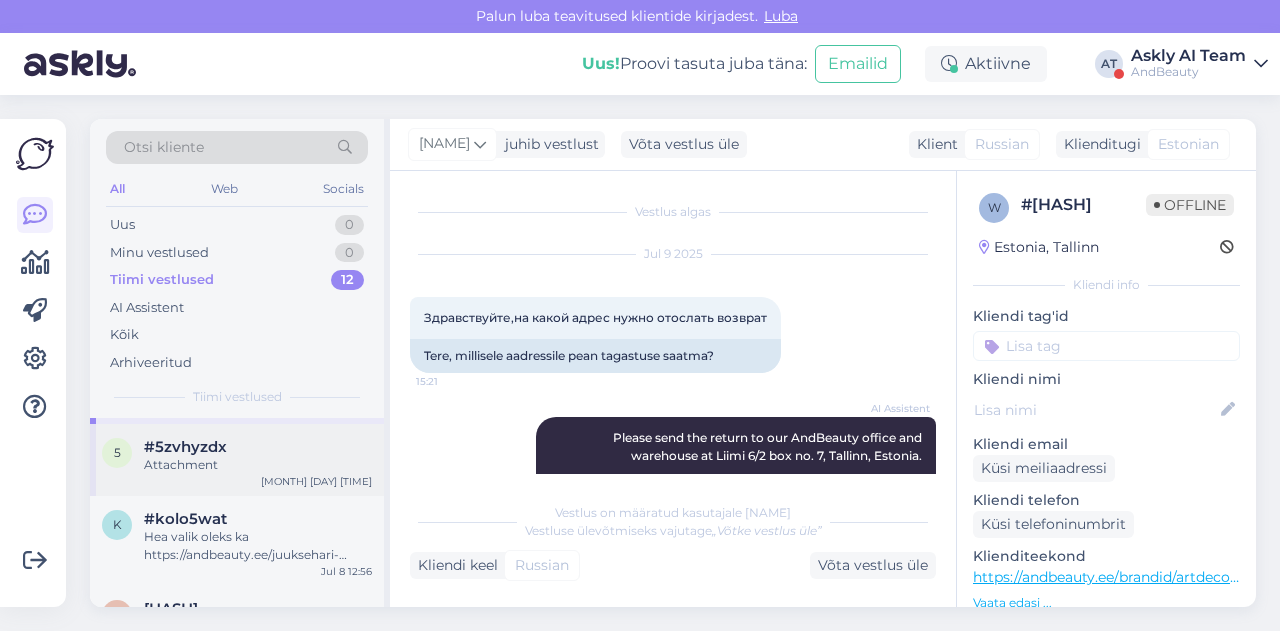 click on "Attachment" at bounding box center [258, 465] 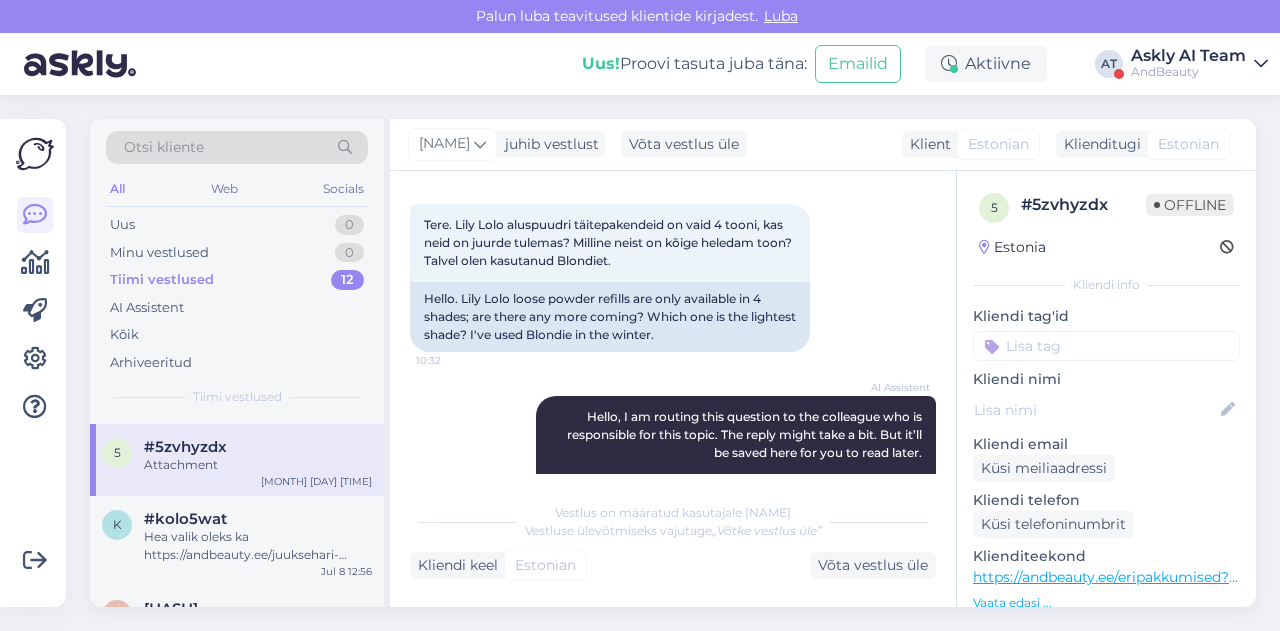 scroll, scrollTop: 92, scrollLeft: 0, axis: vertical 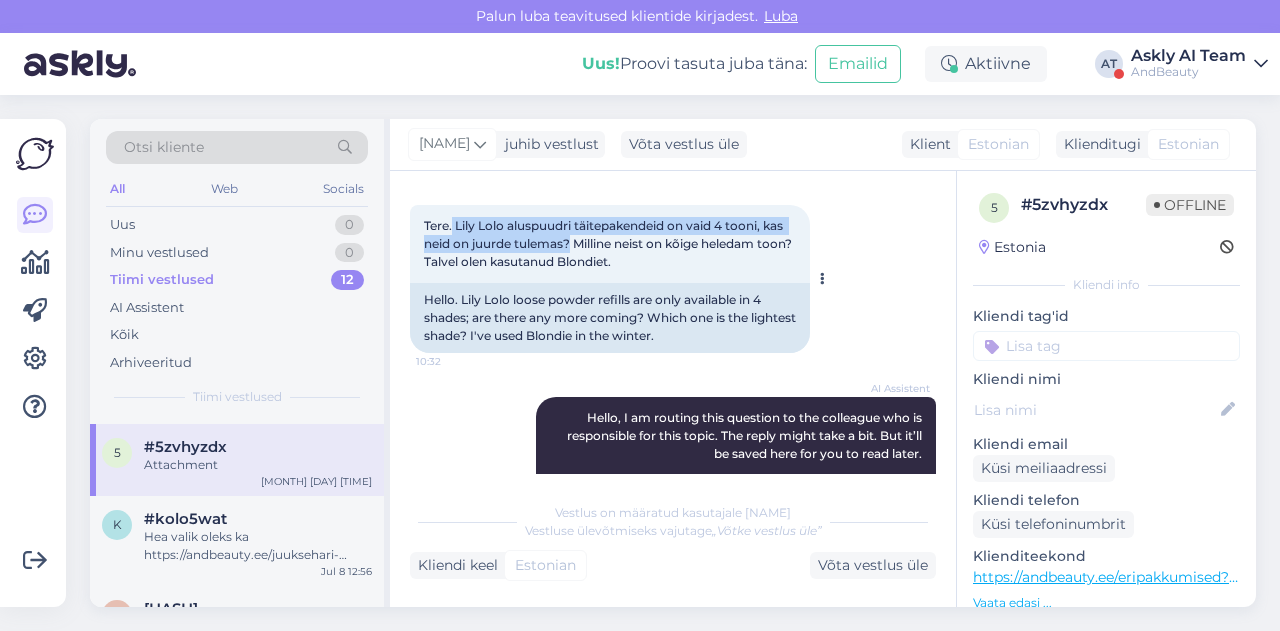 drag, startPoint x: 454, startPoint y: 224, endPoint x: 572, endPoint y: 244, distance: 119.682915 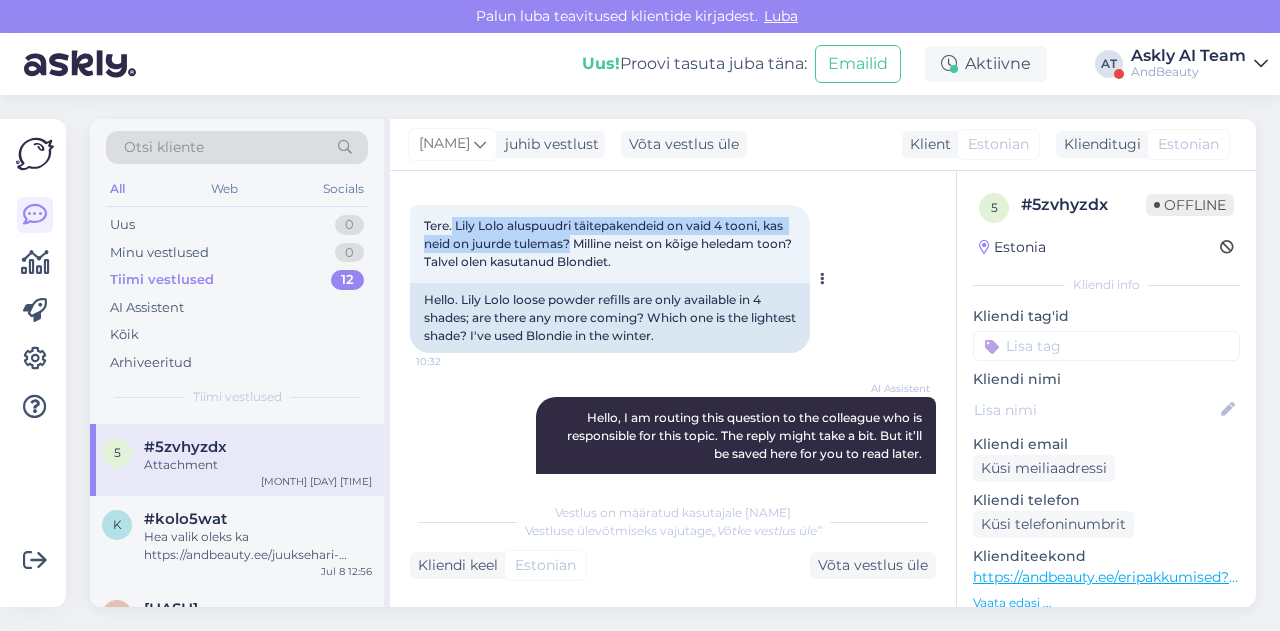 click on "Tere. Lily Lolo aluspuudri täitepakendeid on vaid 4 tooni, kas neid on juurde tulemas? Milline neist on kõige heledam toon? Talvel olen kasutanud Blondiet." at bounding box center [609, 243] 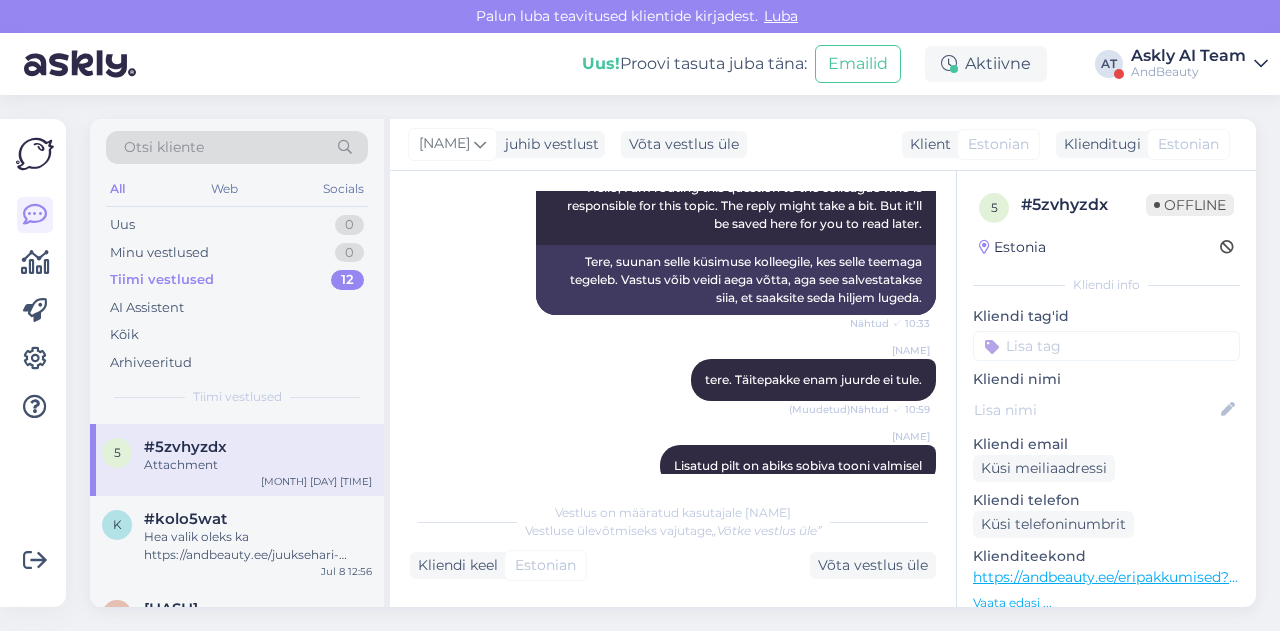 scroll, scrollTop: 322, scrollLeft: 0, axis: vertical 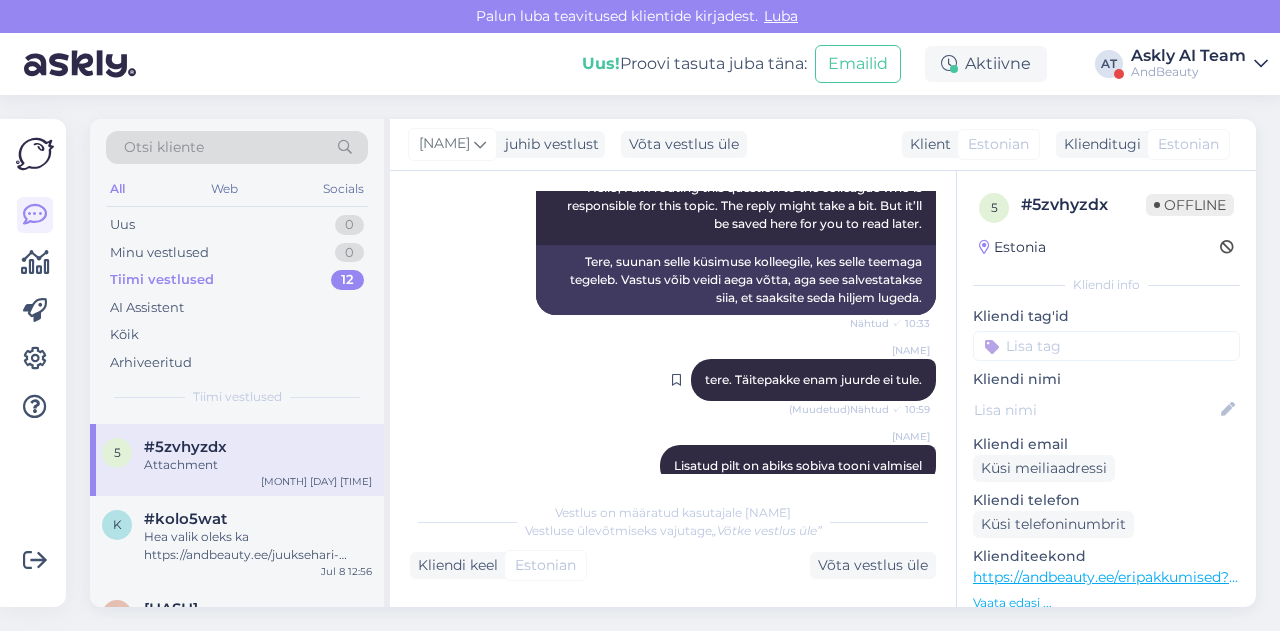 drag, startPoint x: 671, startPoint y: 379, endPoint x: 909, endPoint y: 388, distance: 238.1701 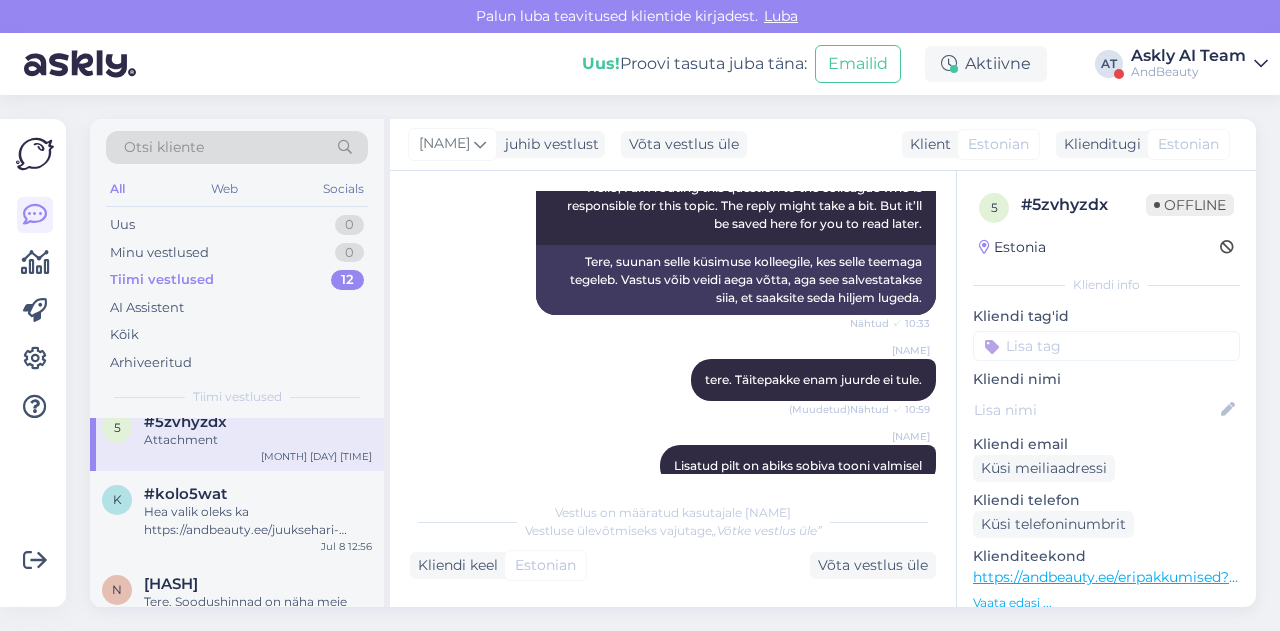 scroll, scrollTop: 416, scrollLeft: 0, axis: vertical 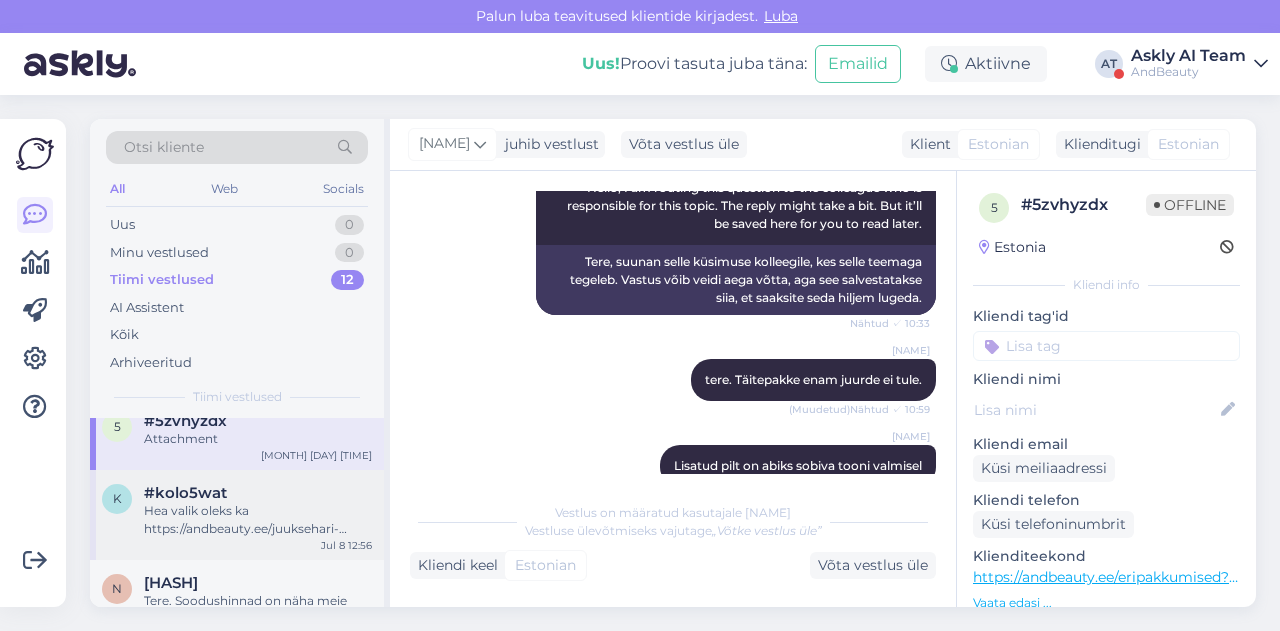 click on "Hea valik oleks ka https://andbeauty.ee/juuksehari-lokkis-juustele" at bounding box center [258, 520] 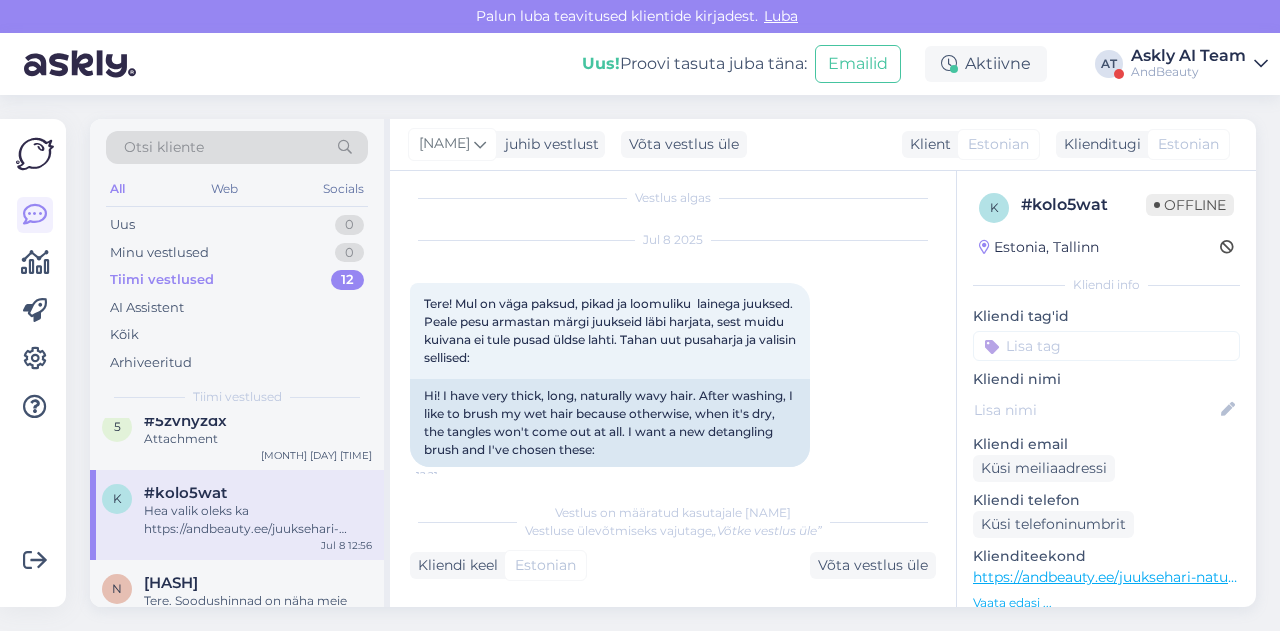 scroll, scrollTop: 16, scrollLeft: 0, axis: vertical 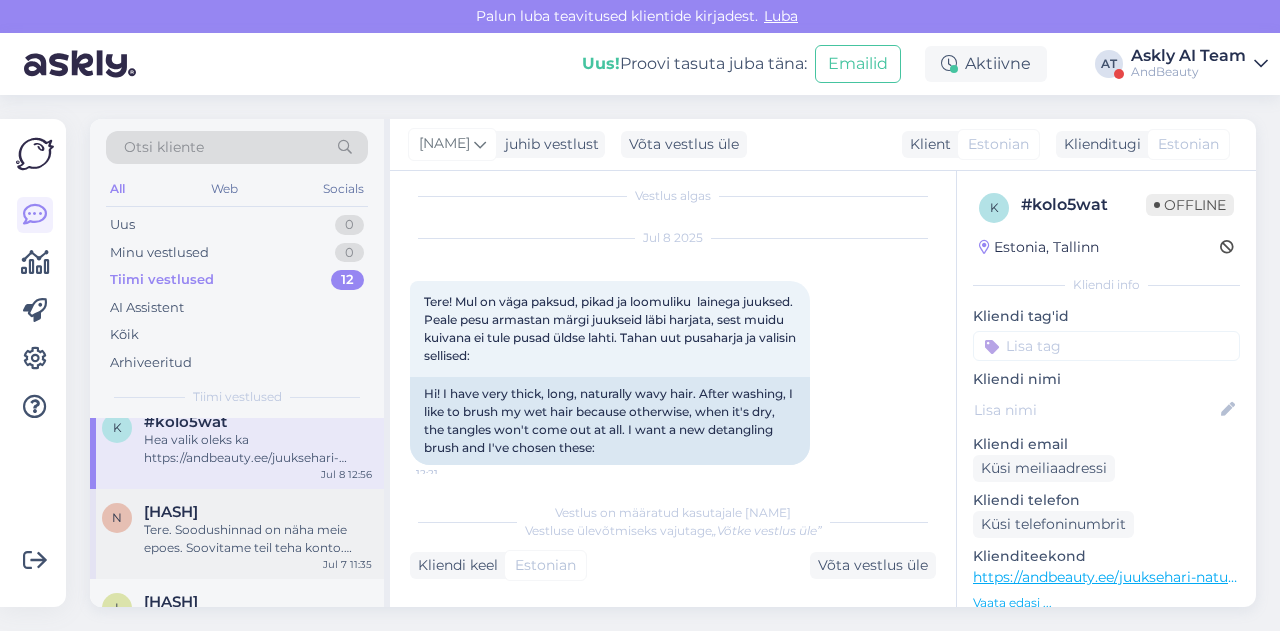 click on "[HASH]" at bounding box center [258, 512] 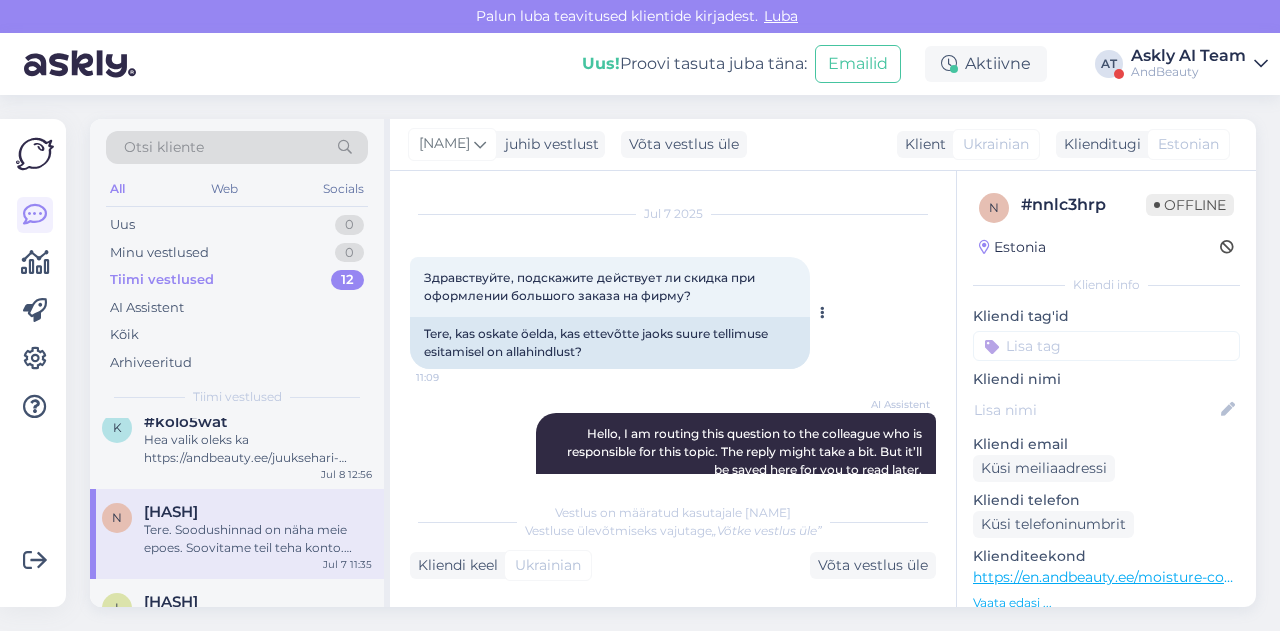 scroll, scrollTop: 0, scrollLeft: 0, axis: both 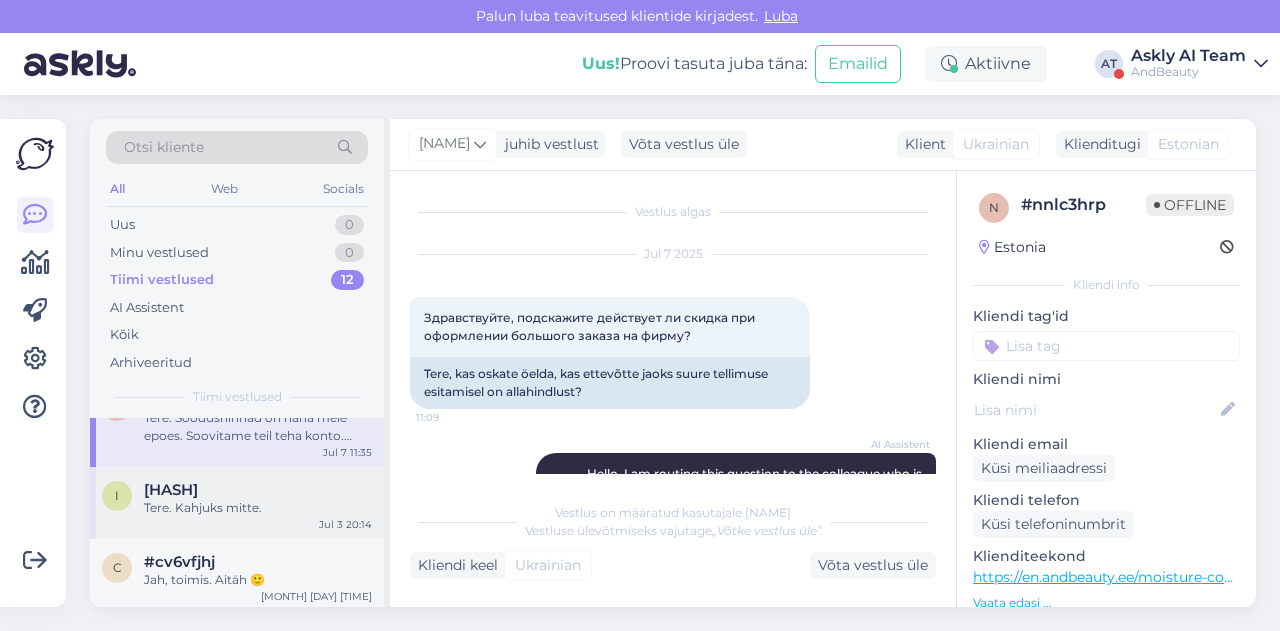 click on "[HASH]" at bounding box center (258, 490) 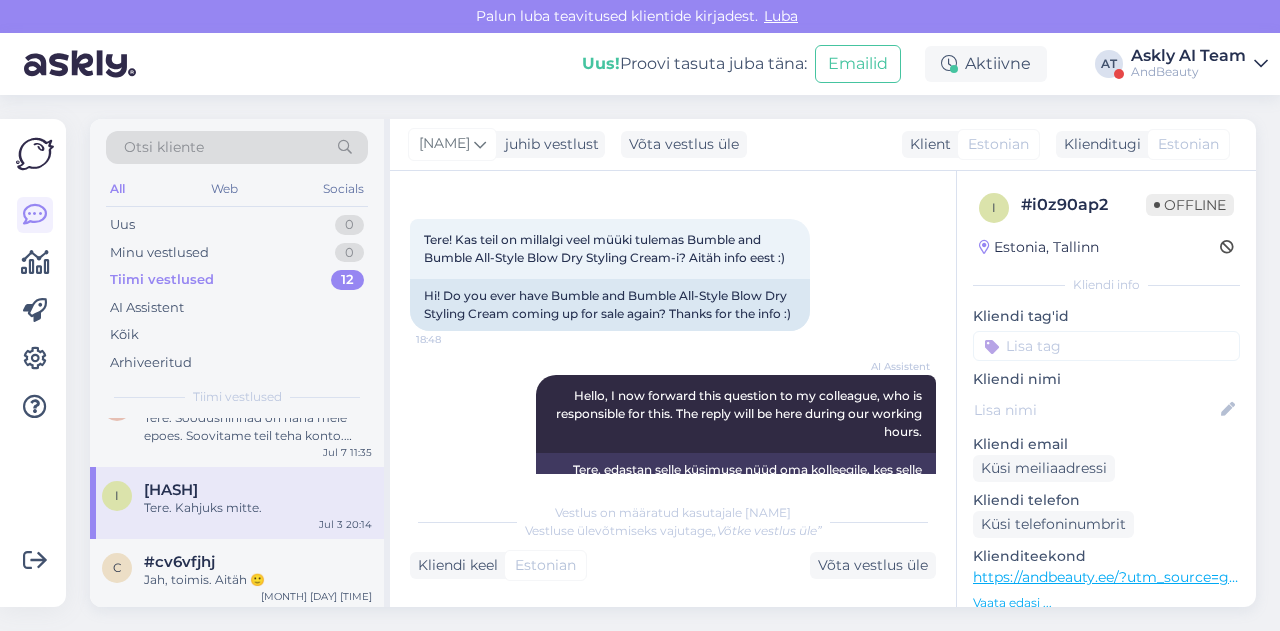 scroll, scrollTop: 78, scrollLeft: 0, axis: vertical 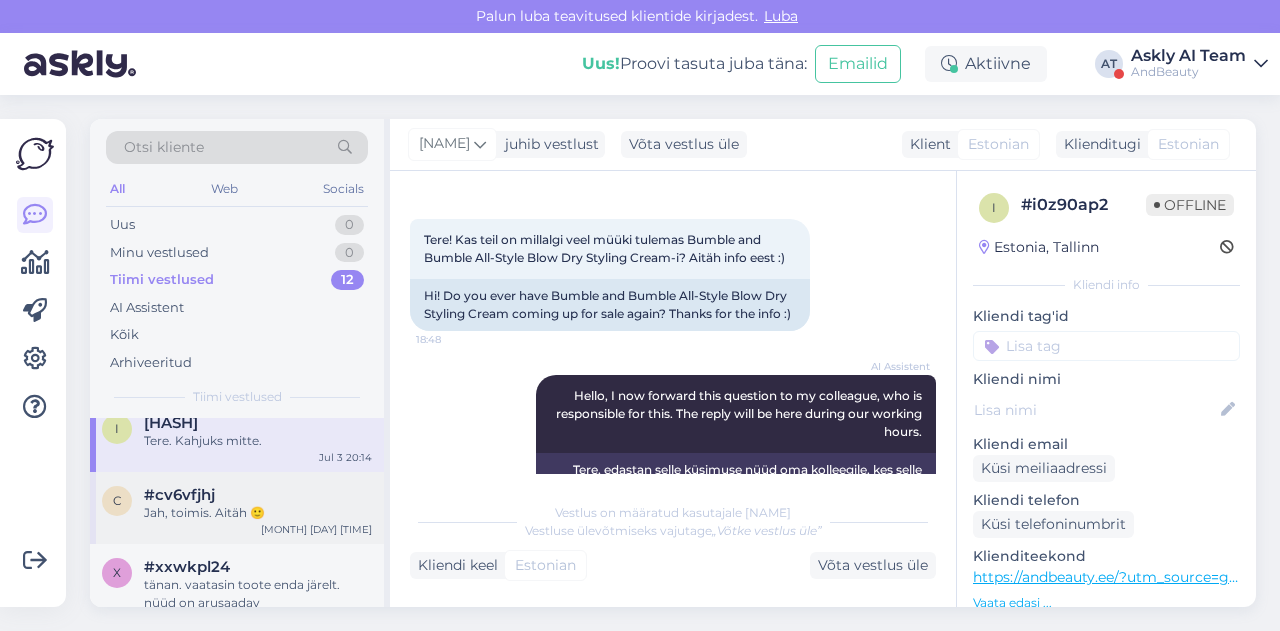 click on "Jah, toimis. Aitäh 🙂" at bounding box center (258, 513) 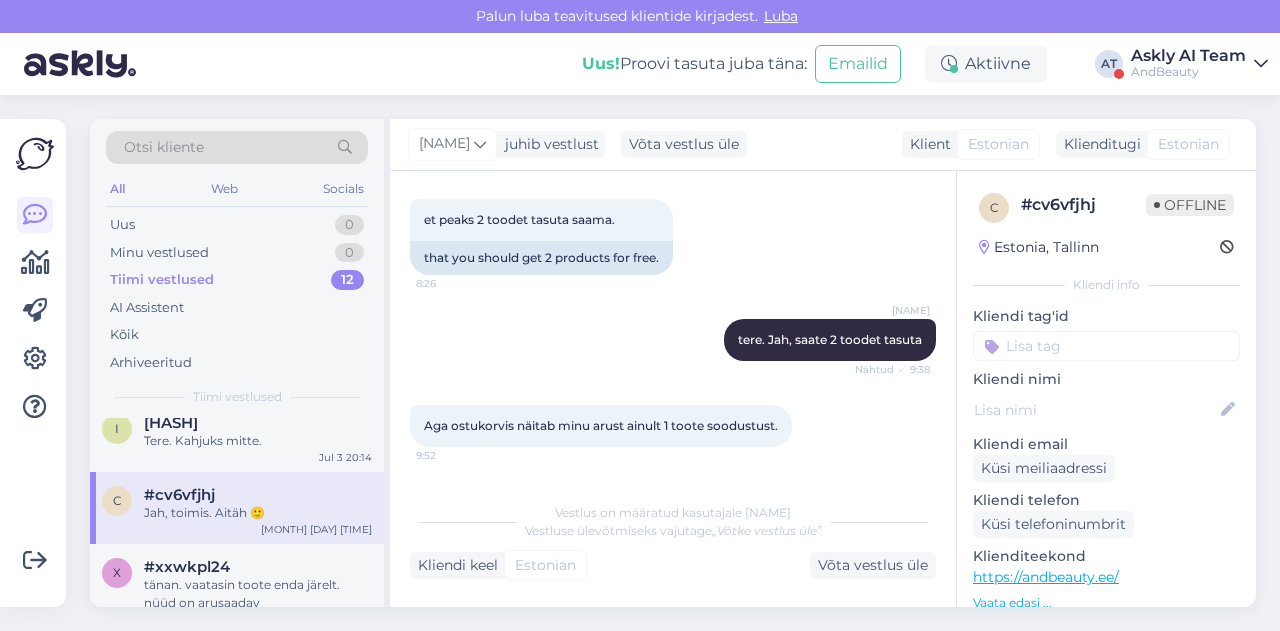 scroll, scrollTop: 1703, scrollLeft: 0, axis: vertical 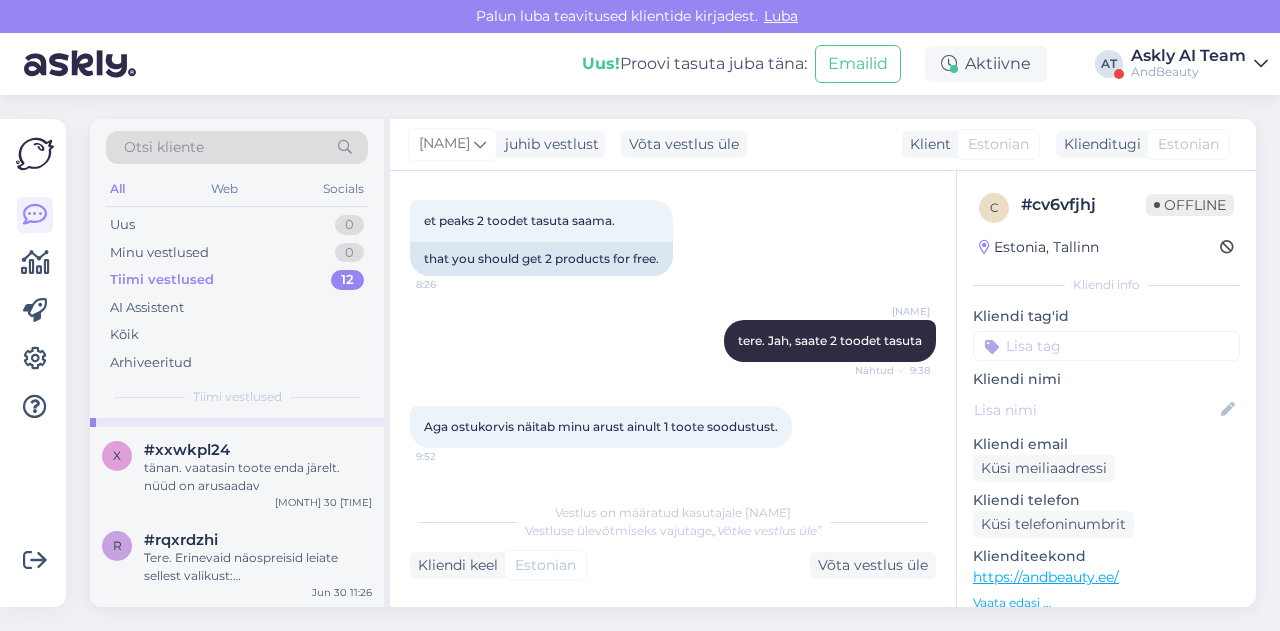 click on "#xxwkpl24" at bounding box center [187, 450] 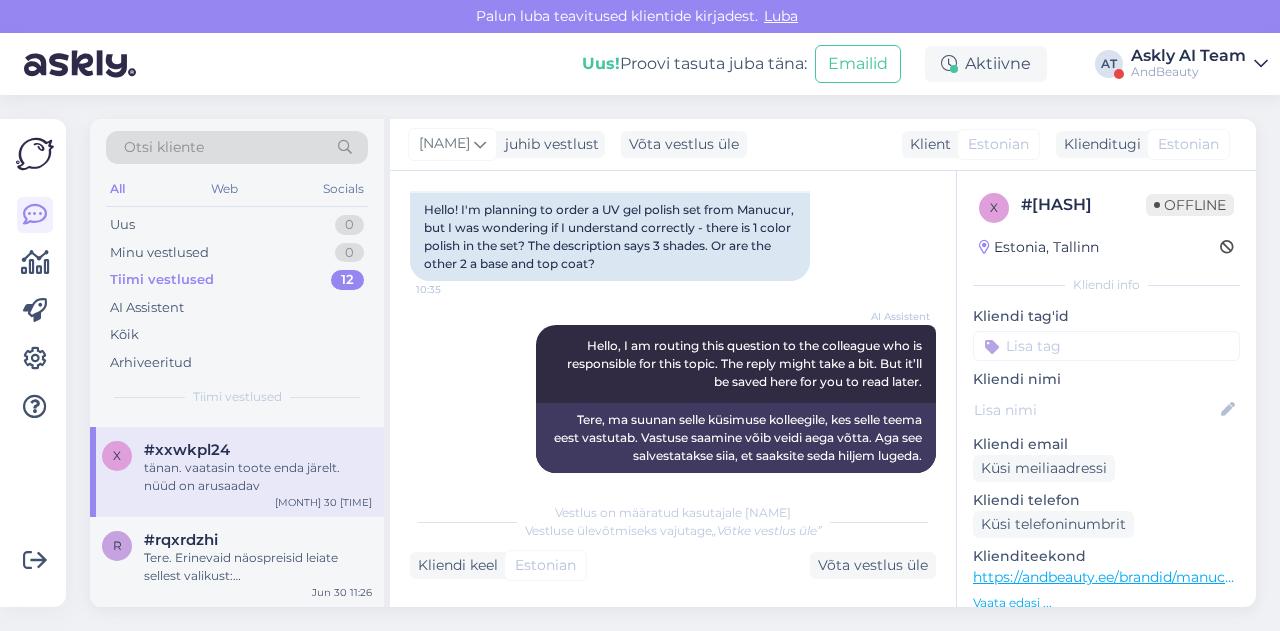 scroll, scrollTop: 191, scrollLeft: 0, axis: vertical 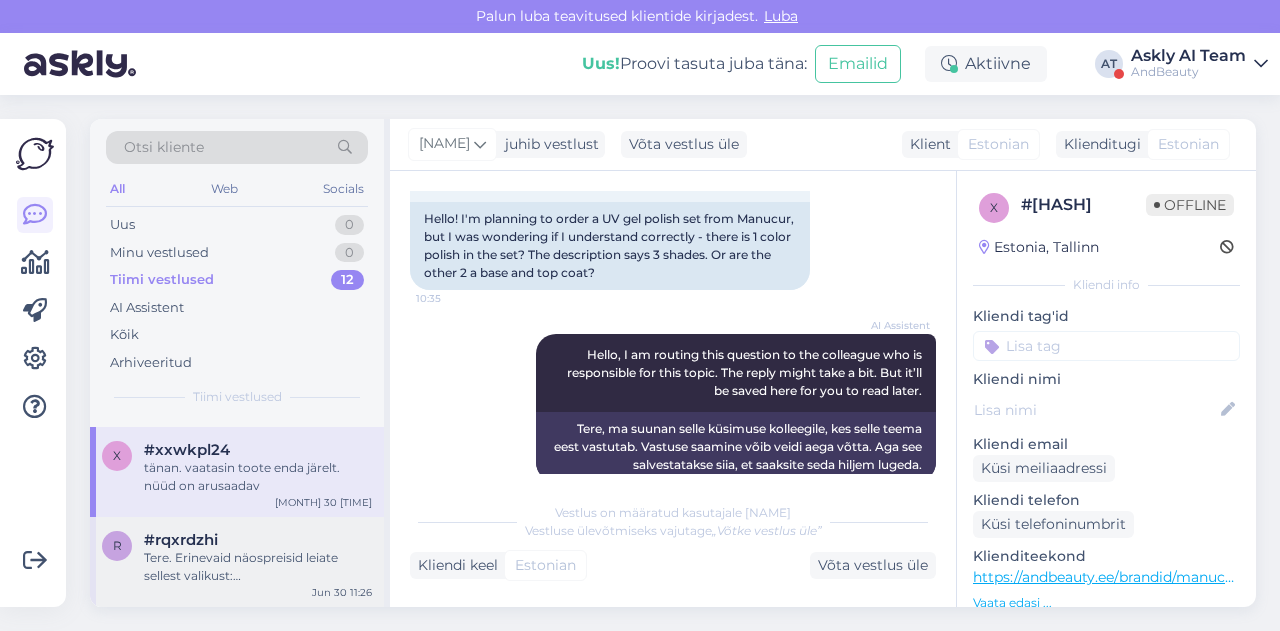 click on "Tere. Erinevaid näospreisid leiate sellest valikust: https://andbeauty.ee/nahahooldus/nagu?filter_product_type=2634" at bounding box center [258, 567] 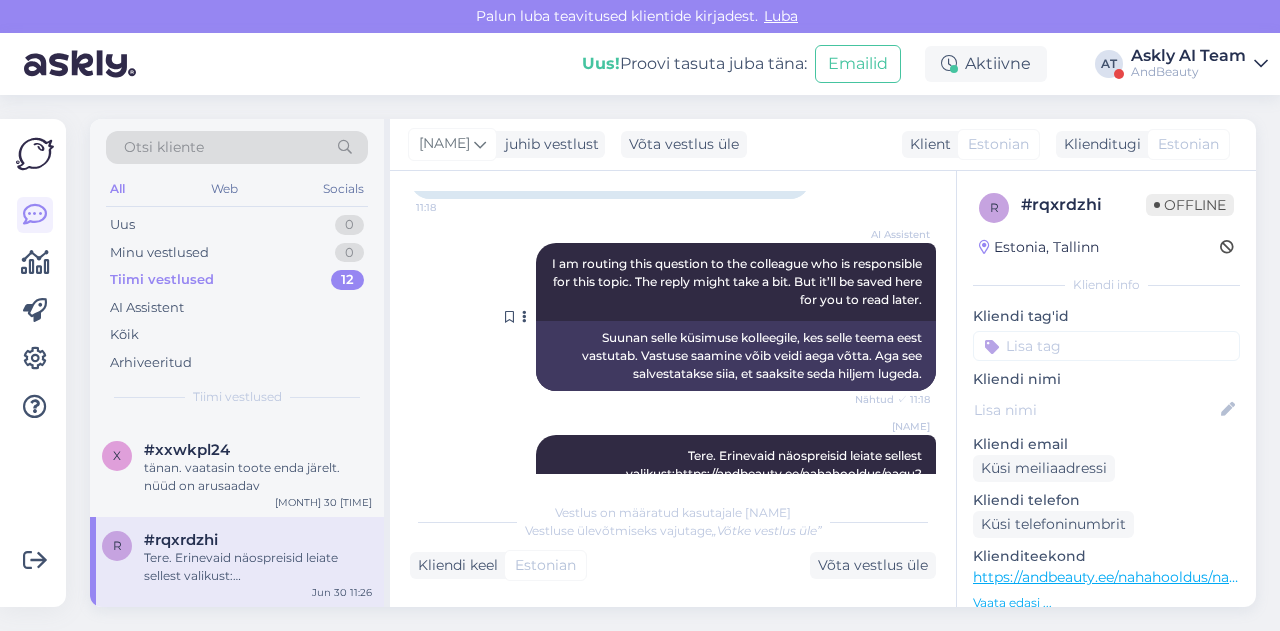 scroll, scrollTop: 546, scrollLeft: 0, axis: vertical 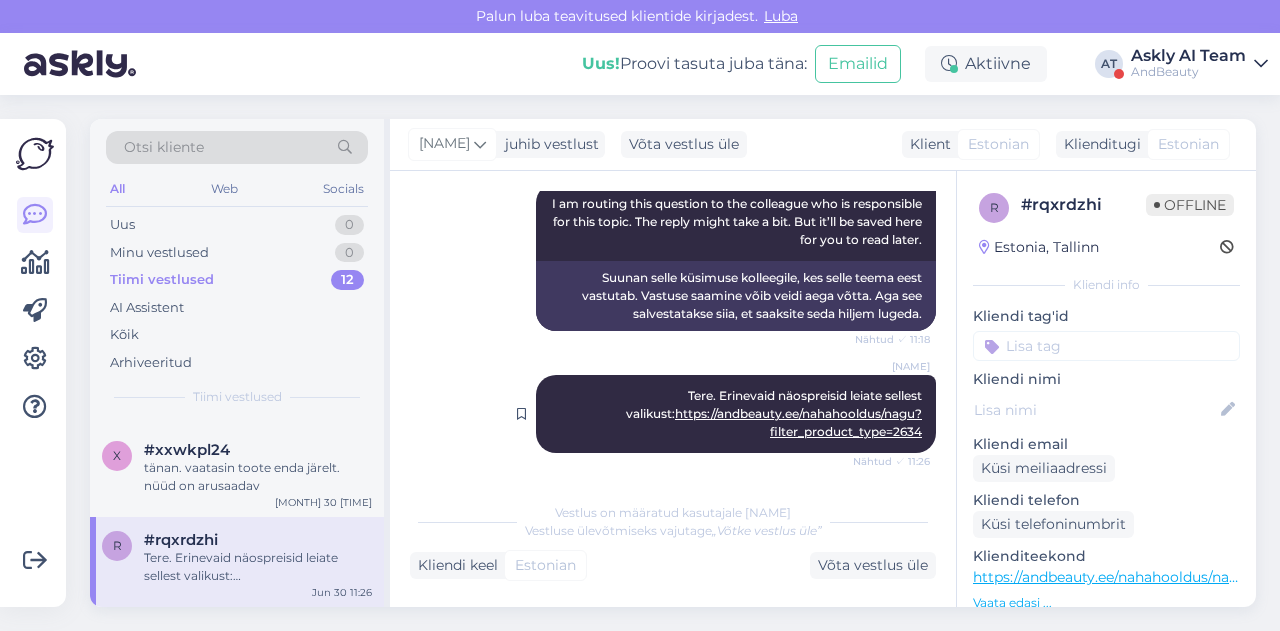 click on "https://andbeauty.ee/nahahooldus/nagu?filter_product_type=2634" at bounding box center (798, 422) 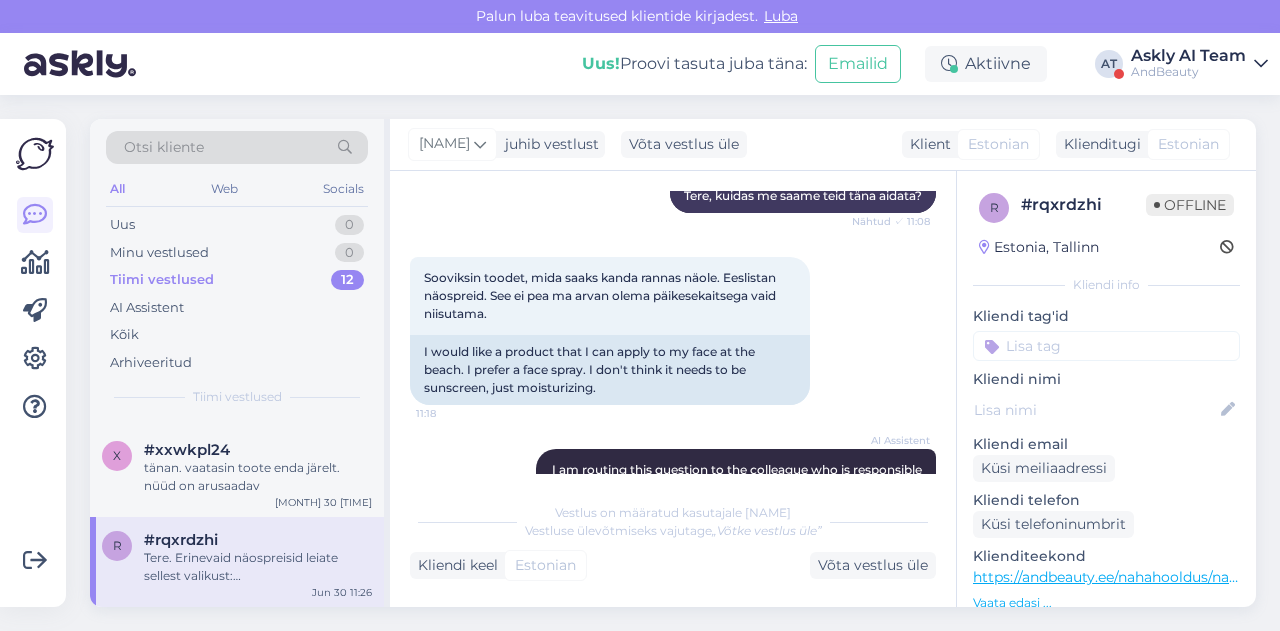 scroll, scrollTop: 210, scrollLeft: 0, axis: vertical 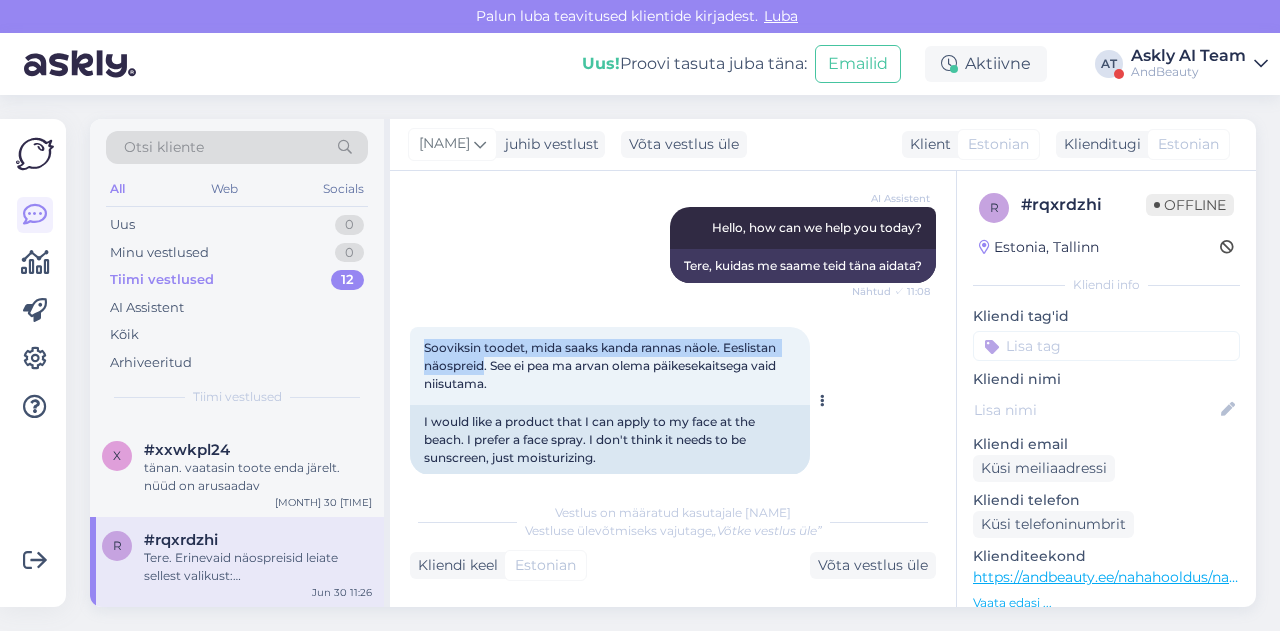 drag, startPoint x: 417, startPoint y: 348, endPoint x: 485, endPoint y: 365, distance: 70.0928 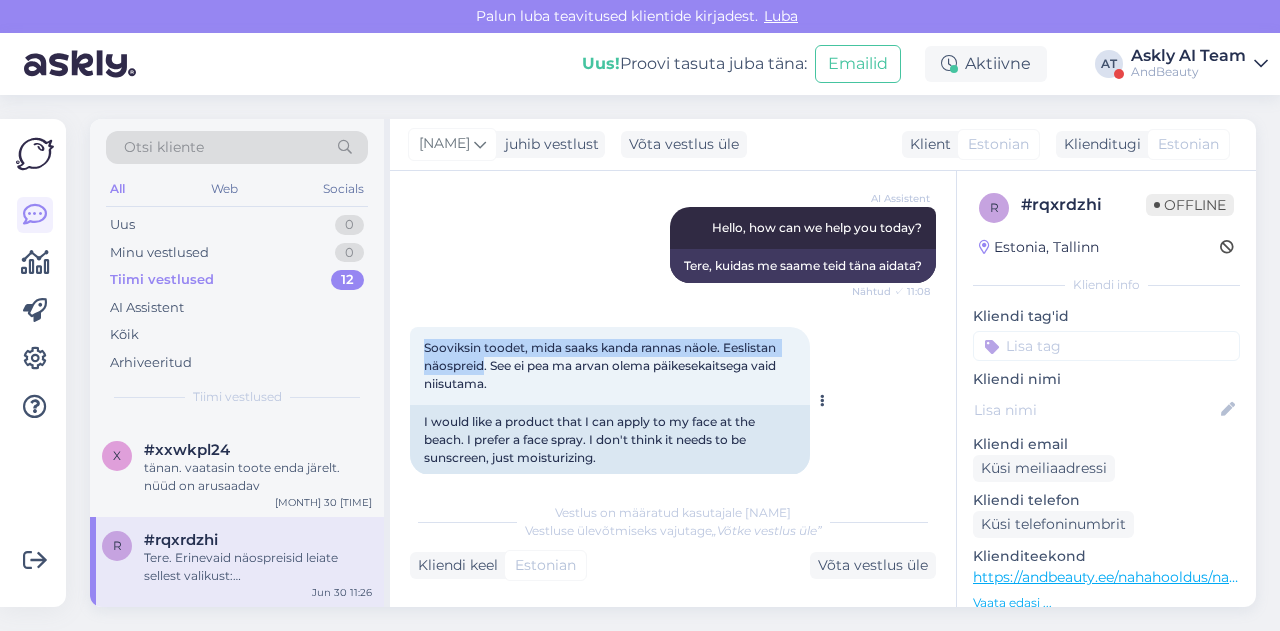 click on "Sooviksin toodet, mida saaks kanda rannas näole. Eeslistan näospreid. See ei pea ma arvan olema päikesekaitsega vaid niisutama. [TIME]" at bounding box center [610, 366] 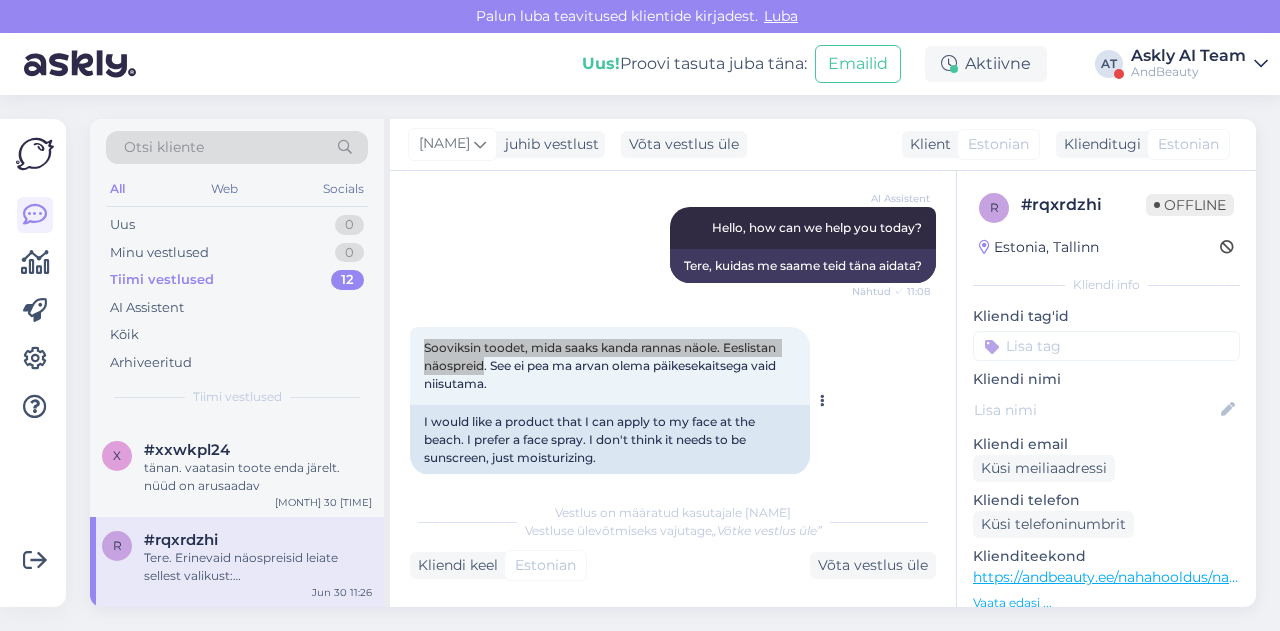 scroll, scrollTop: 0, scrollLeft: 0, axis: both 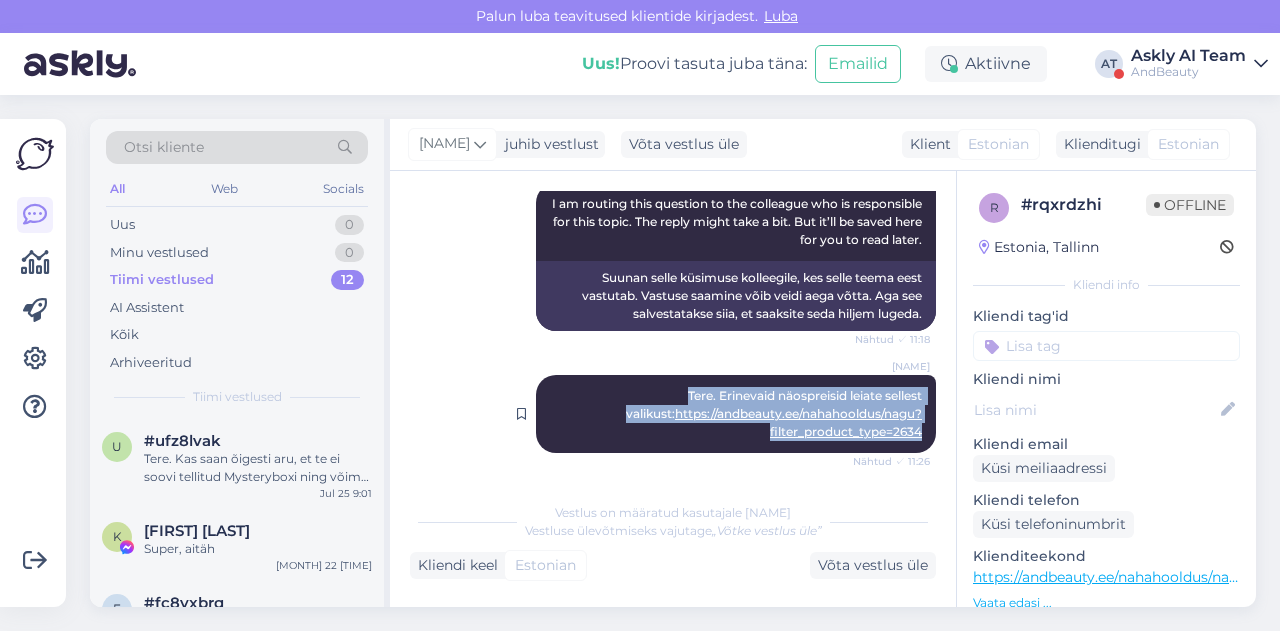 drag, startPoint x: 600, startPoint y: 395, endPoint x: 914, endPoint y: 445, distance: 317.95596 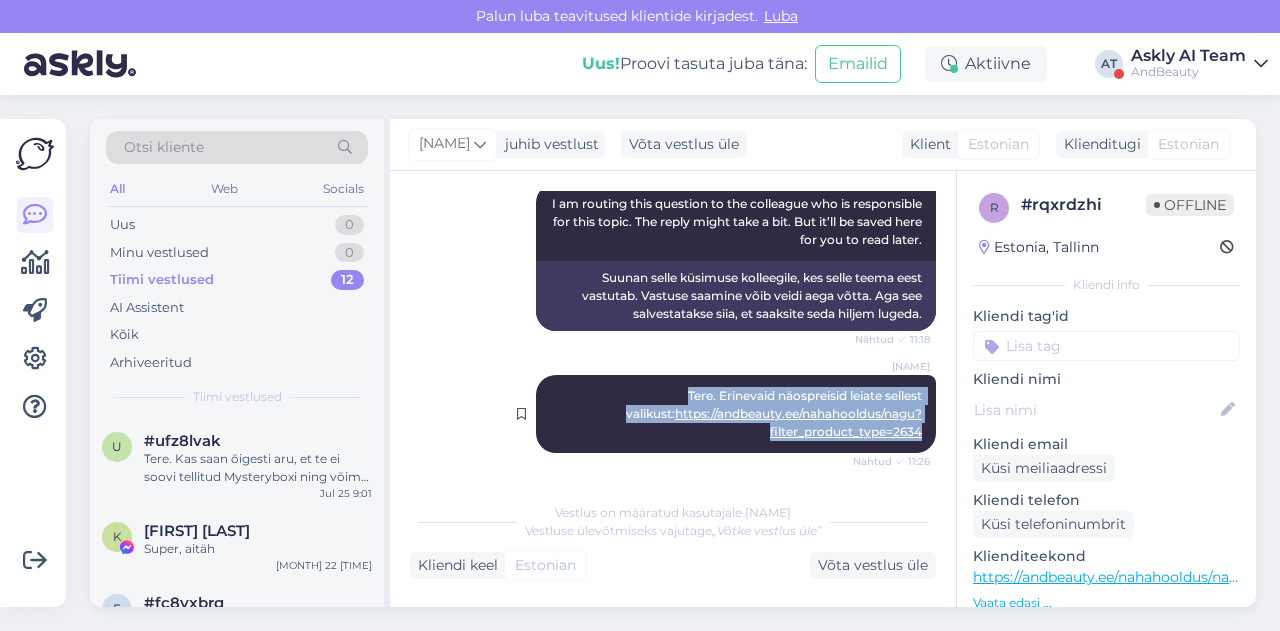 click on "[NAME] Tere. Erinevaid näospreisid leiate sellest valikust: https://andbeauty.ee/nahahooldus/nagu?filter_product_type=2634 Nähtud ✓ 11:26" at bounding box center [736, 414] 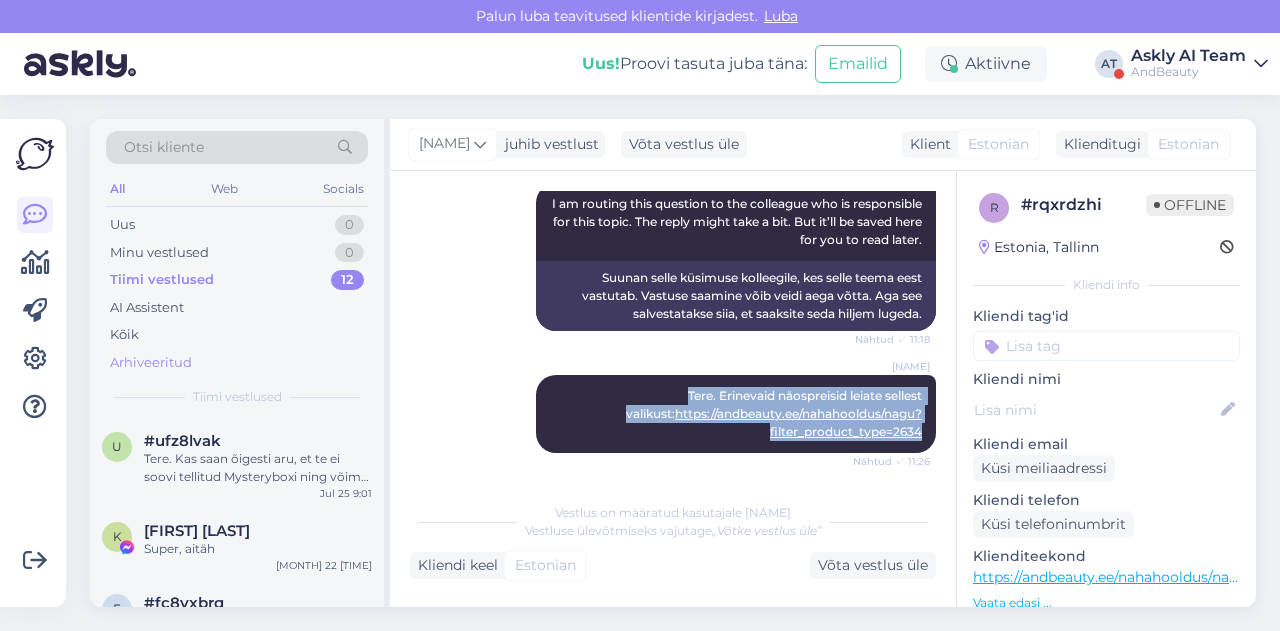 click on "Arhiveeritud" at bounding box center (237, 363) 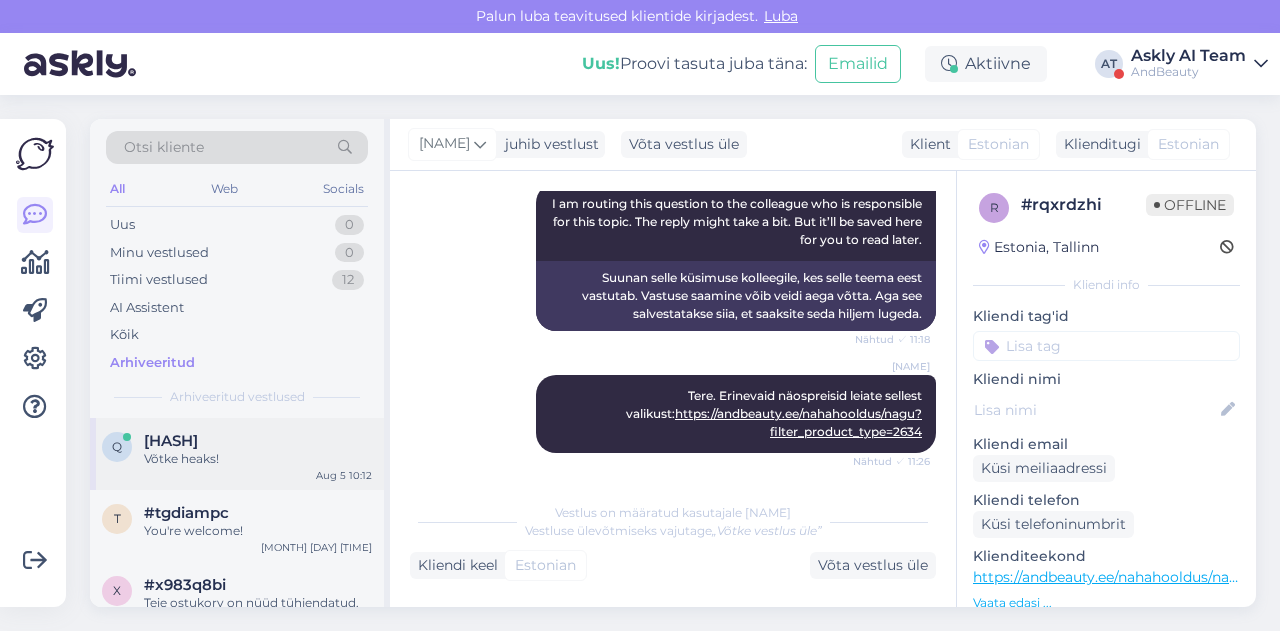 click on "[HASH]" at bounding box center [258, 441] 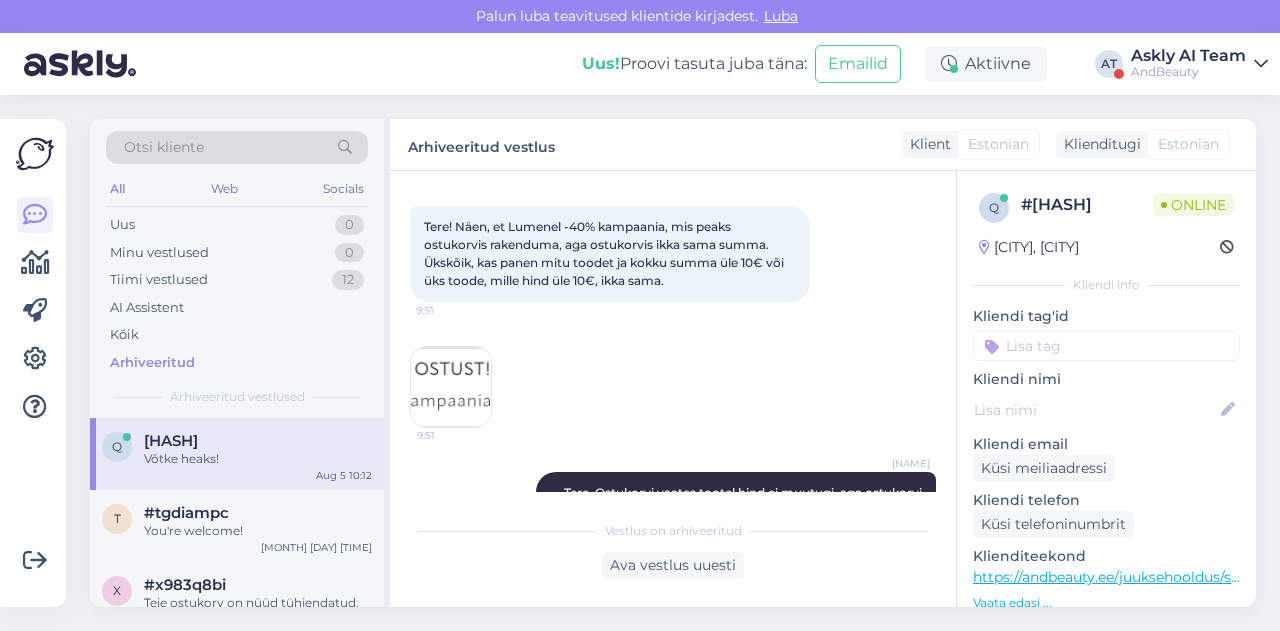 scroll, scrollTop: 92, scrollLeft: 0, axis: vertical 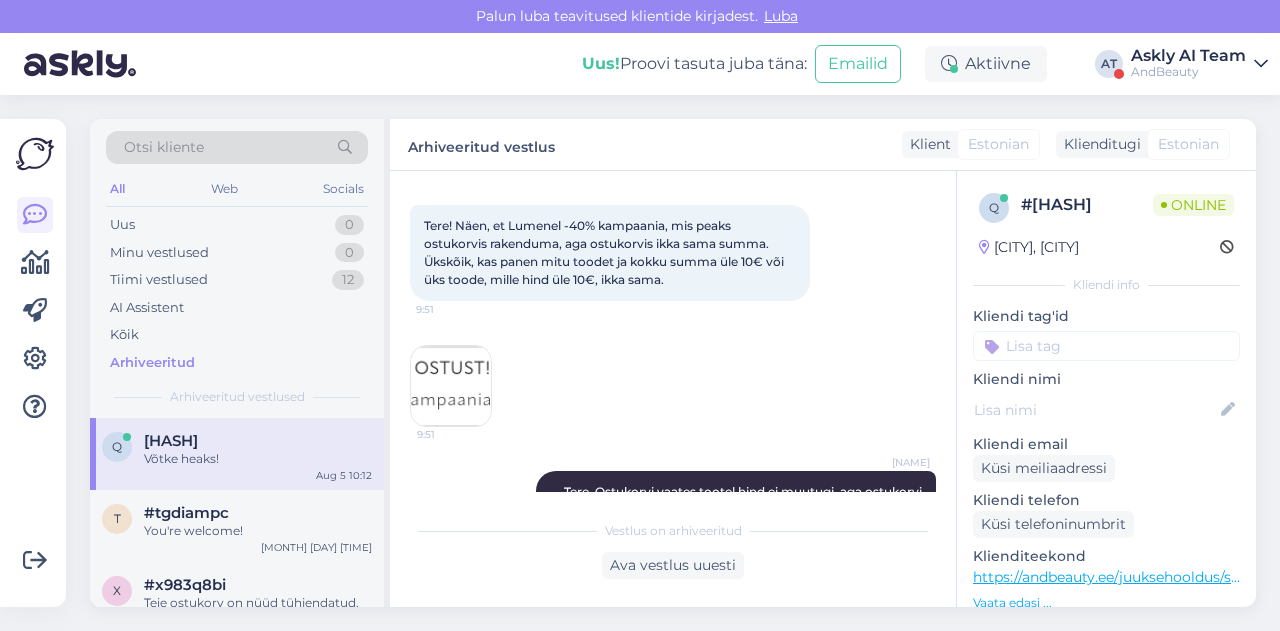 click at bounding box center [451, 386] 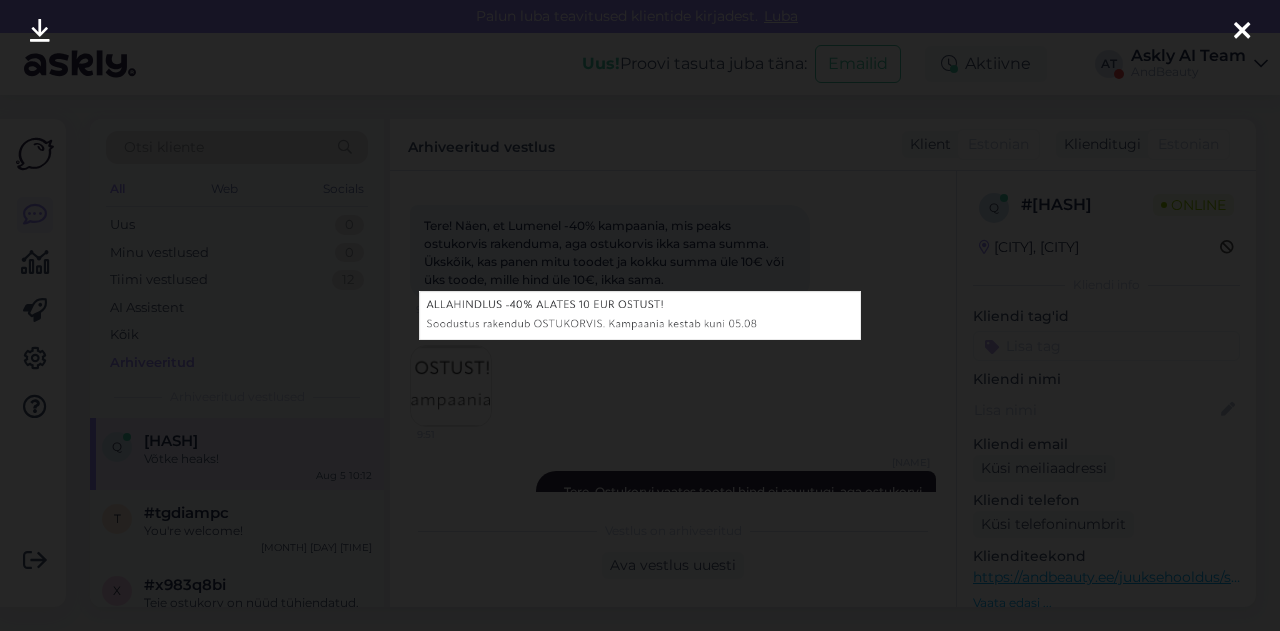 click at bounding box center (640, 315) 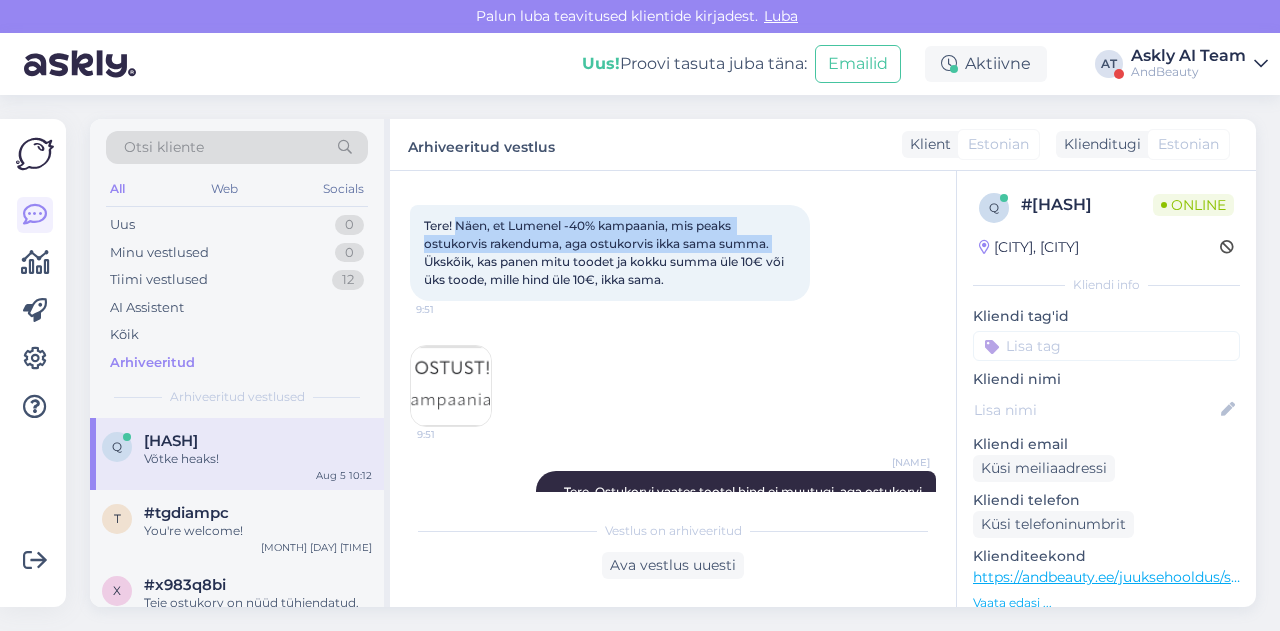 drag, startPoint x: 457, startPoint y: 219, endPoint x: 792, endPoint y: 245, distance: 336.00745 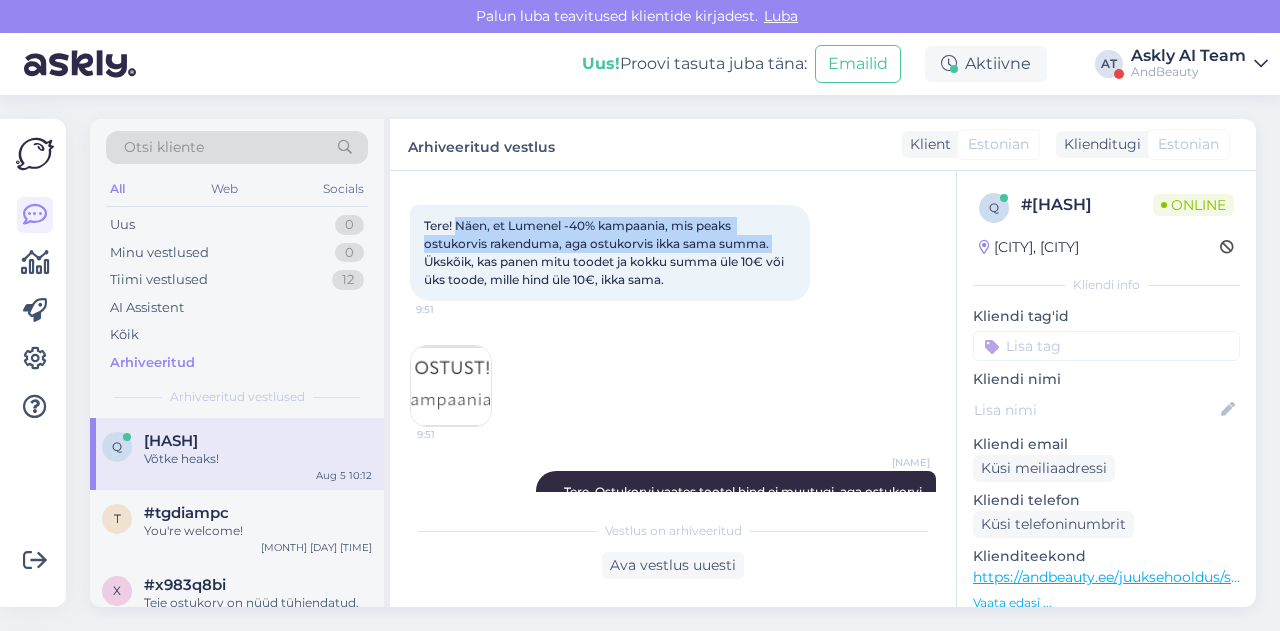 click on "Tere! Näen, et Lumenel -40% kampaania, mis peaks ostukorvis rakenduma, aga ostukorvis ikka sama summa. Ükskõik, kas panen mitu toodet ja kokku summa üle 10€ või üks toode, mille hind üle 10€, ikka sama.
[TIME]" at bounding box center (610, 253) 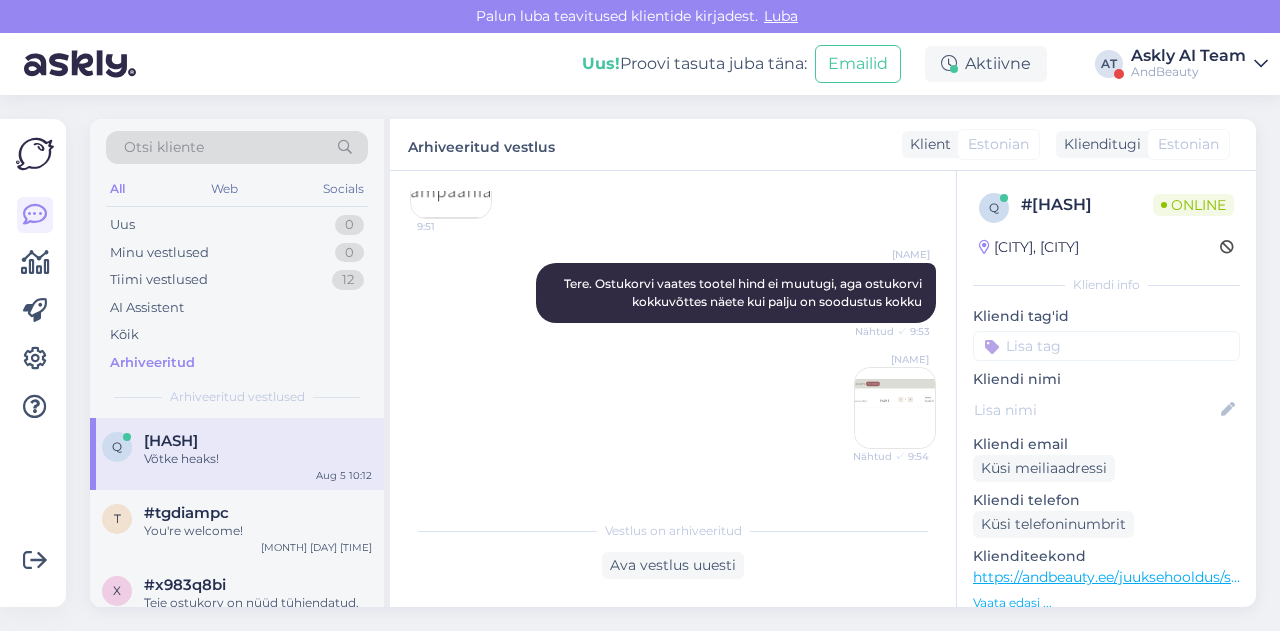 scroll, scrollTop: 301, scrollLeft: 0, axis: vertical 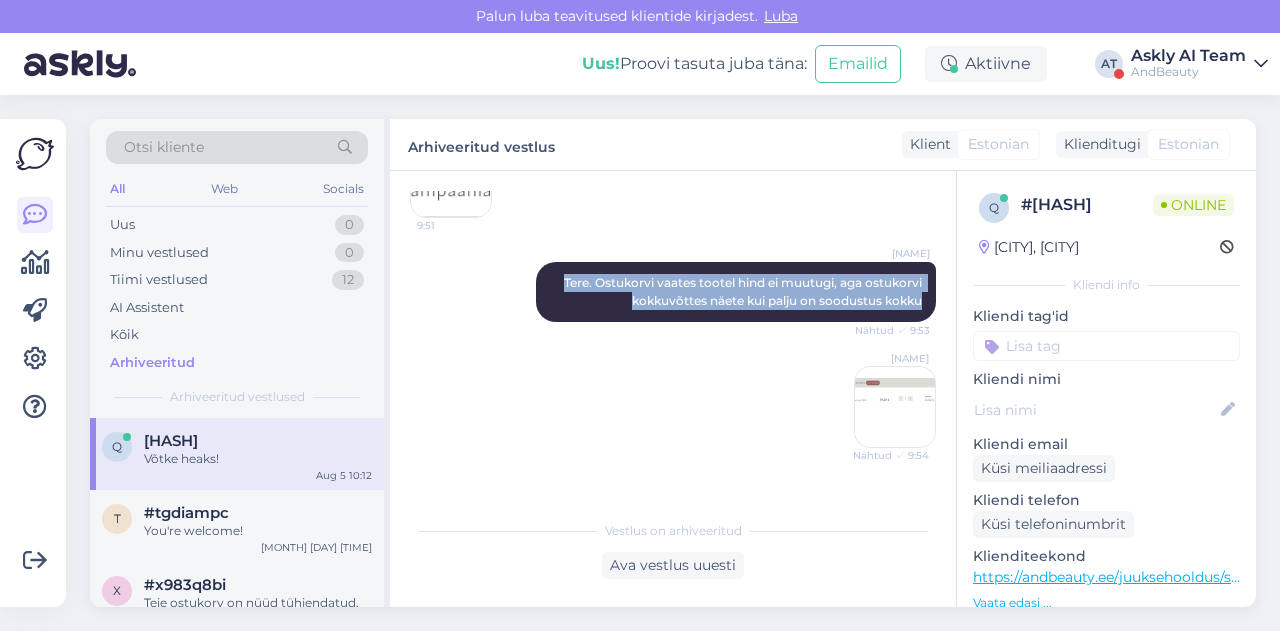 drag, startPoint x: 537, startPoint y: 295, endPoint x: 921, endPoint y: 319, distance: 384.74927 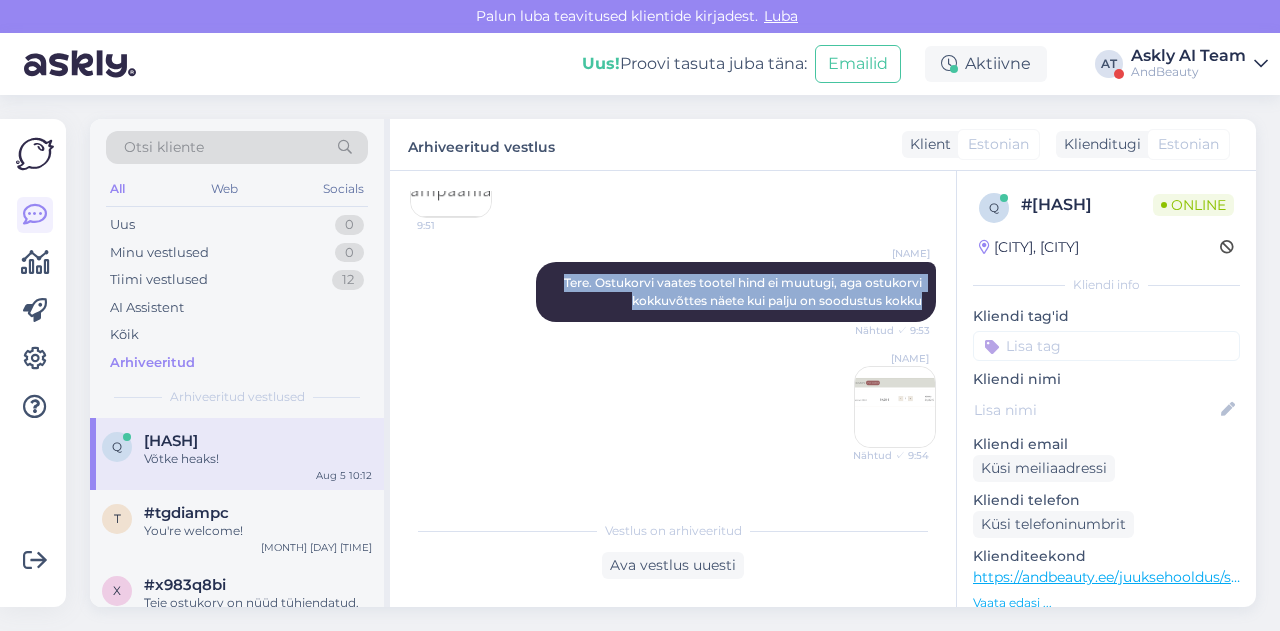 click on "Vestlus algas [MONTH] [DAY] [YEAR] Tere! Näen, et Lumenel -40% kampaania, mis peaks ostukorvis rakenduma, aga ostukorvis ikka sama summa. Ükskõik, kas panen mitu toodet ja kokku summa üle 10€ või üks toode, mille hind üle 10€, ikka sama.
[TIME]  [TIME]  [NAME] Tere. Ostukorvi vaates tootel hind ei muutugi, aga ostukorvi kokkuvõttes näete kui palju on soodustus kokku Nähtud ✓ [TIME]  [NAME] Nähtud ✓ [TIME]  Olgu :) aitäh [TIME]  [NAME] Võtke heaks! [TIME]" at bounding box center [682, 341] 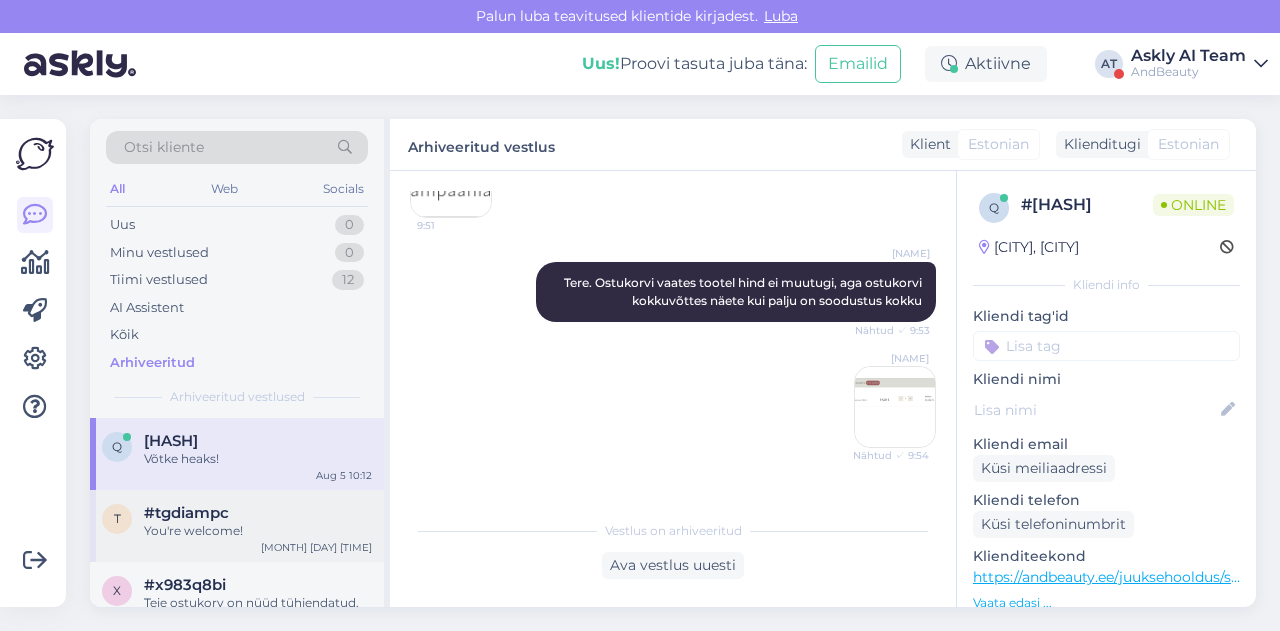 click on "You're welcome!" at bounding box center [258, 531] 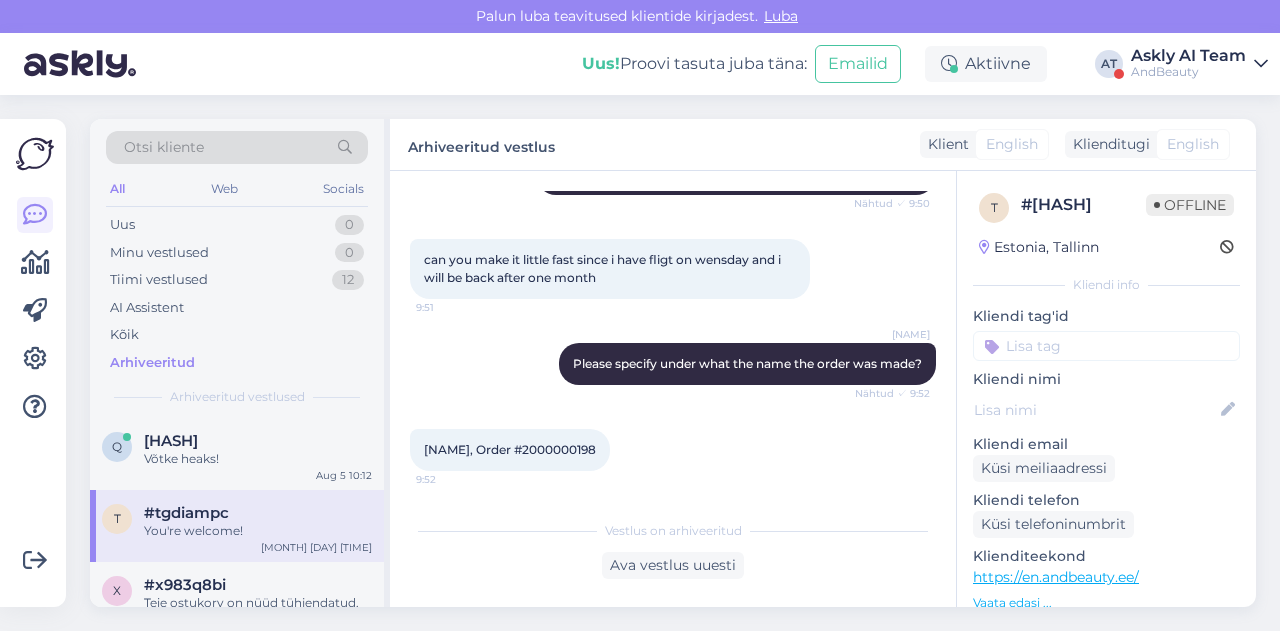 scroll, scrollTop: 502, scrollLeft: 0, axis: vertical 